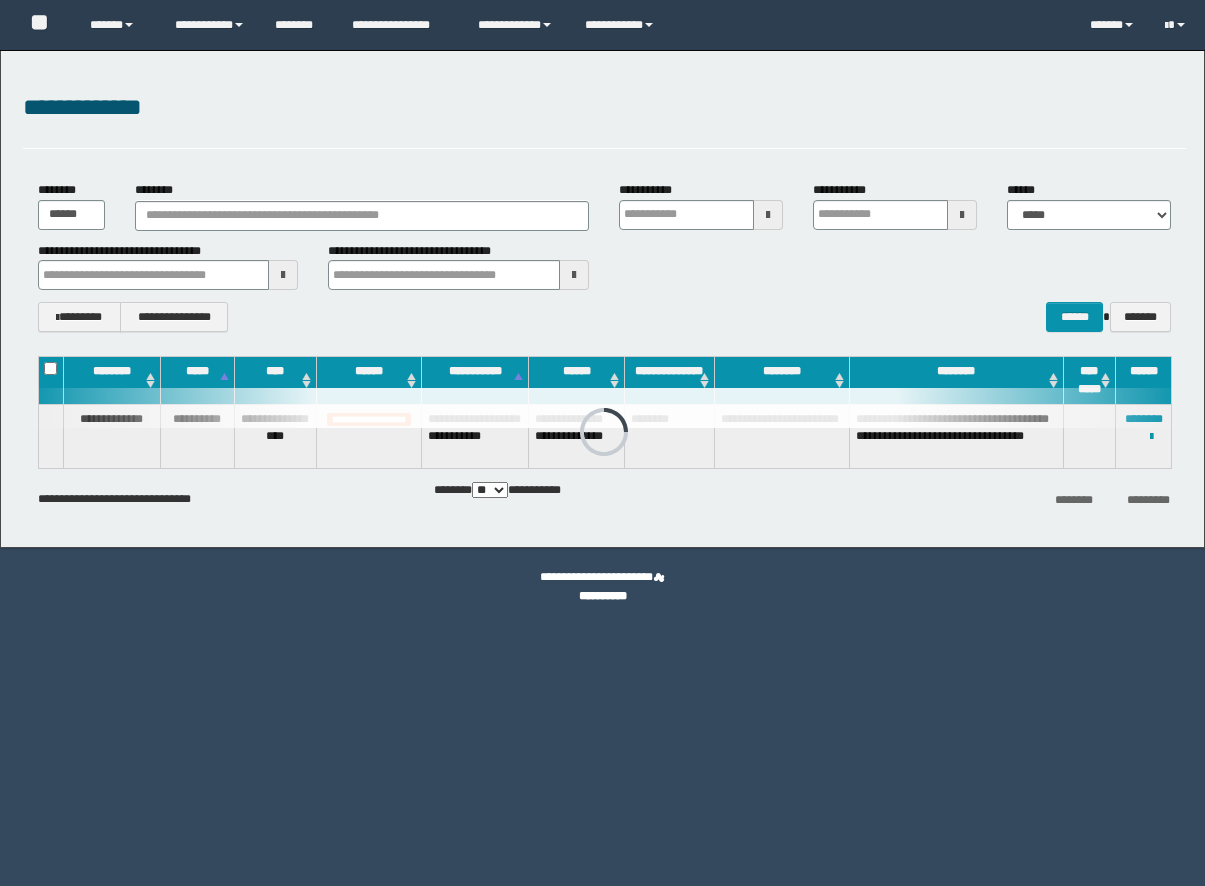scroll, scrollTop: 0, scrollLeft: 0, axis: both 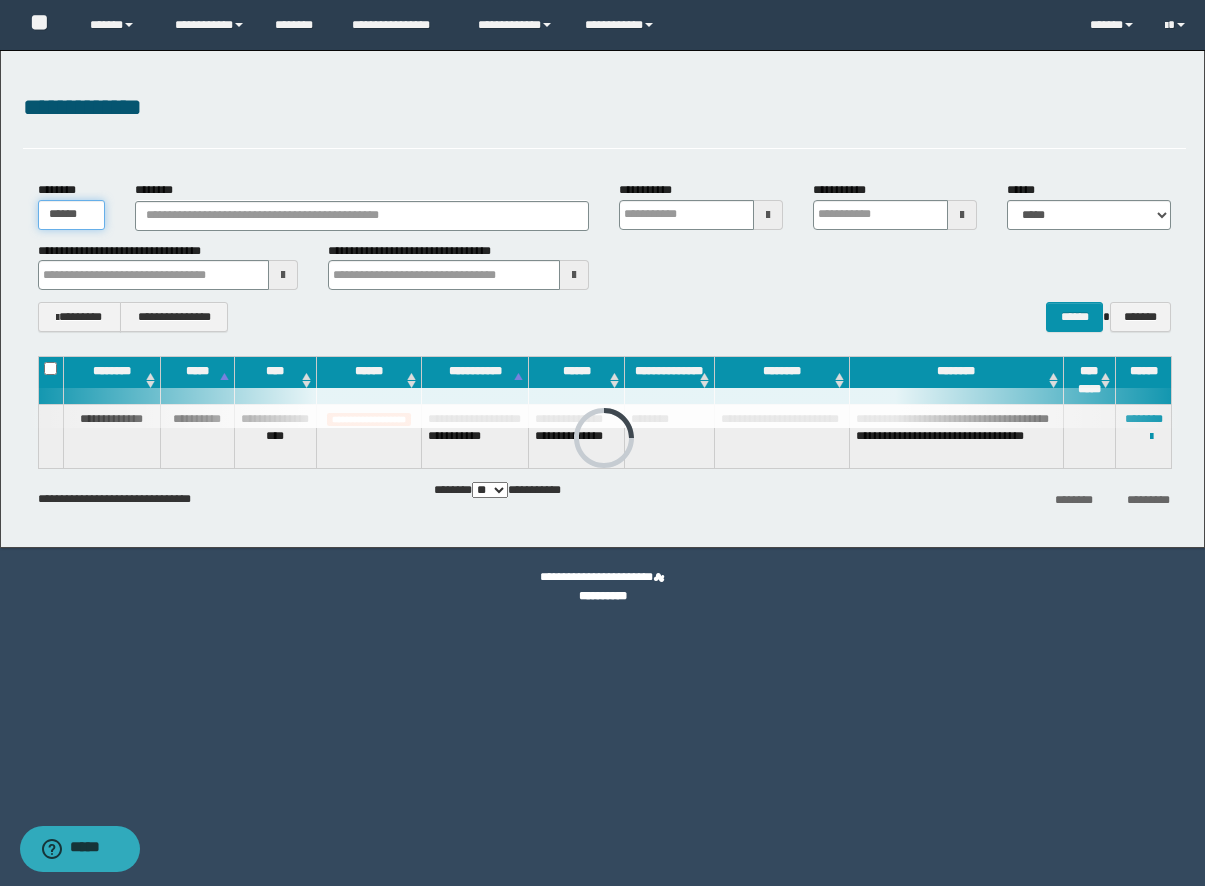 click on "******" at bounding box center [71, 215] 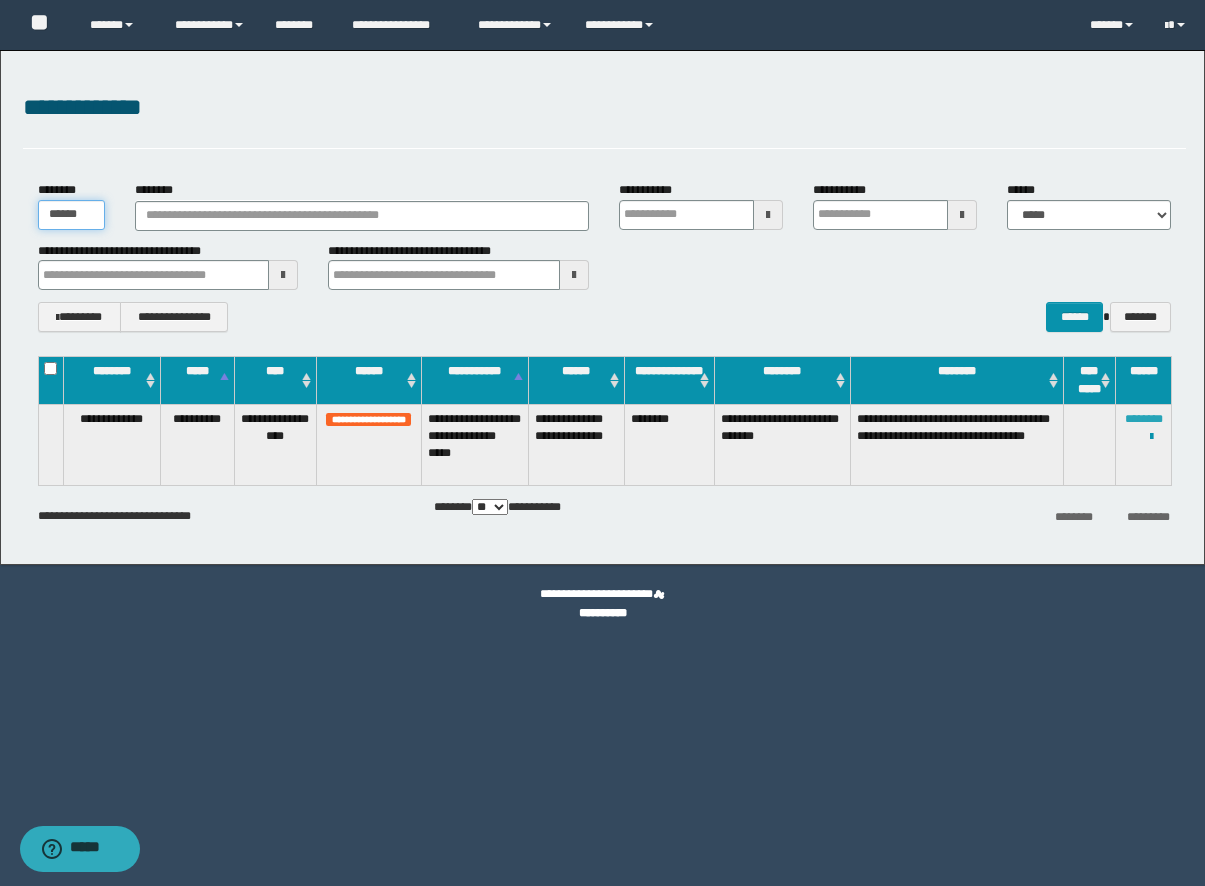 type on "******" 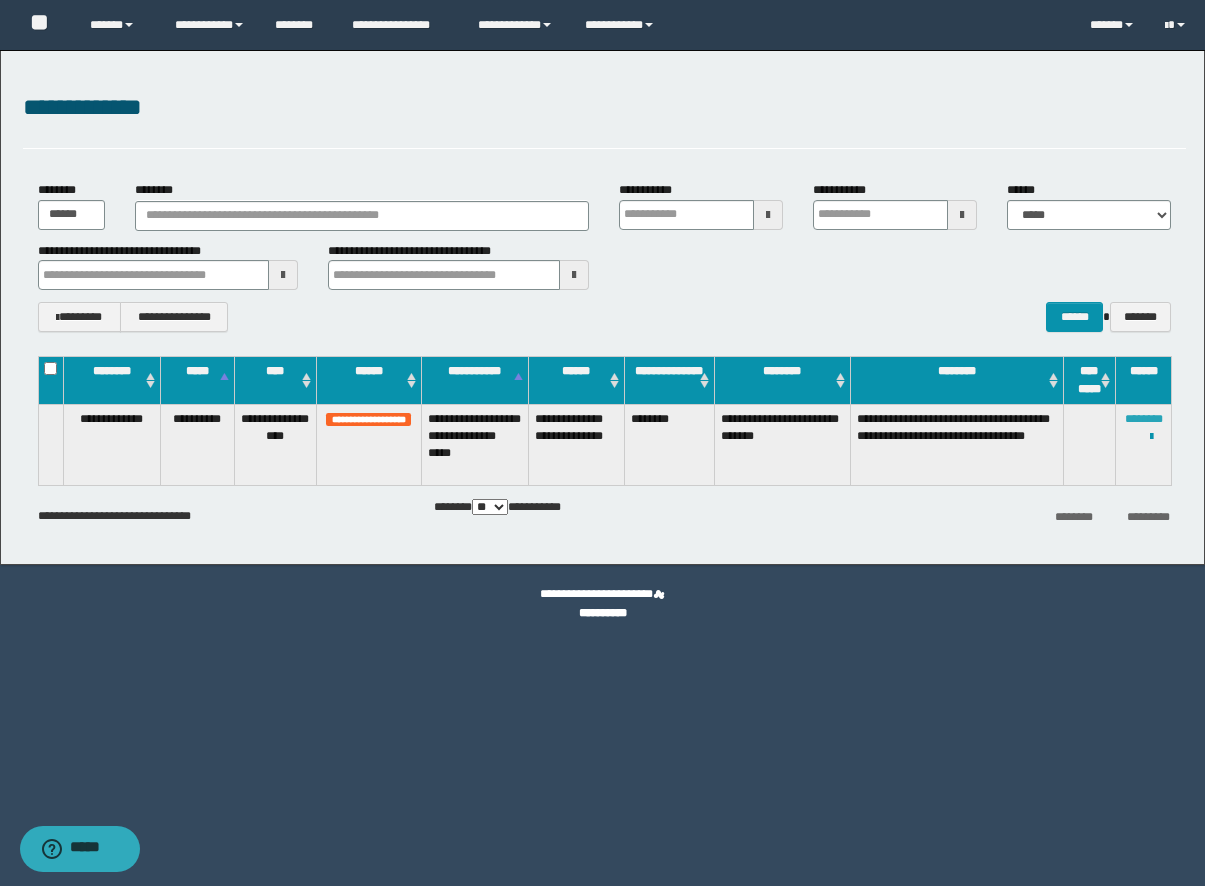 click on "********" at bounding box center (1144, 419) 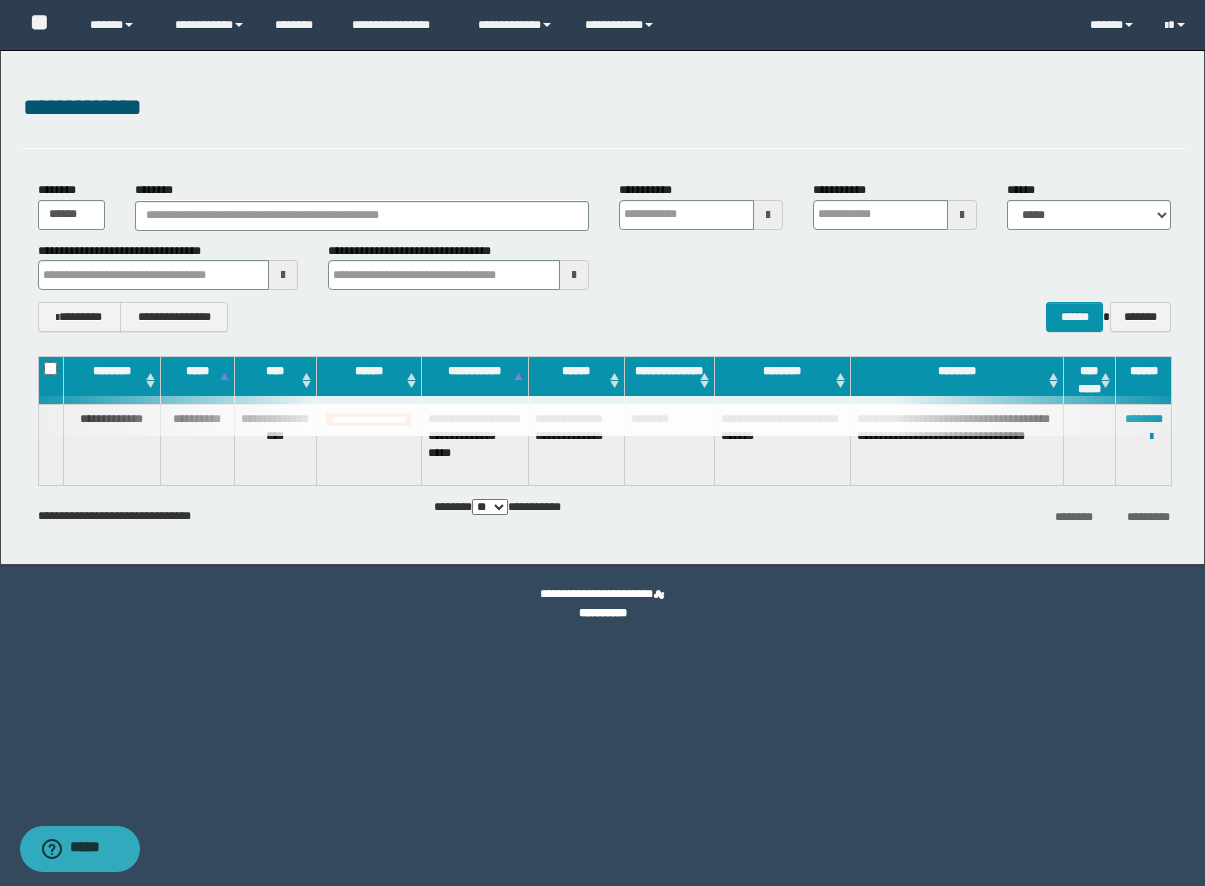 click on "**********" at bounding box center (604, 108) 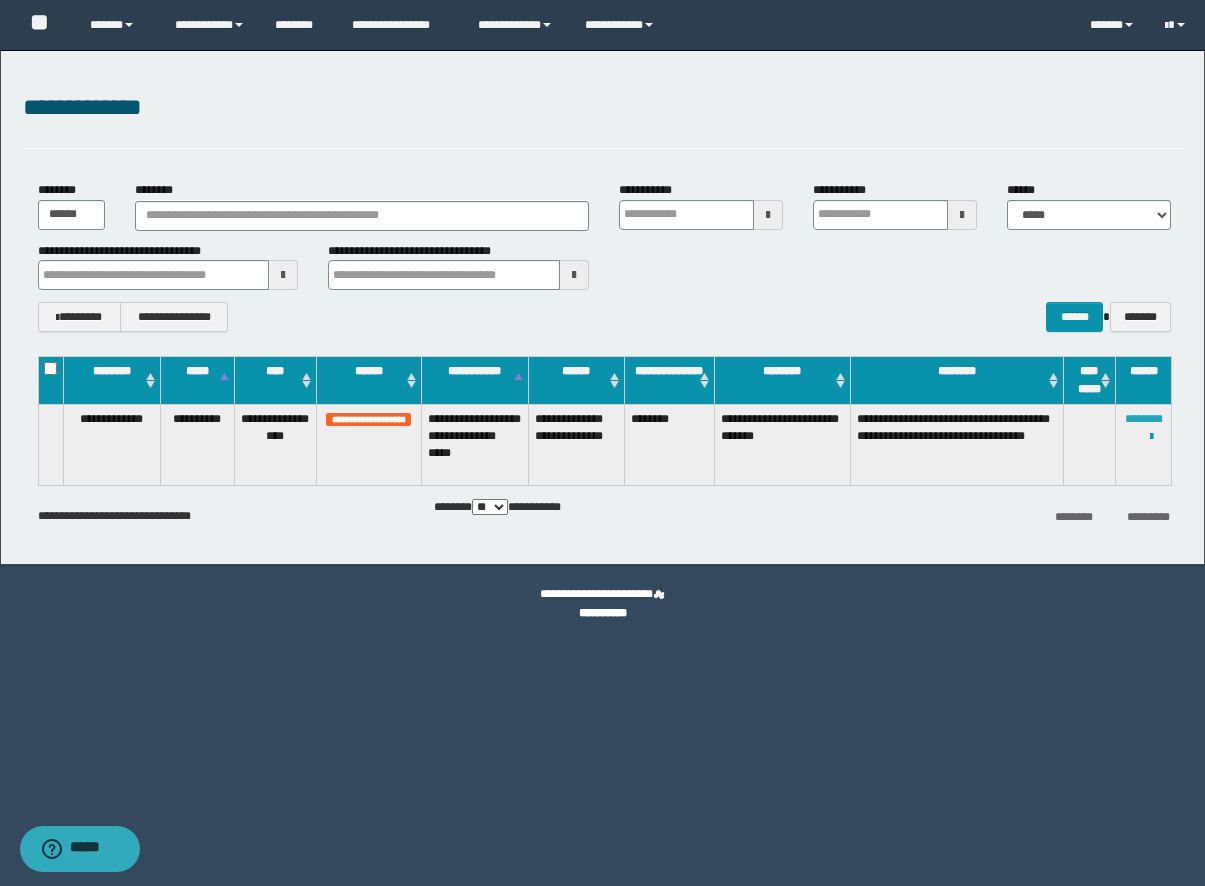 click on "********" at bounding box center (1144, 419) 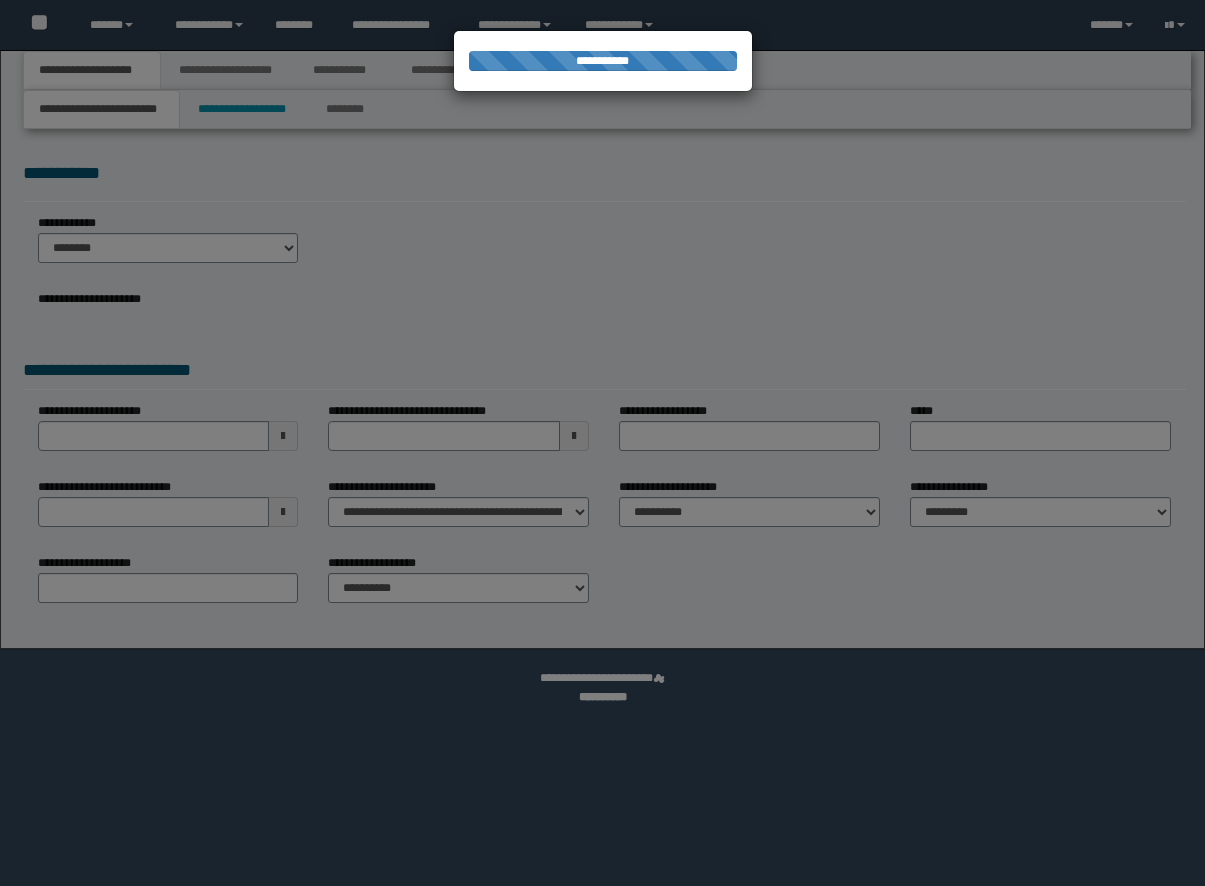 scroll, scrollTop: 0, scrollLeft: 0, axis: both 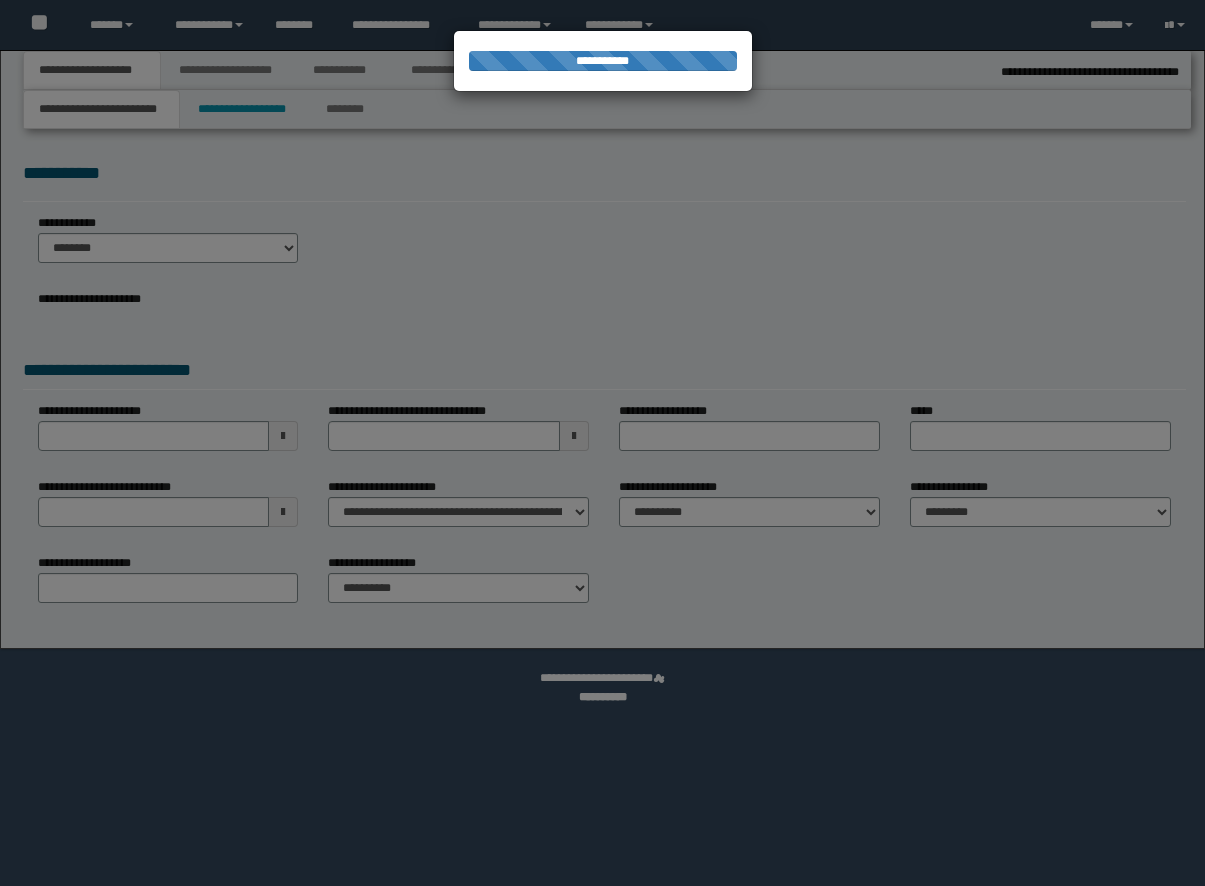 select on "*" 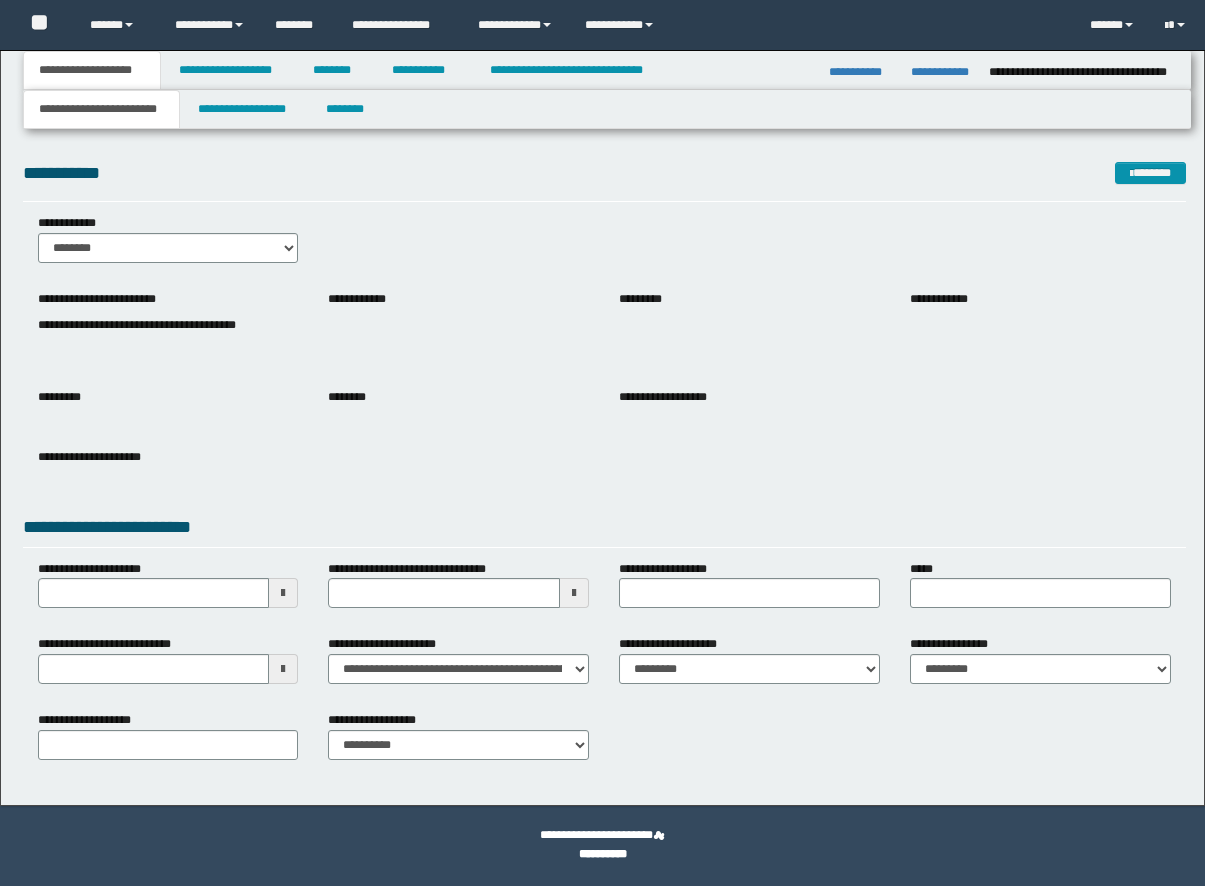 scroll, scrollTop: 0, scrollLeft: 0, axis: both 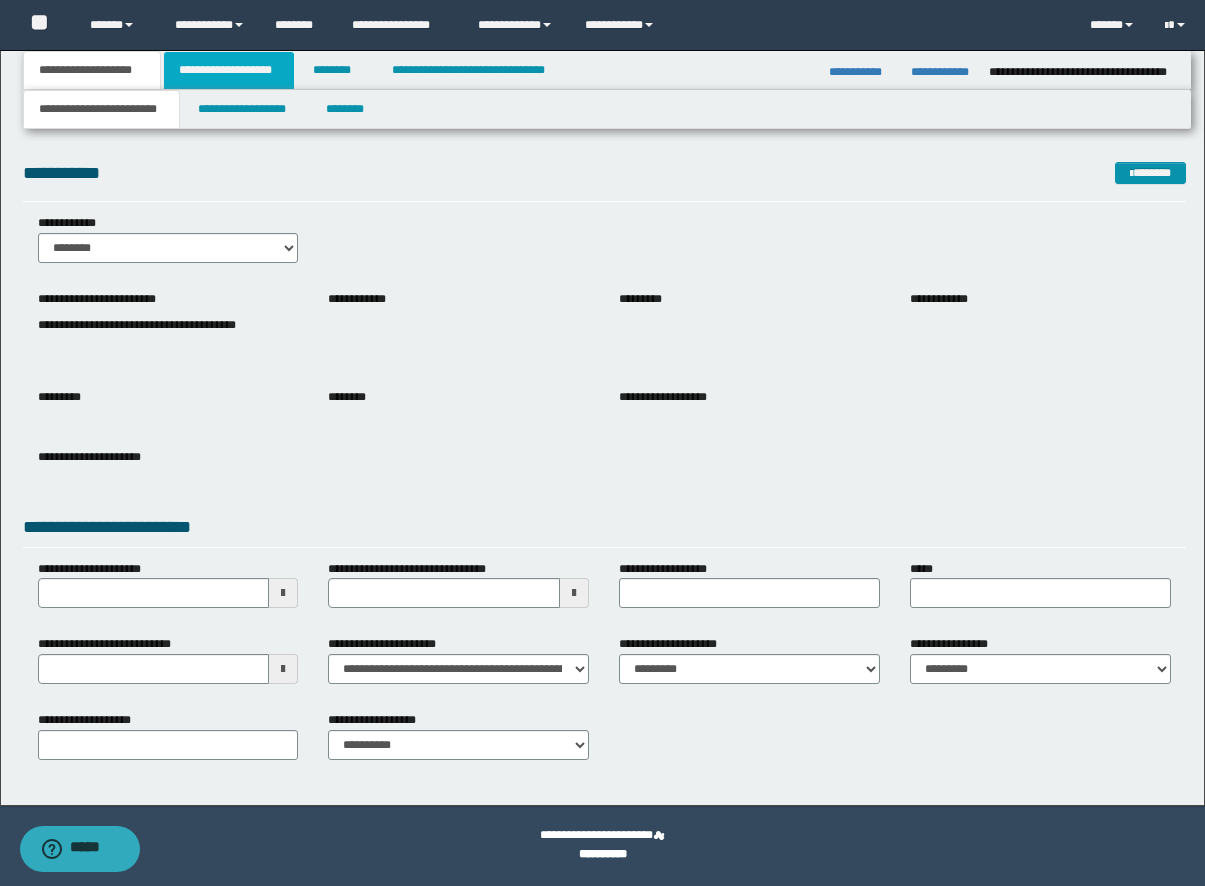 click on "**********" at bounding box center (229, 70) 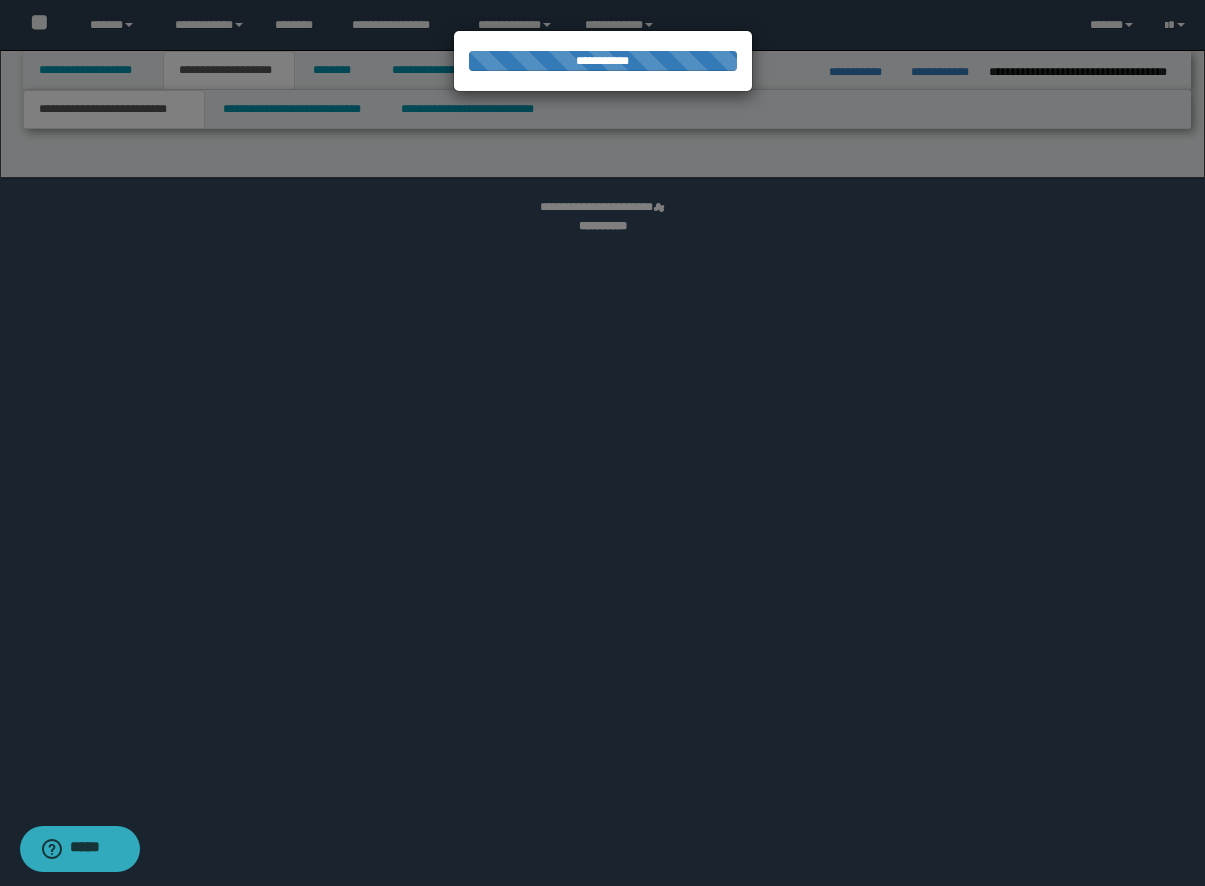 click at bounding box center (602, 443) 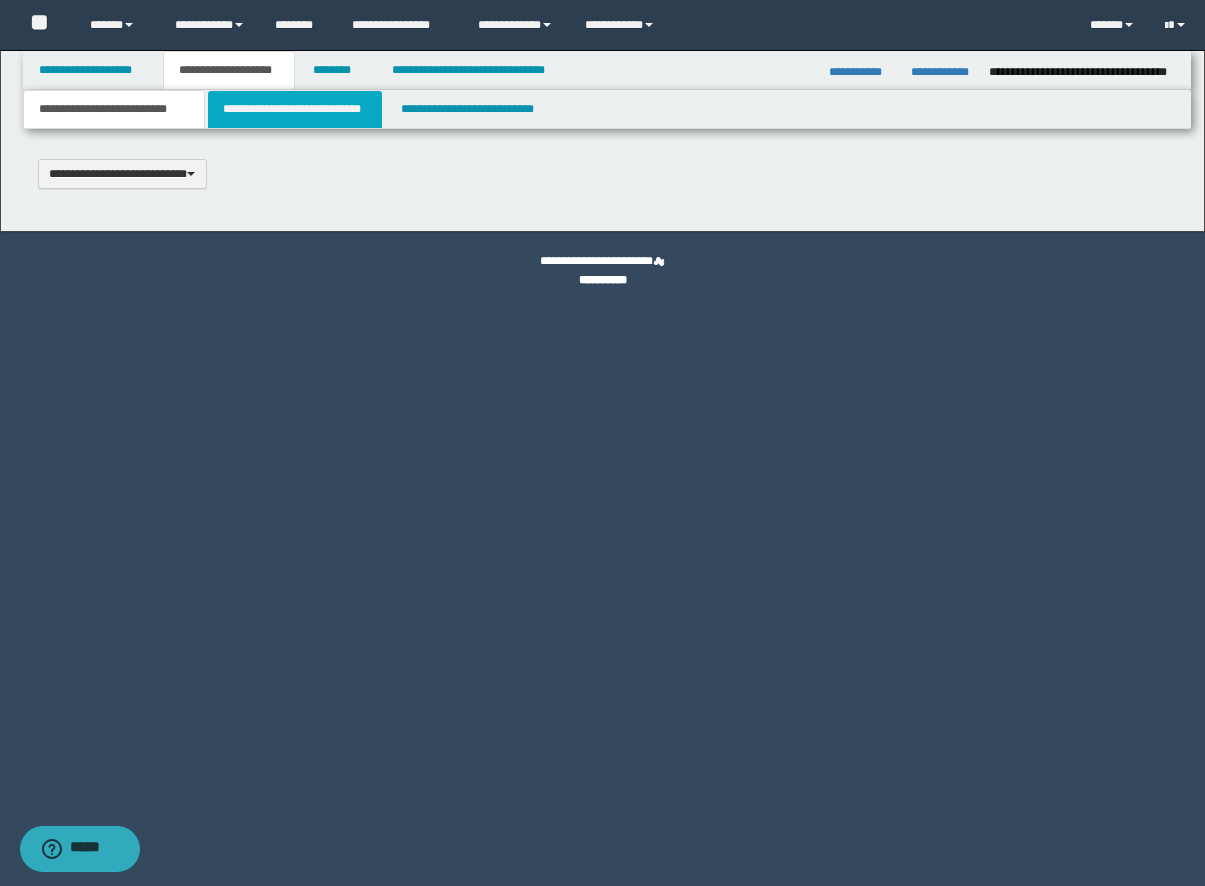 scroll, scrollTop: 0, scrollLeft: 0, axis: both 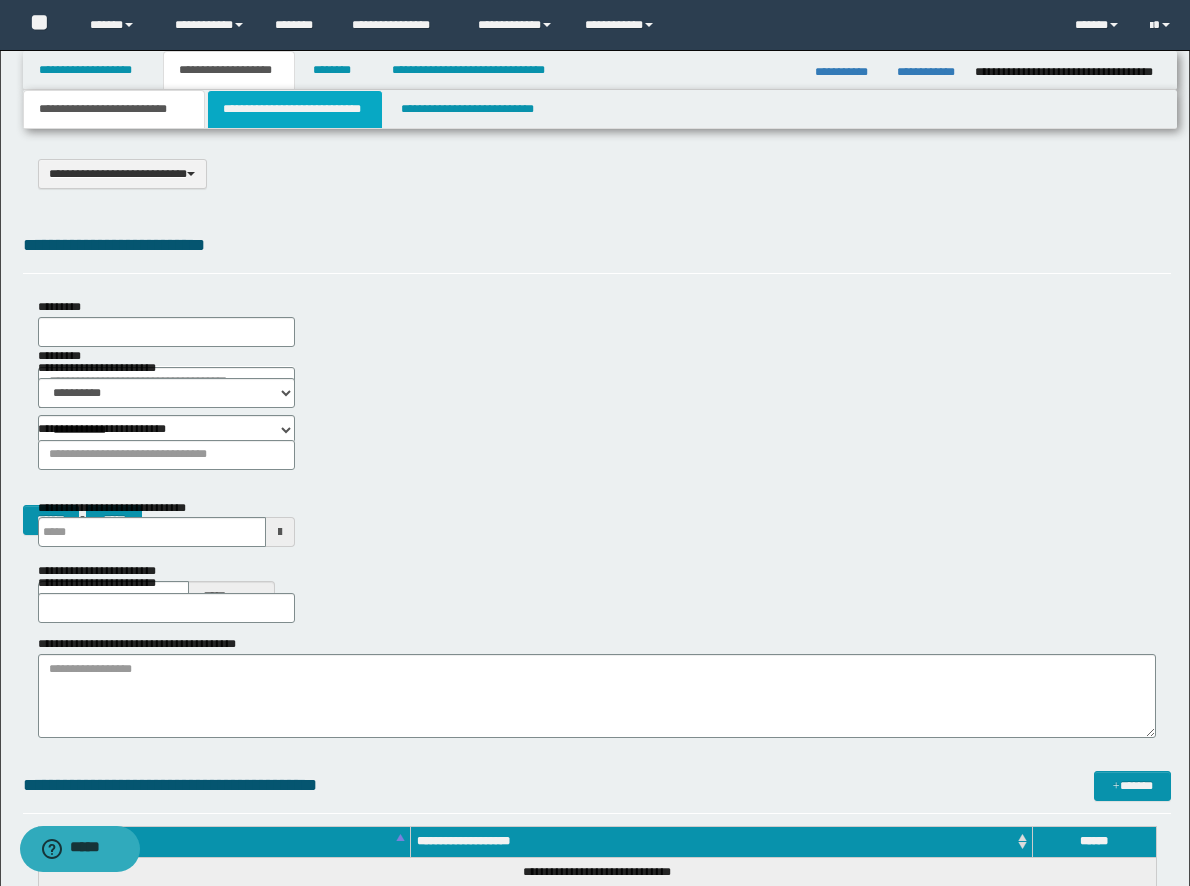 click on "**********" at bounding box center (295, 109) 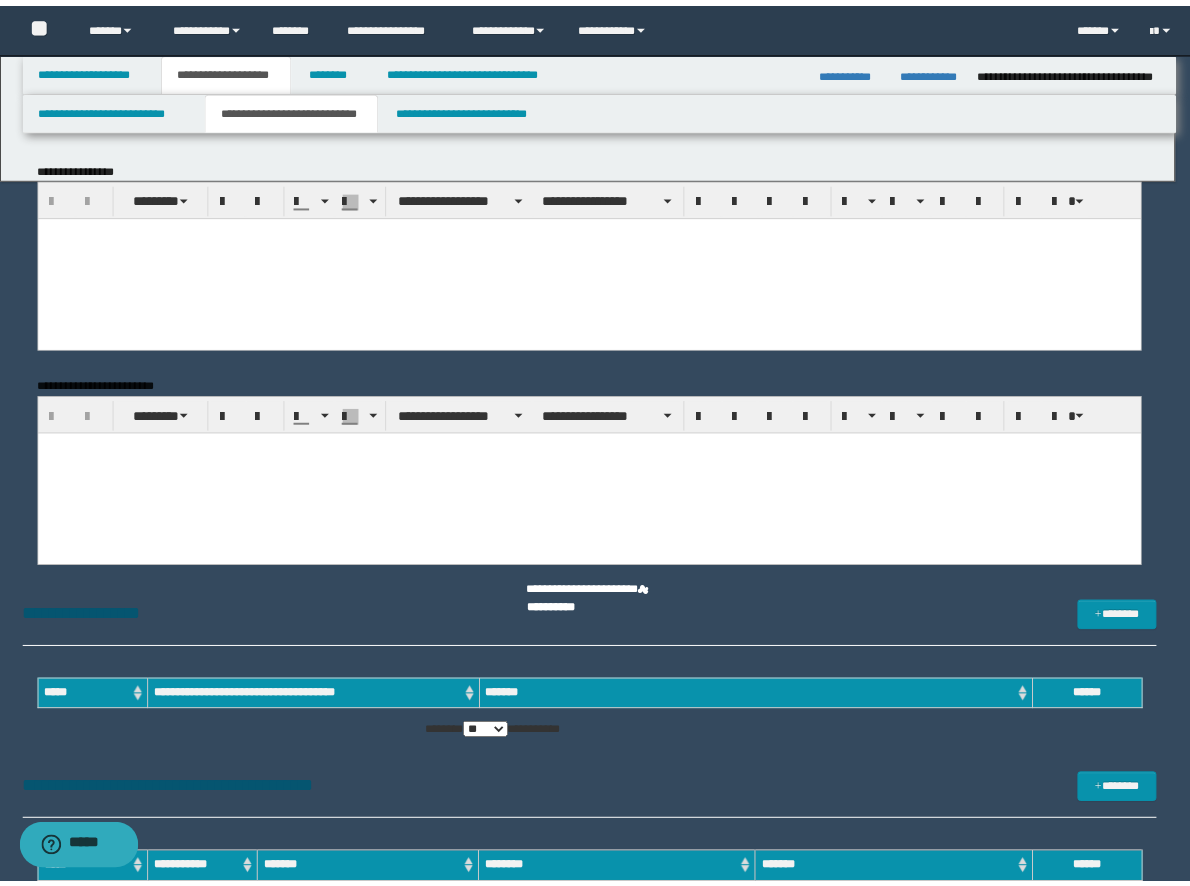 scroll, scrollTop: 0, scrollLeft: 0, axis: both 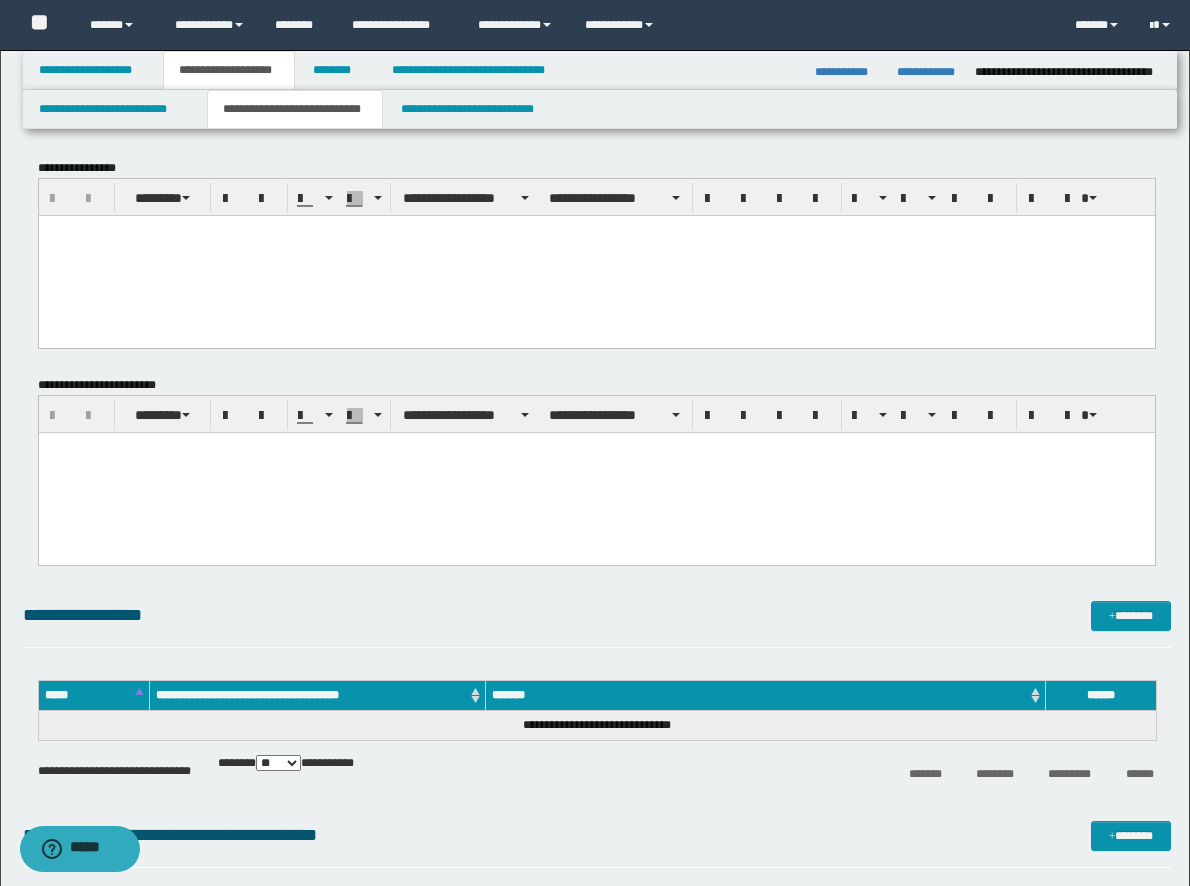 drag, startPoint x: 360, startPoint y: 245, endPoint x: 337, endPoint y: 241, distance: 23.345236 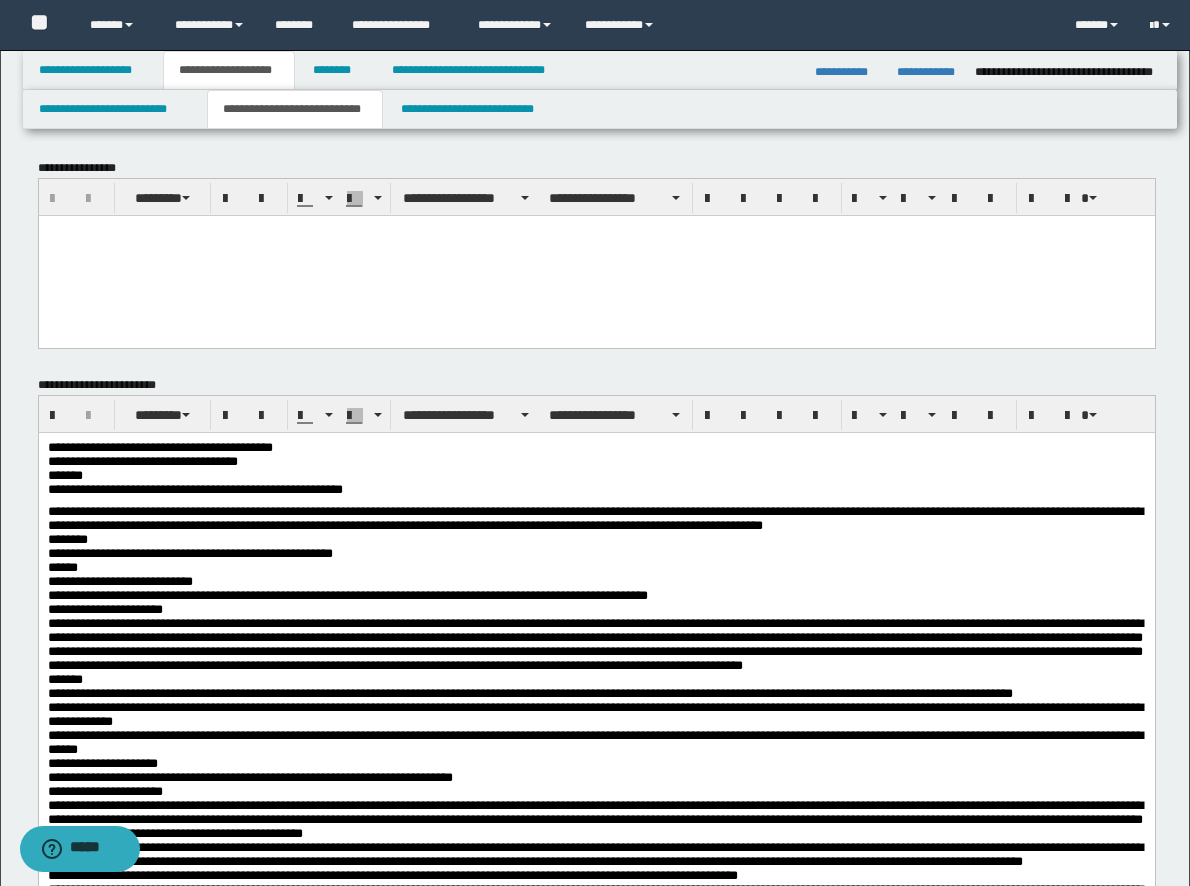 drag, startPoint x: 354, startPoint y: 482, endPoint x: 294, endPoint y: 451, distance: 67.53518 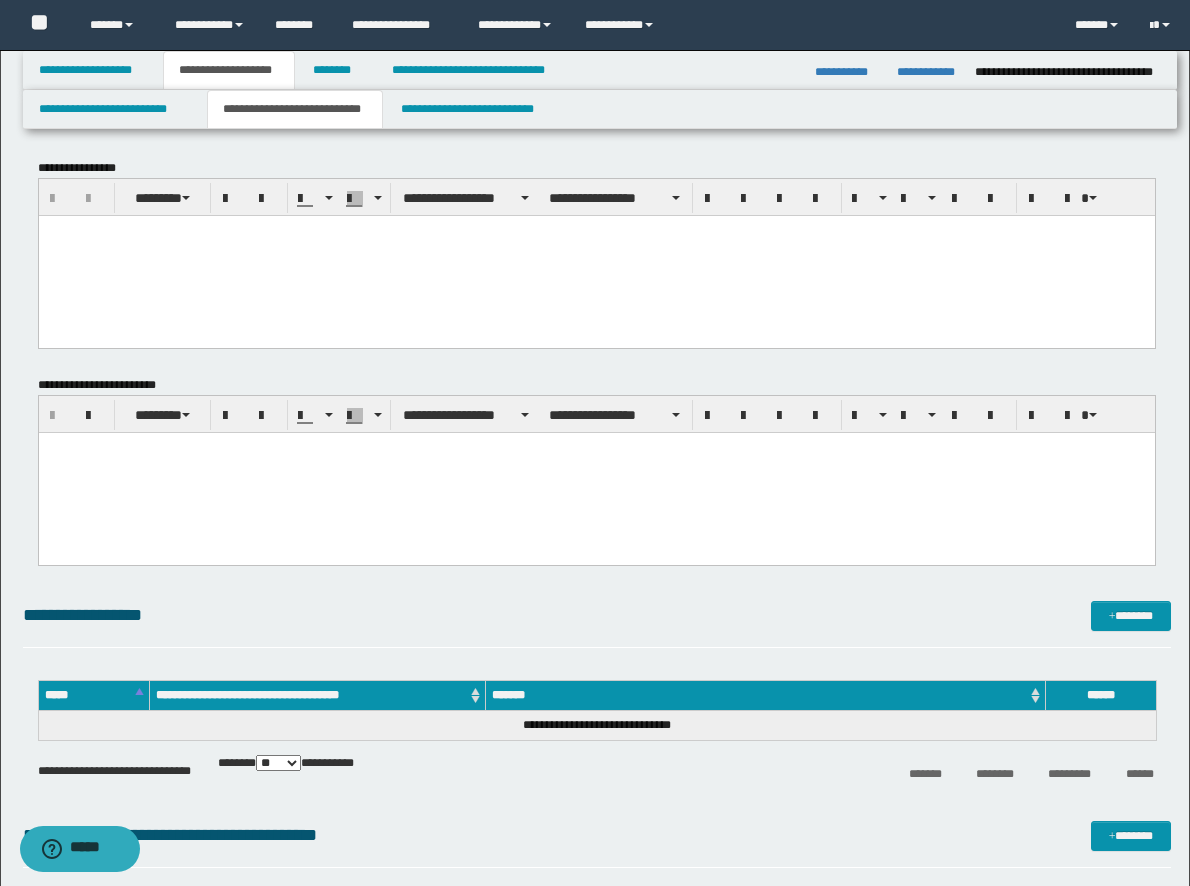 click at bounding box center [596, 447] 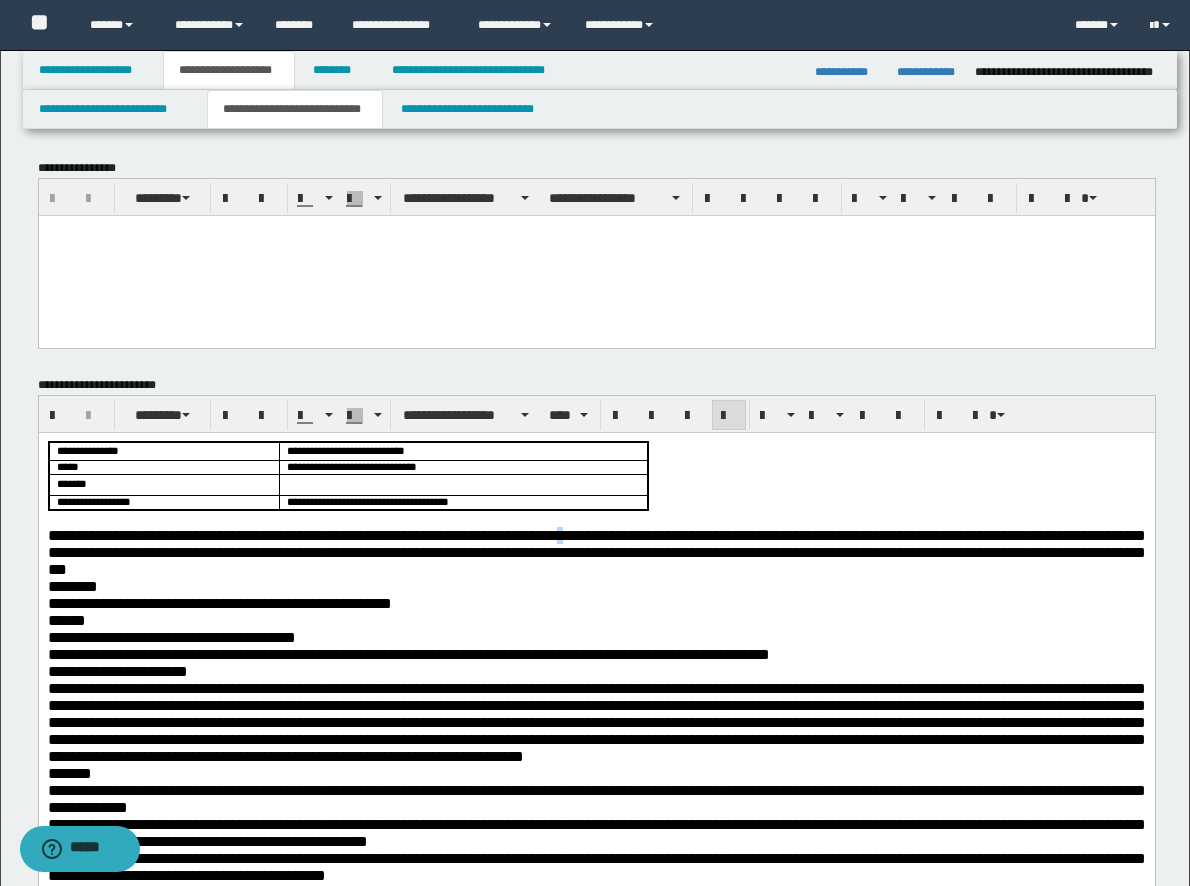 click on "**********" at bounding box center [596, 551] 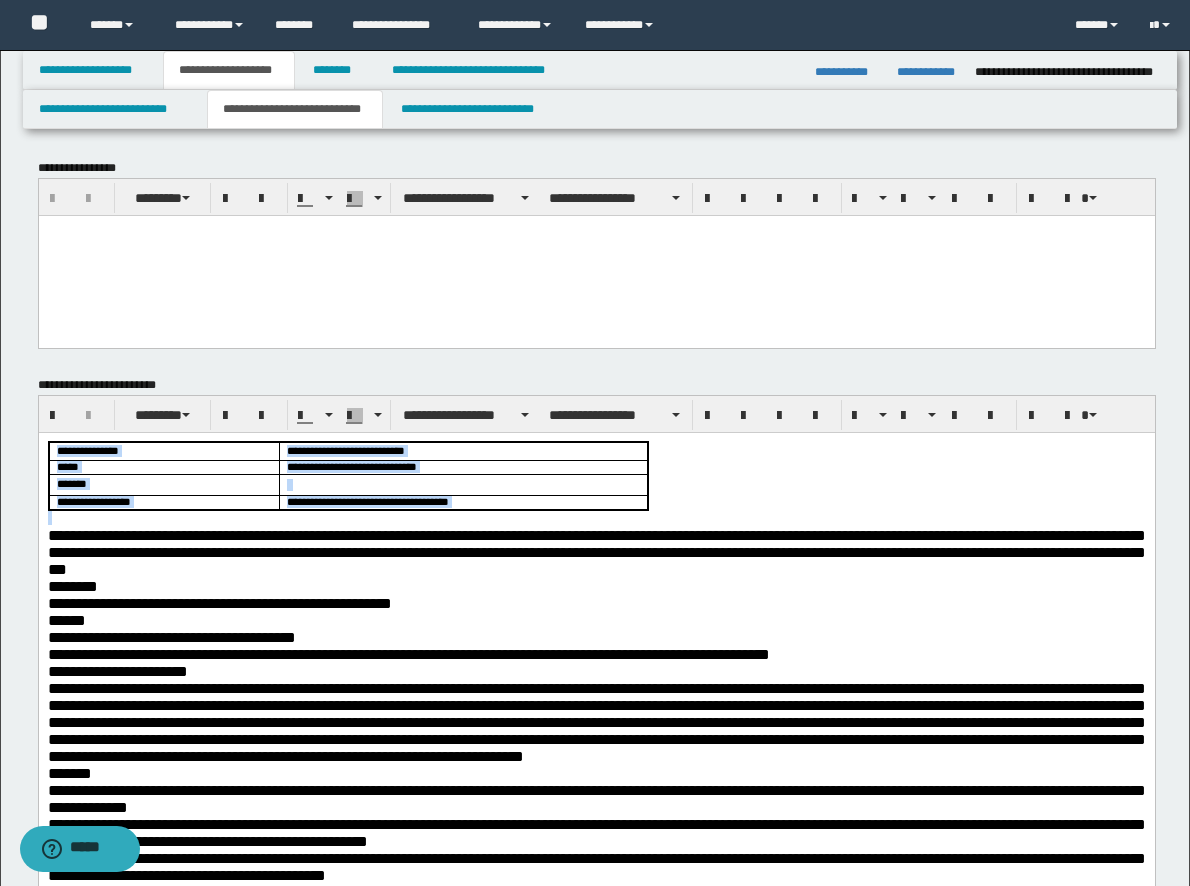 drag, startPoint x: 671, startPoint y: 511, endPoint x: -74, endPoint y: 405, distance: 752.5032 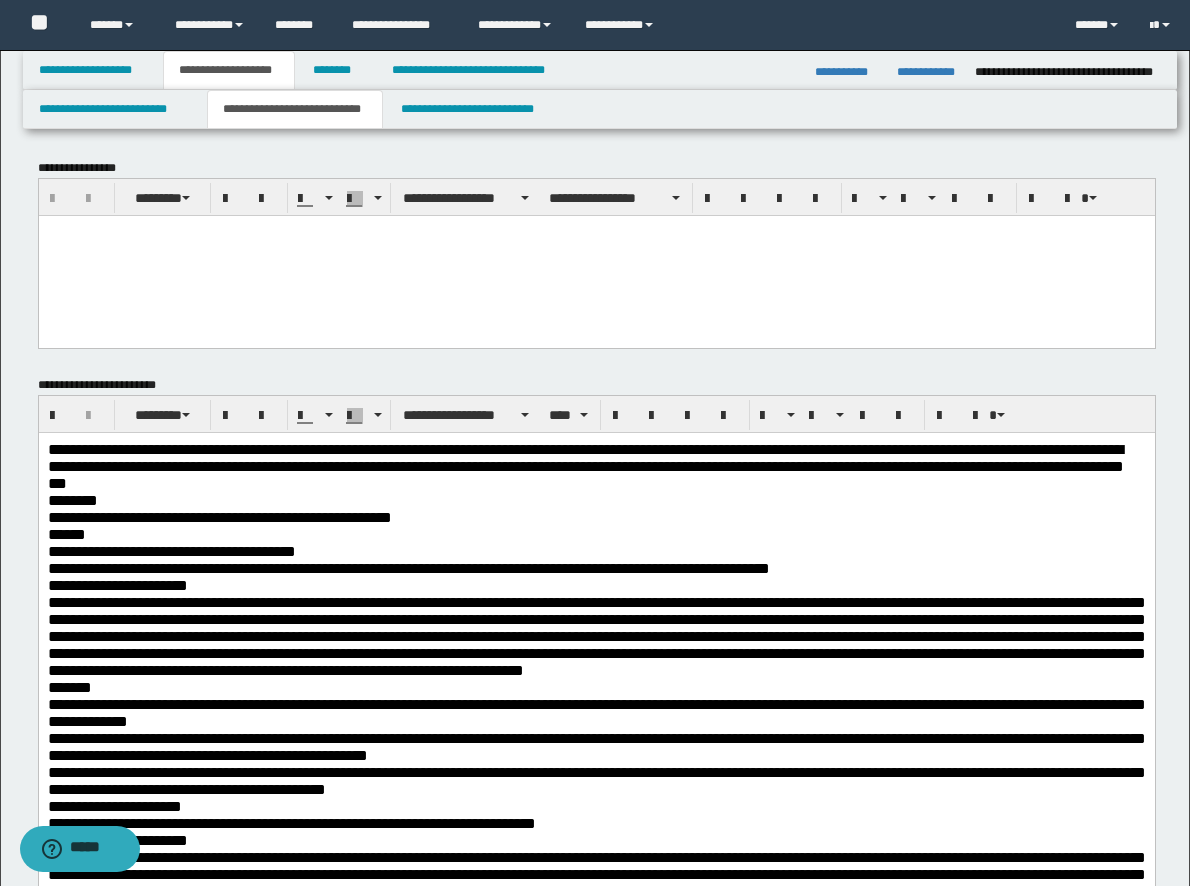 drag, startPoint x: 19, startPoint y: 489, endPoint x: 19, endPoint y: 446, distance: 43 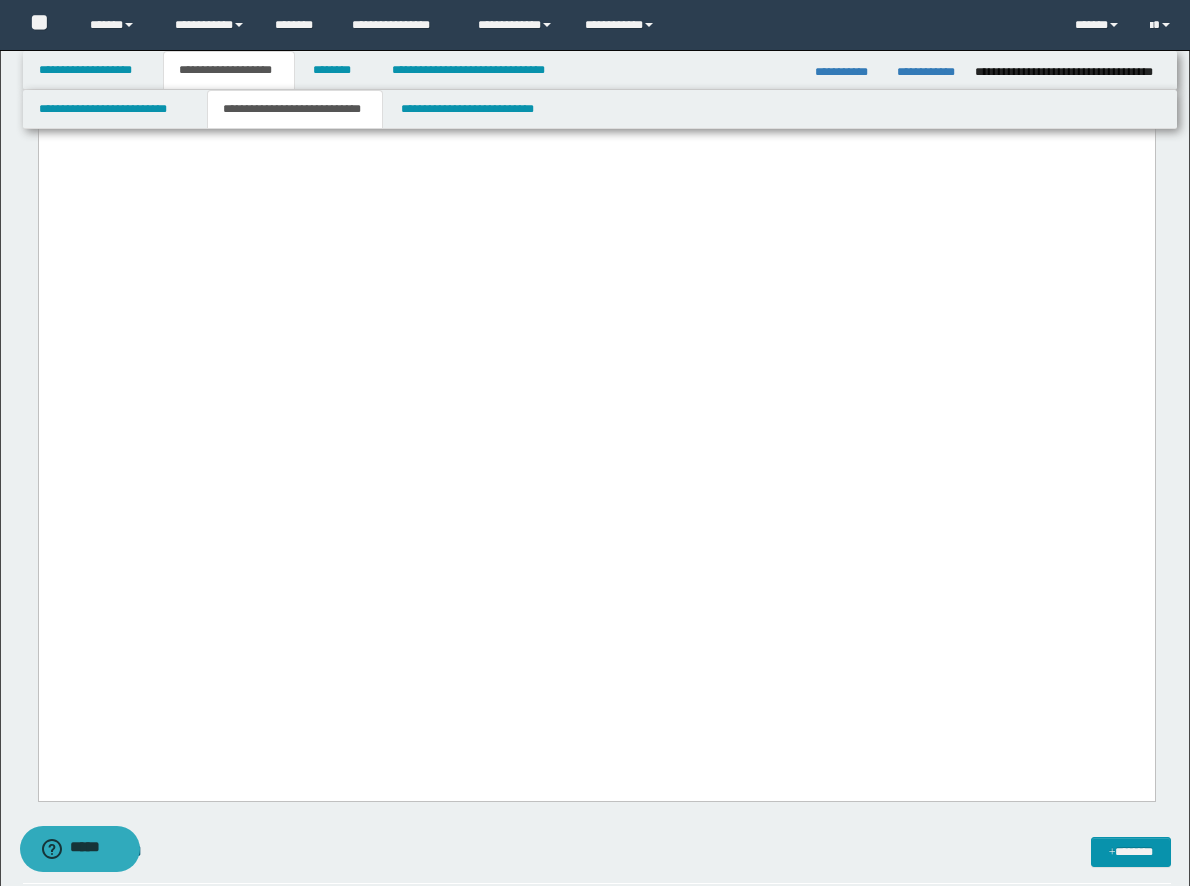 scroll, scrollTop: 2900, scrollLeft: 0, axis: vertical 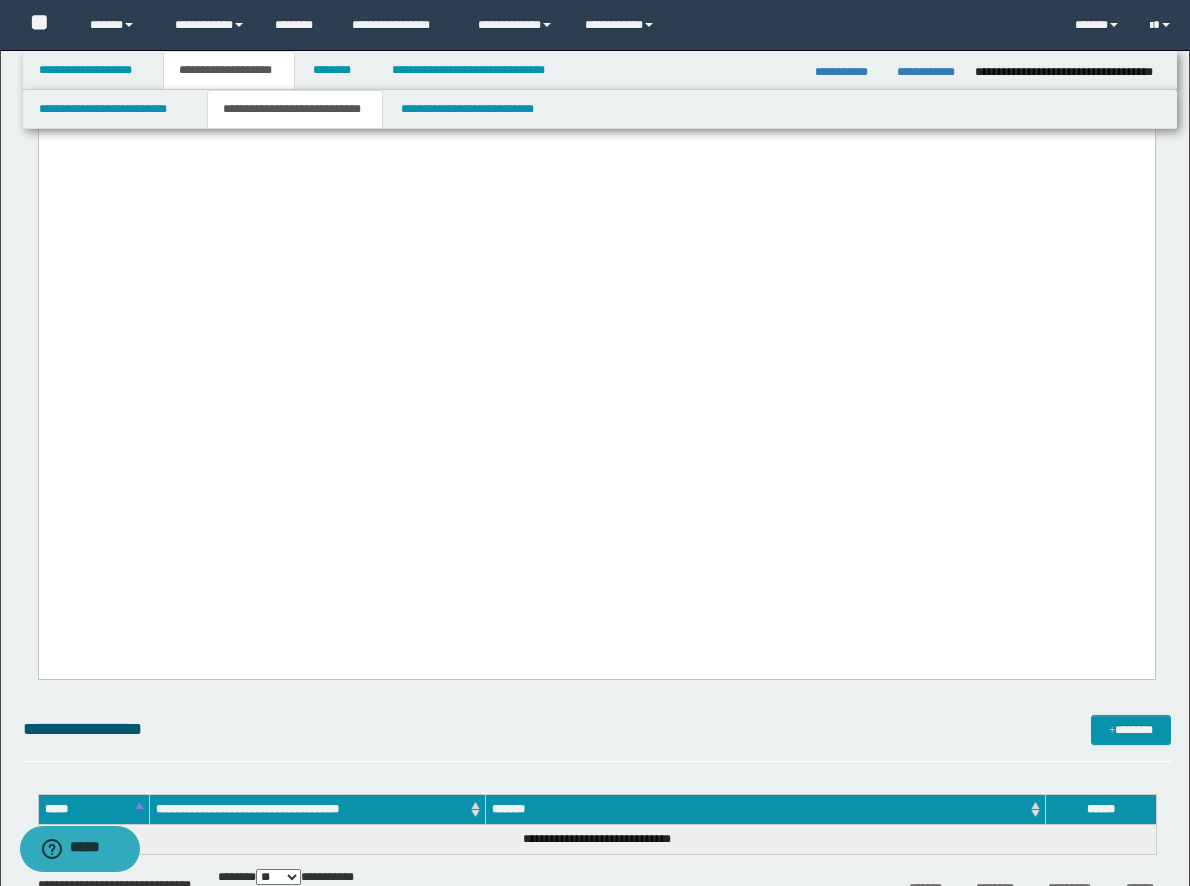 drag, startPoint x: 50, startPoint y: -2451, endPoint x: 1038, endPoint y: 530, distance: 3140.4626 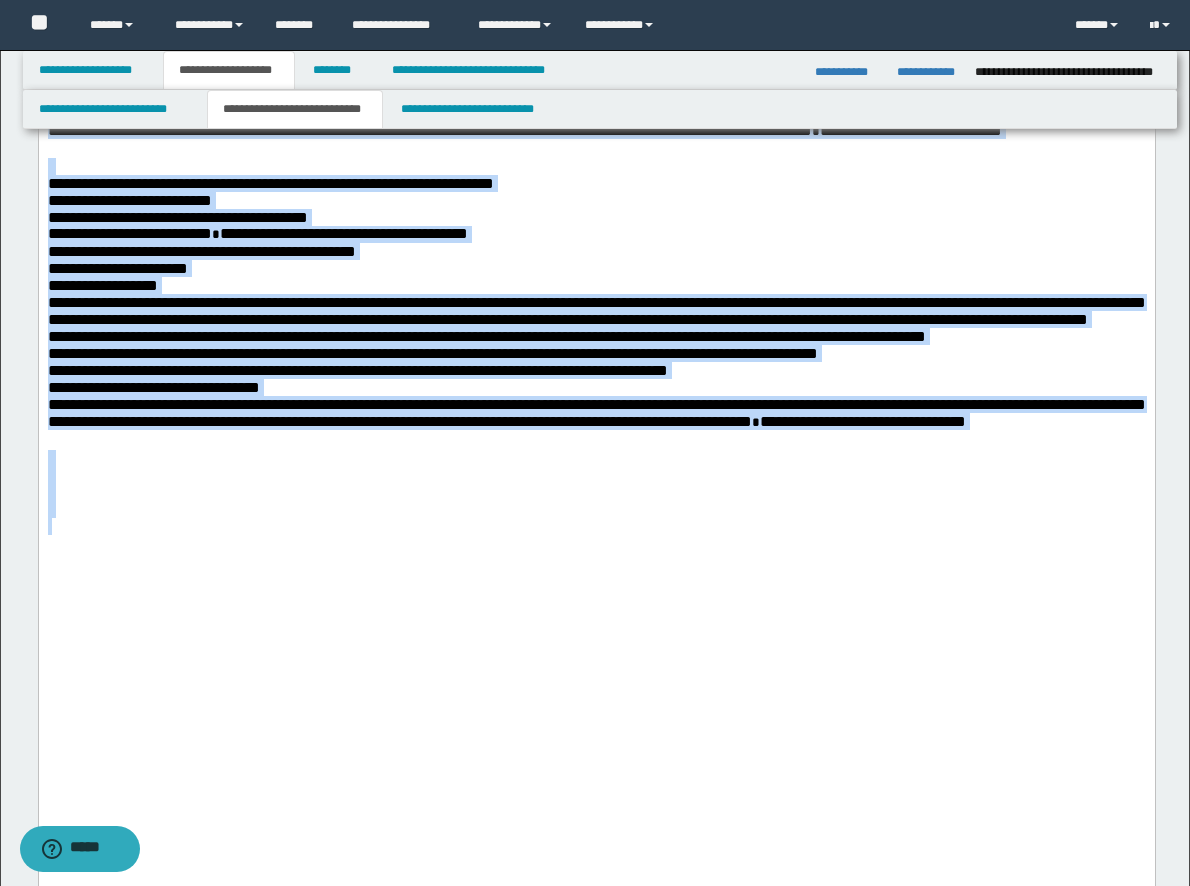 scroll, scrollTop: 2000, scrollLeft: 0, axis: vertical 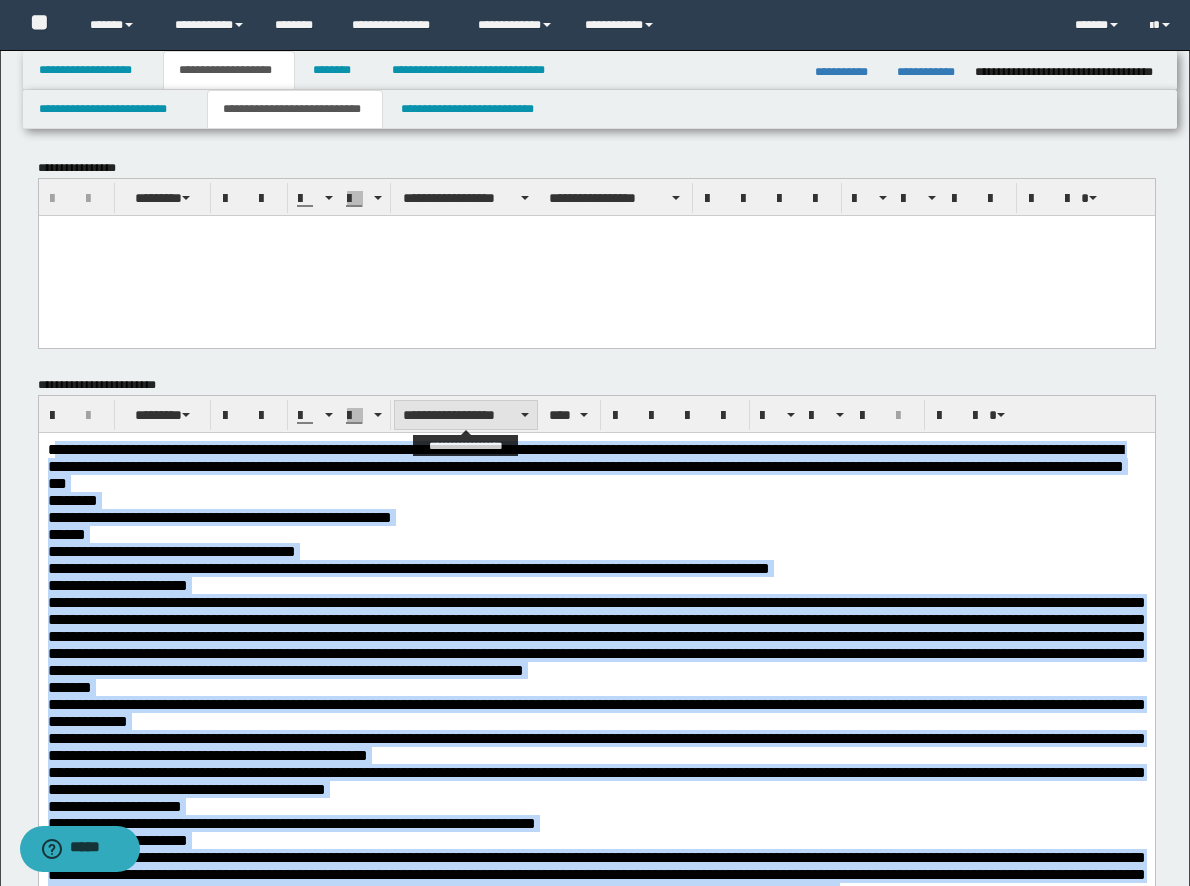 drag, startPoint x: 446, startPoint y: 405, endPoint x: 433, endPoint y: 412, distance: 14.764823 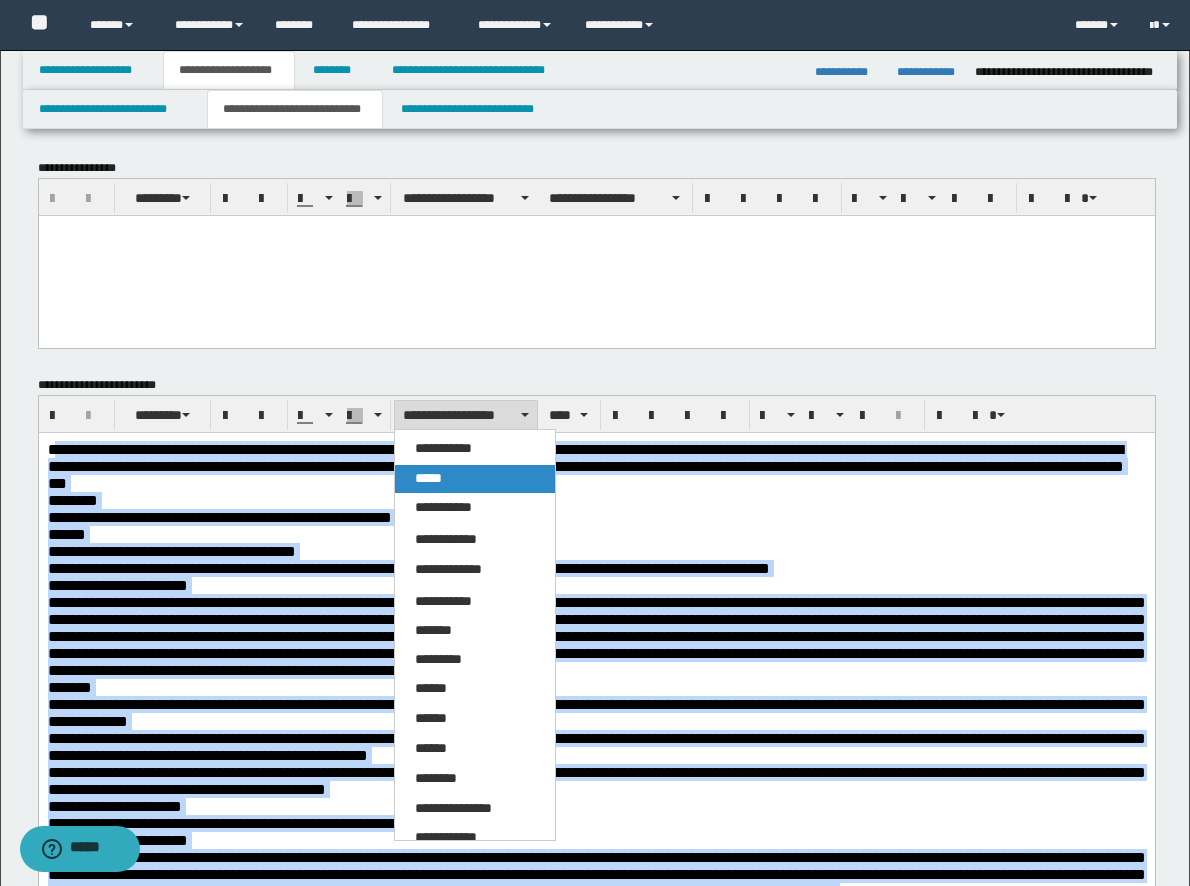 click on "*****" at bounding box center [428, 478] 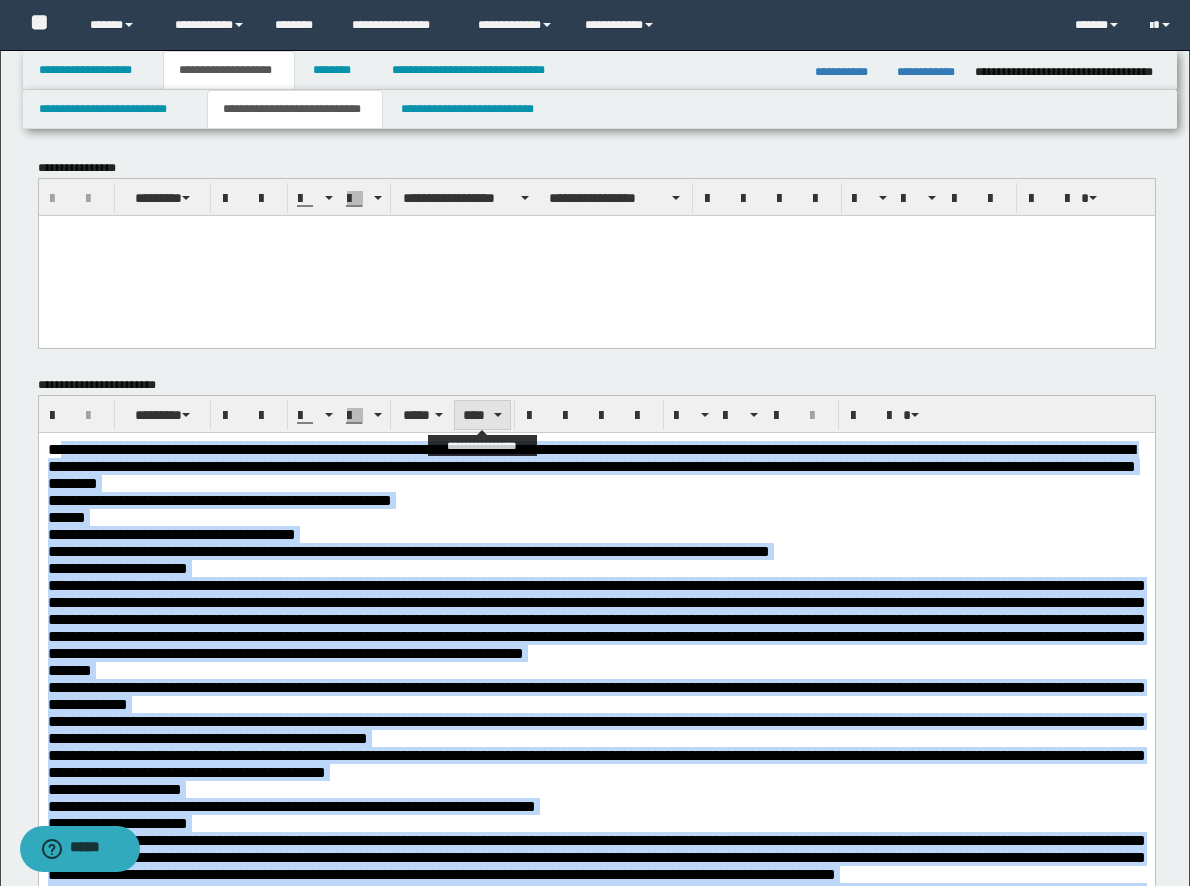 click on "****" at bounding box center (482, 415) 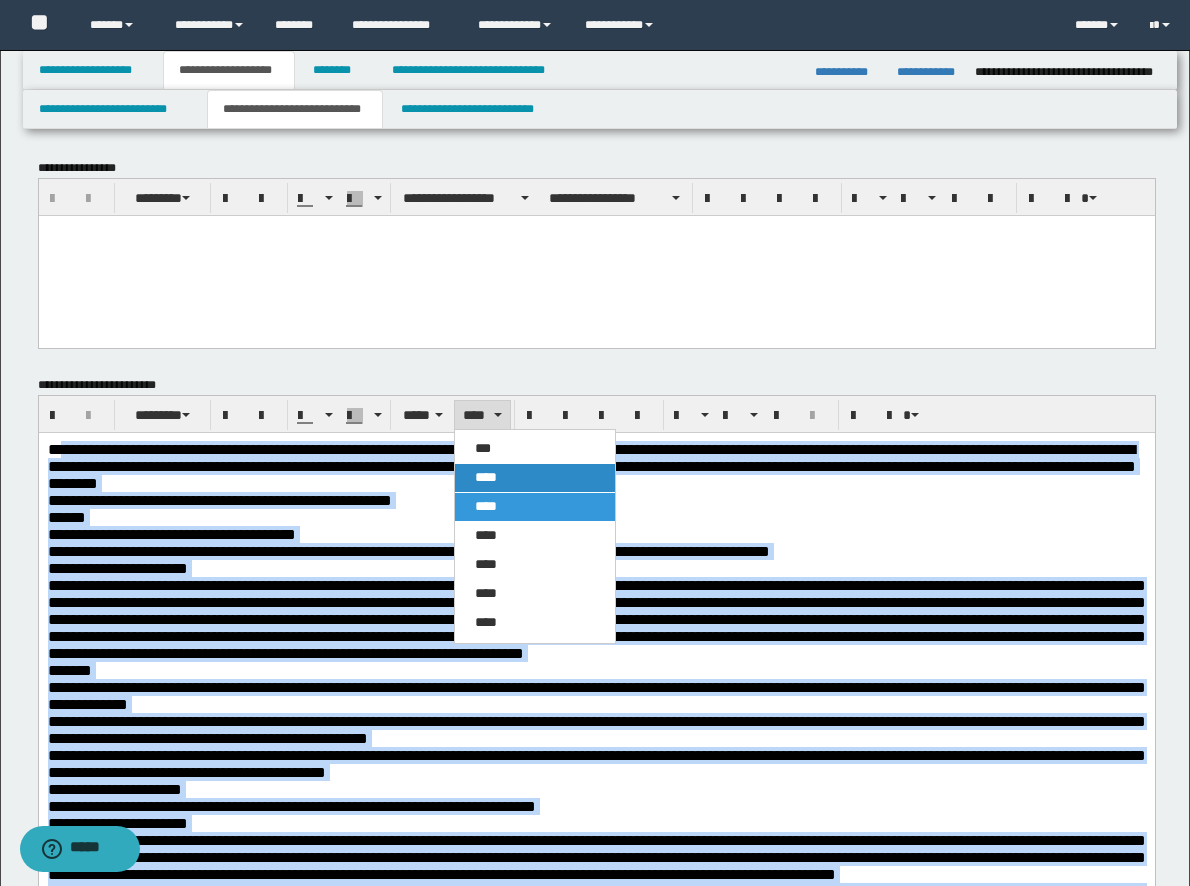 click on "****" at bounding box center [486, 477] 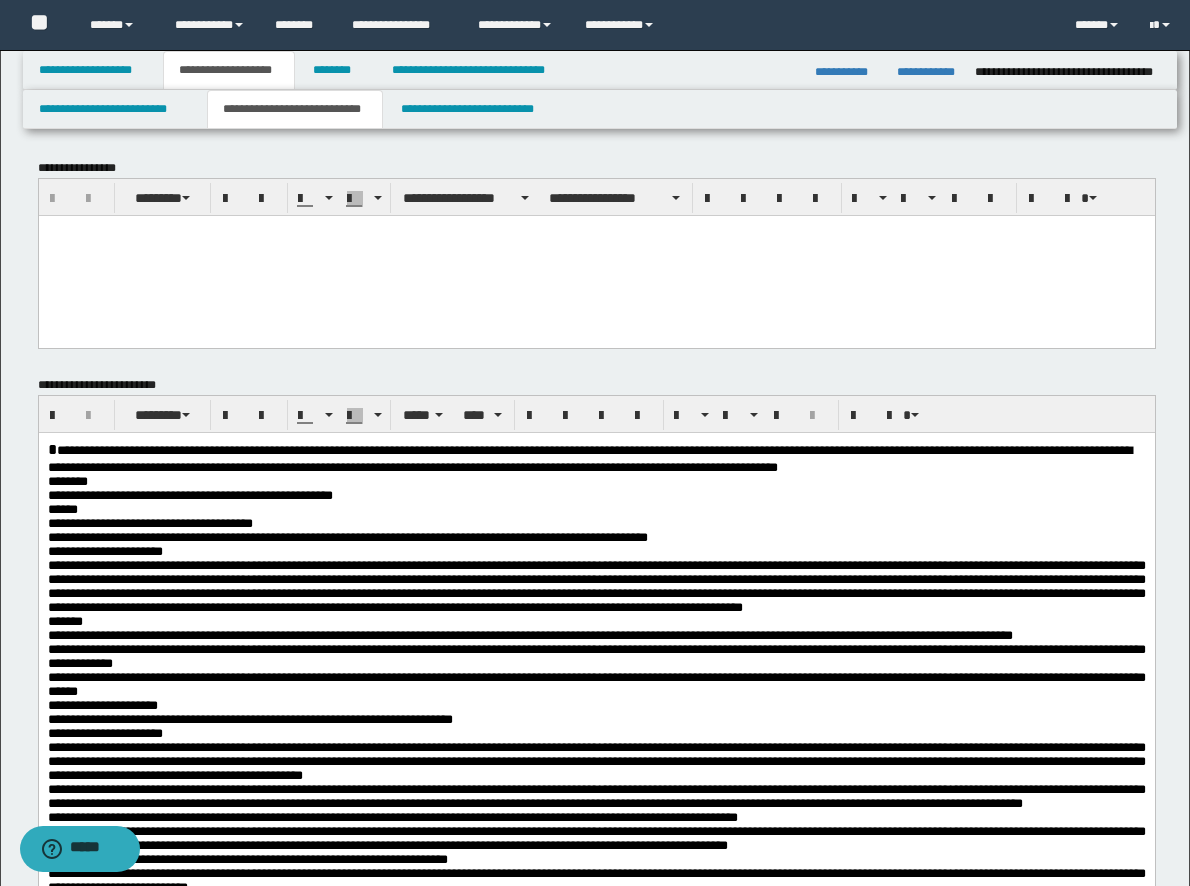 click on "**********" at bounding box center (596, 1456) 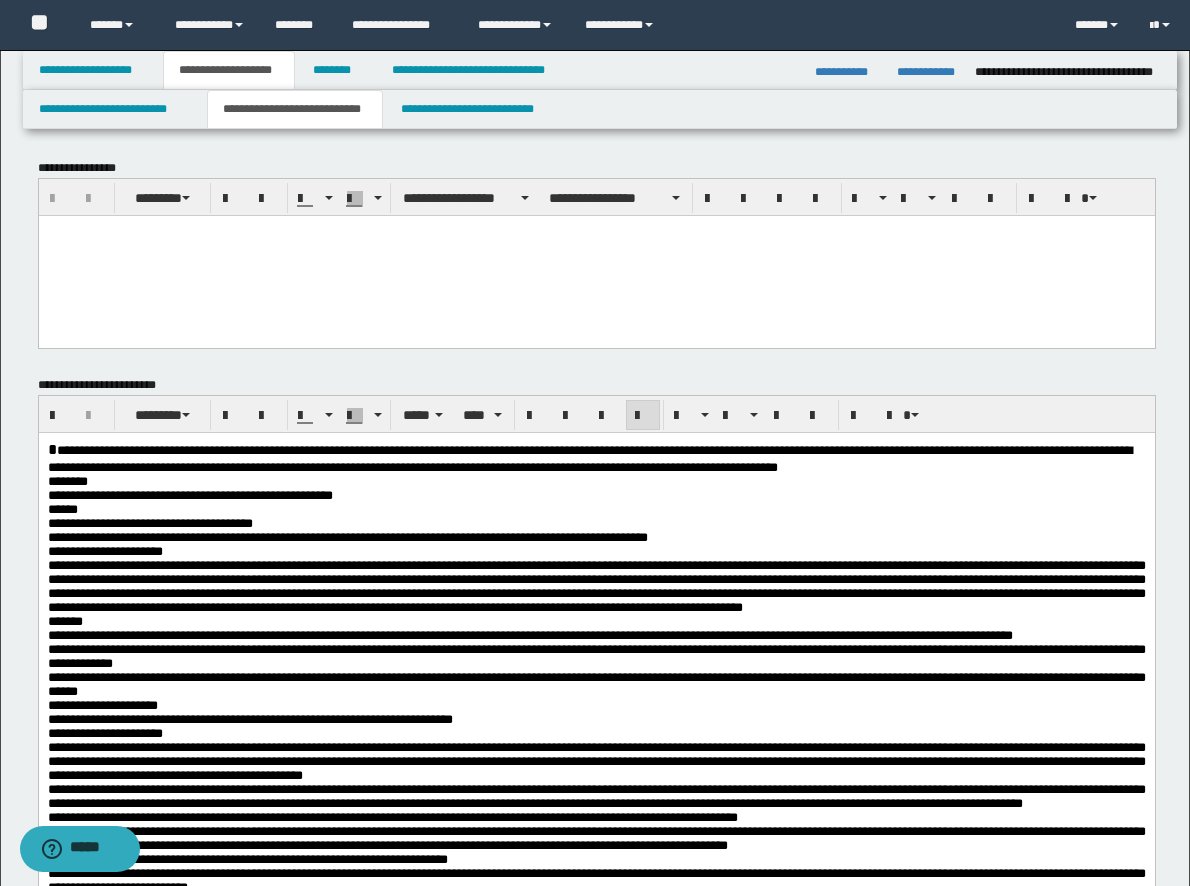drag, startPoint x: 1155, startPoint y: 505, endPoint x: 1092, endPoint y: 41, distance: 468.25742 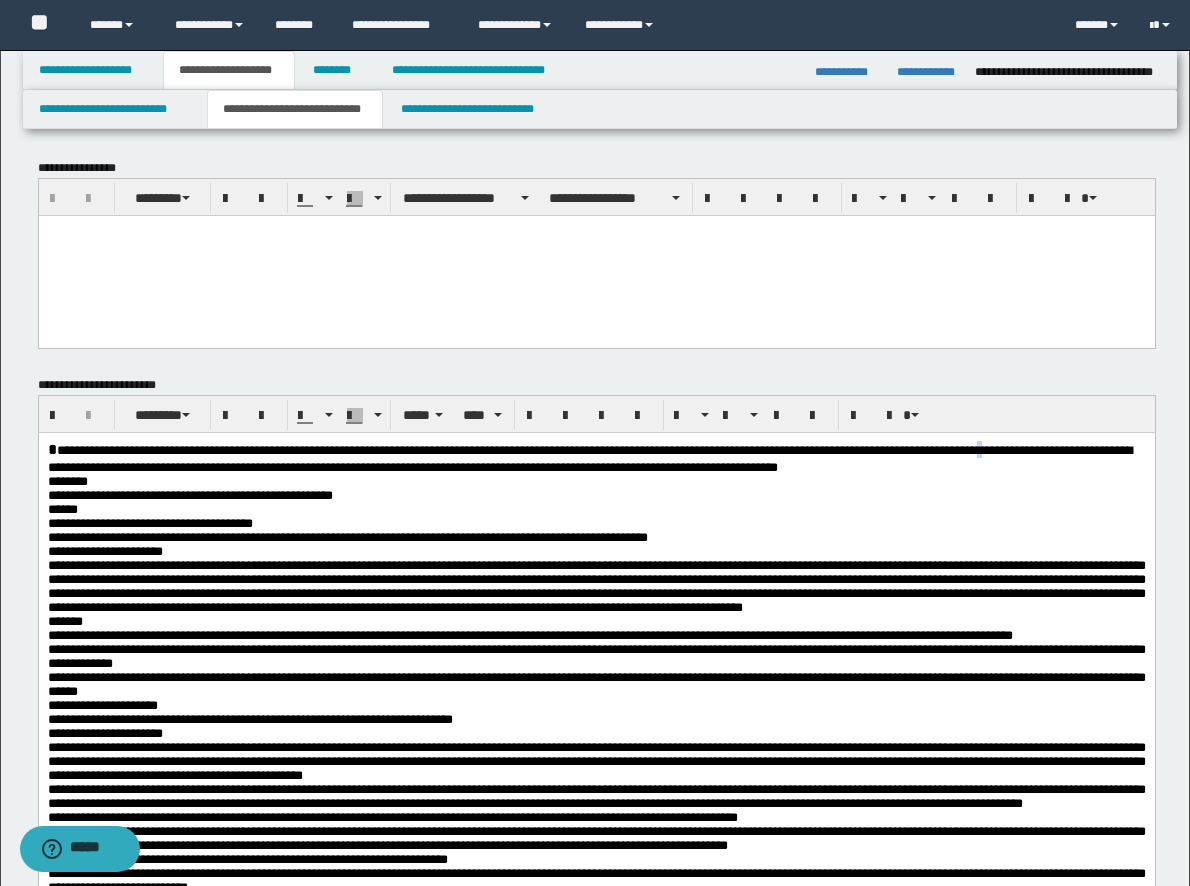 click on "**********" at bounding box center (589, 458) 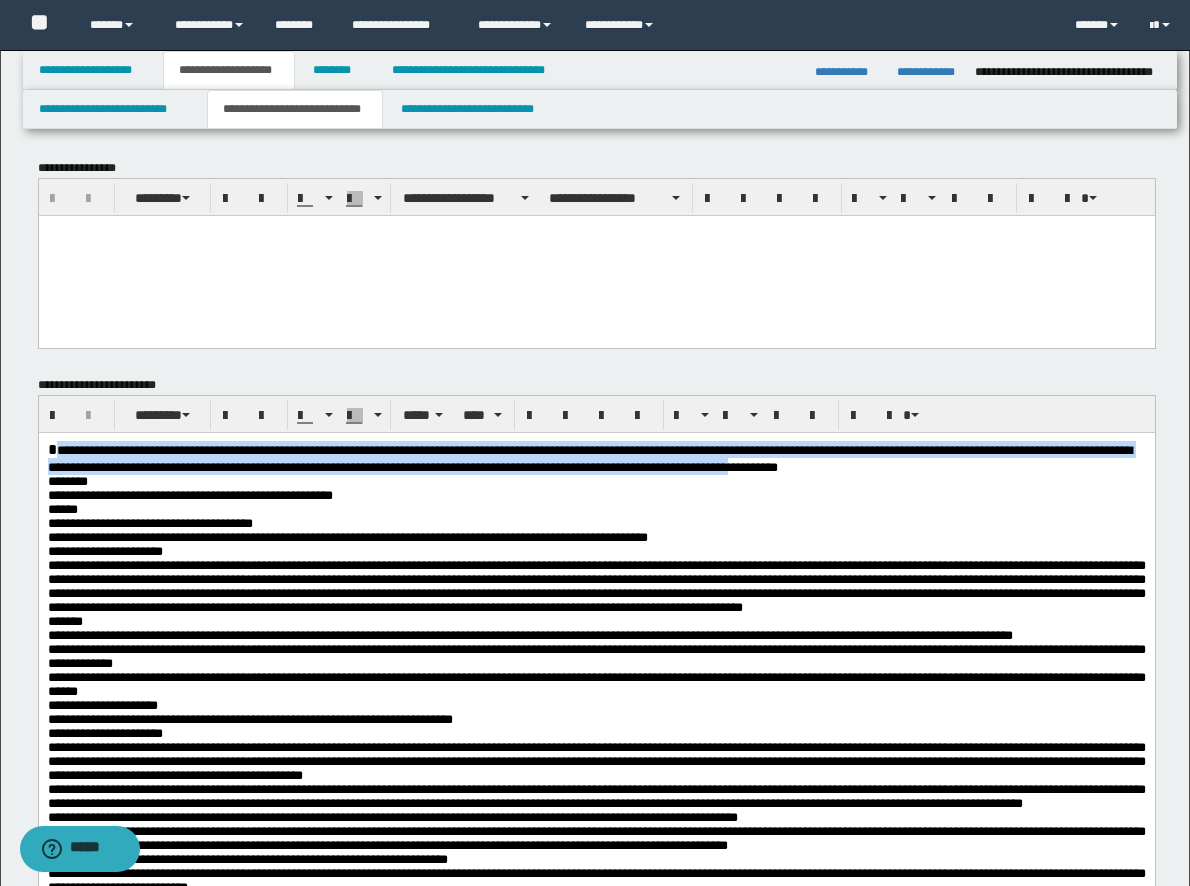 drag, startPoint x: 53, startPoint y: 448, endPoint x: 937, endPoint y: 444, distance: 884.00903 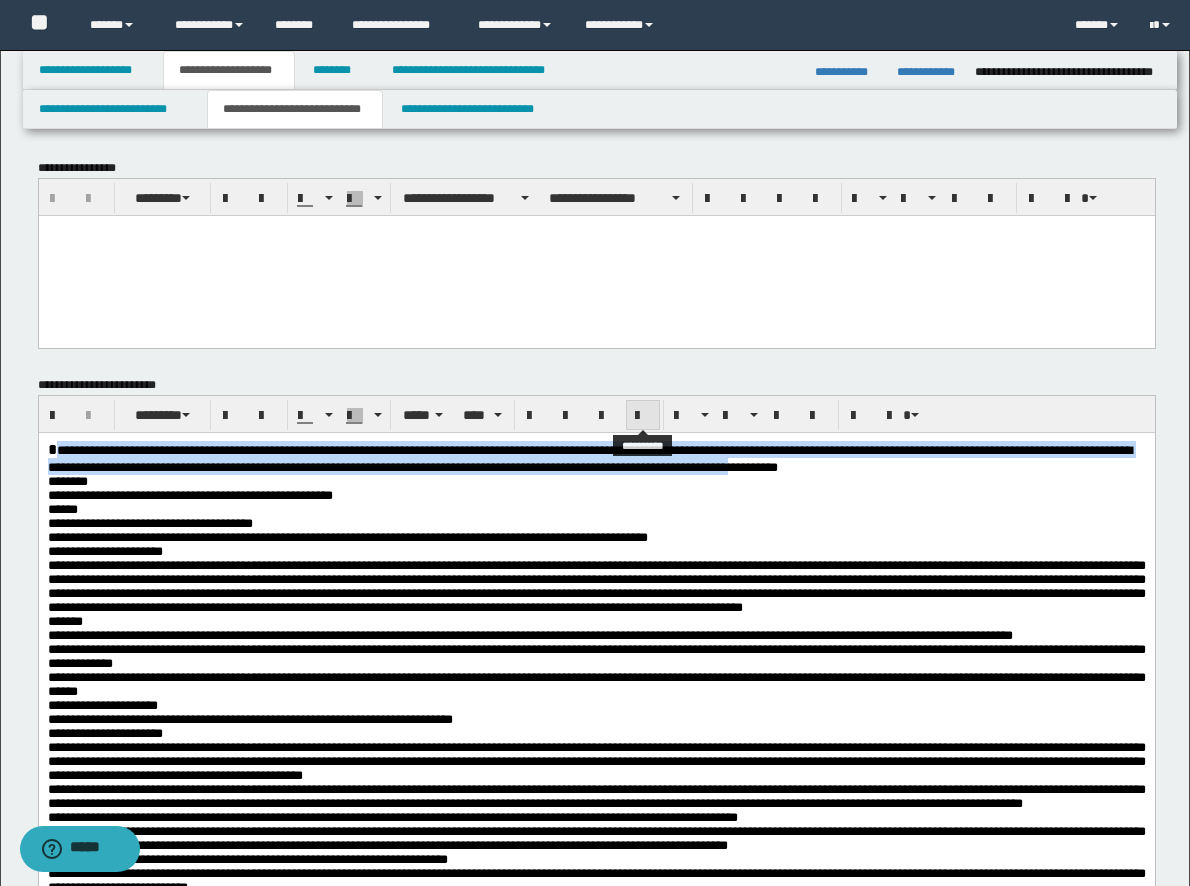click at bounding box center [643, 415] 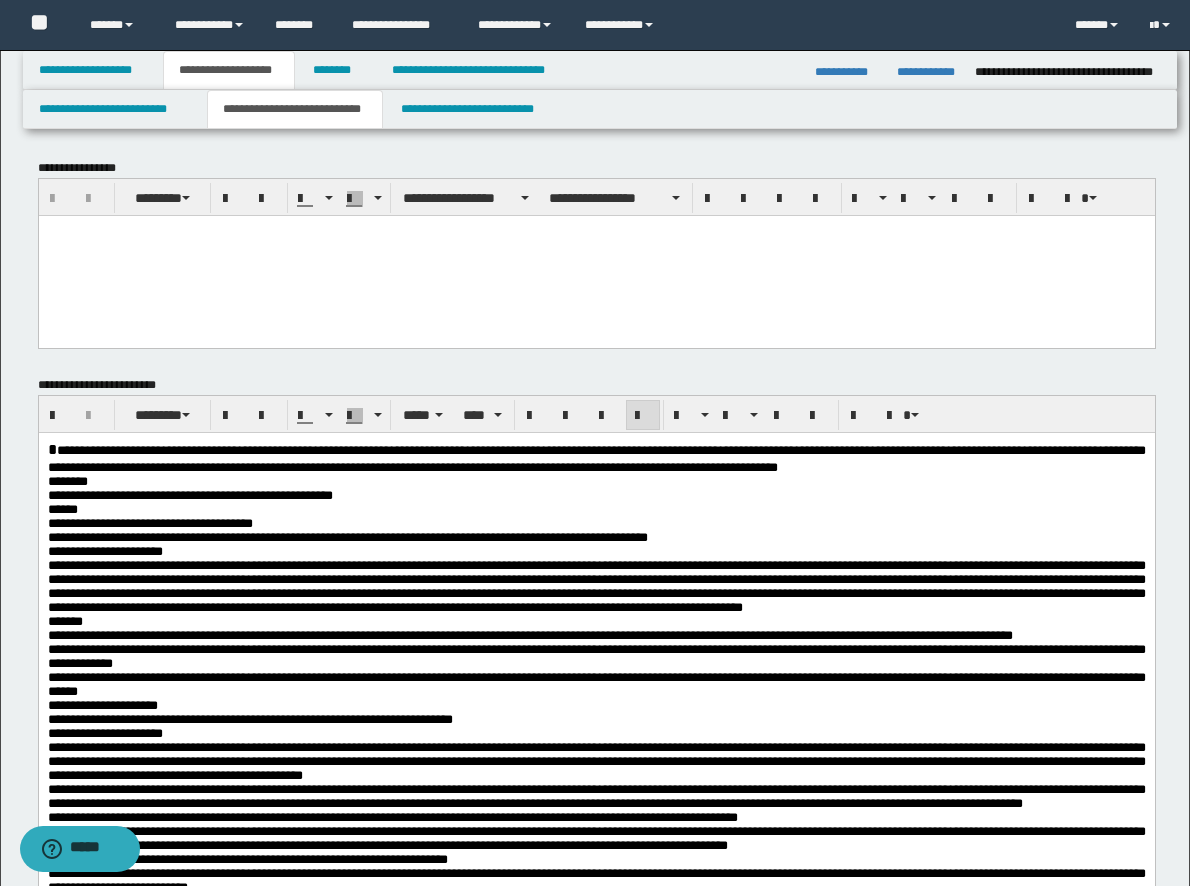 drag, startPoint x: 446, startPoint y: 560, endPoint x: 480, endPoint y: 526, distance: 48.08326 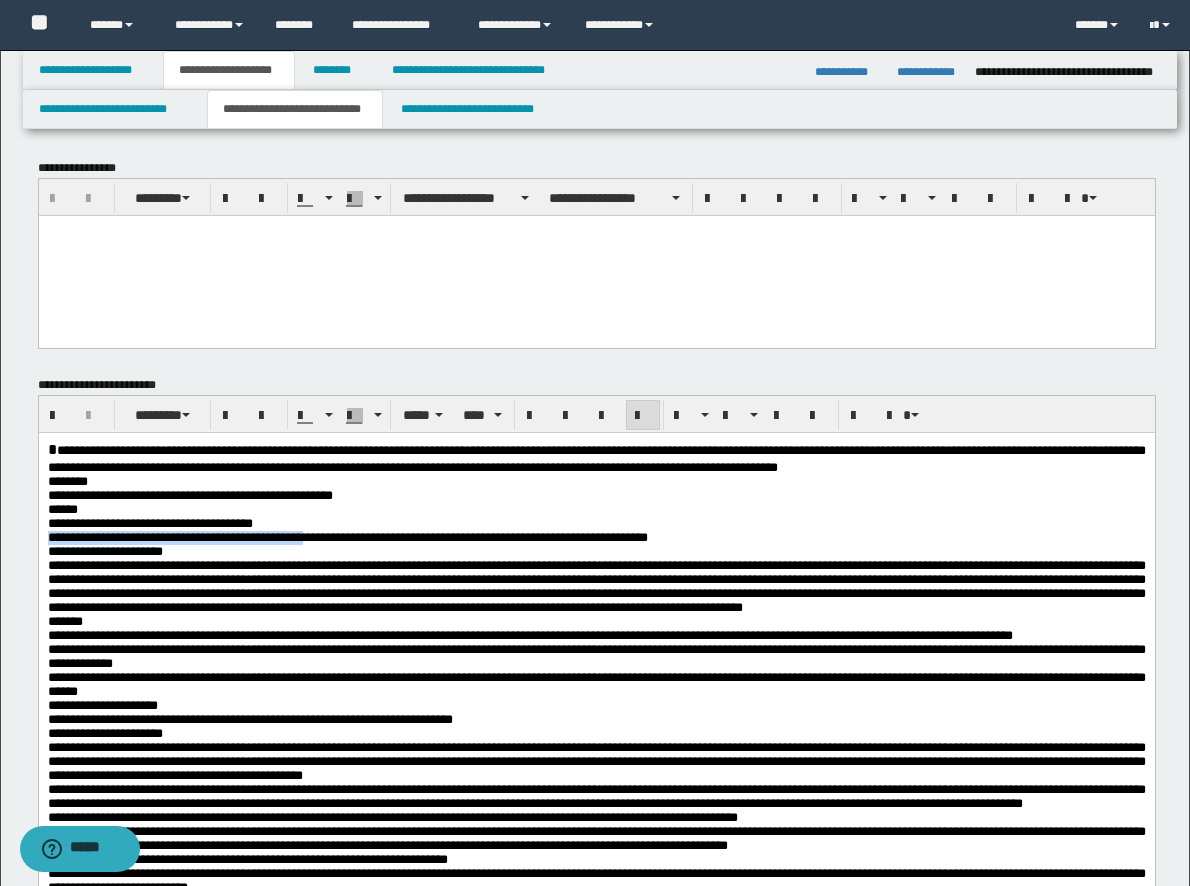 drag, startPoint x: 132, startPoint y: 561, endPoint x: 141, endPoint y: 487, distance: 74.54529 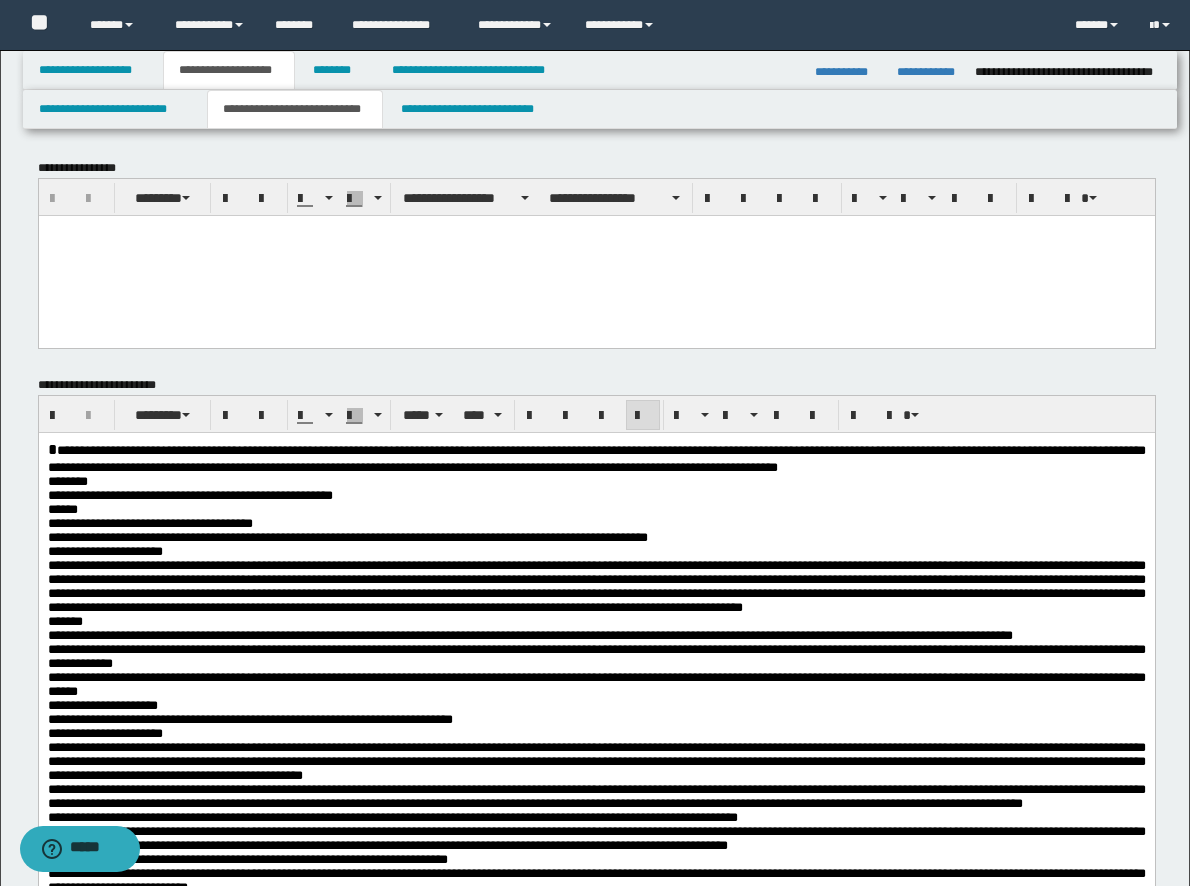 drag, startPoint x: 141, startPoint y: 487, endPoint x: 155, endPoint y: 490, distance: 14.3178215 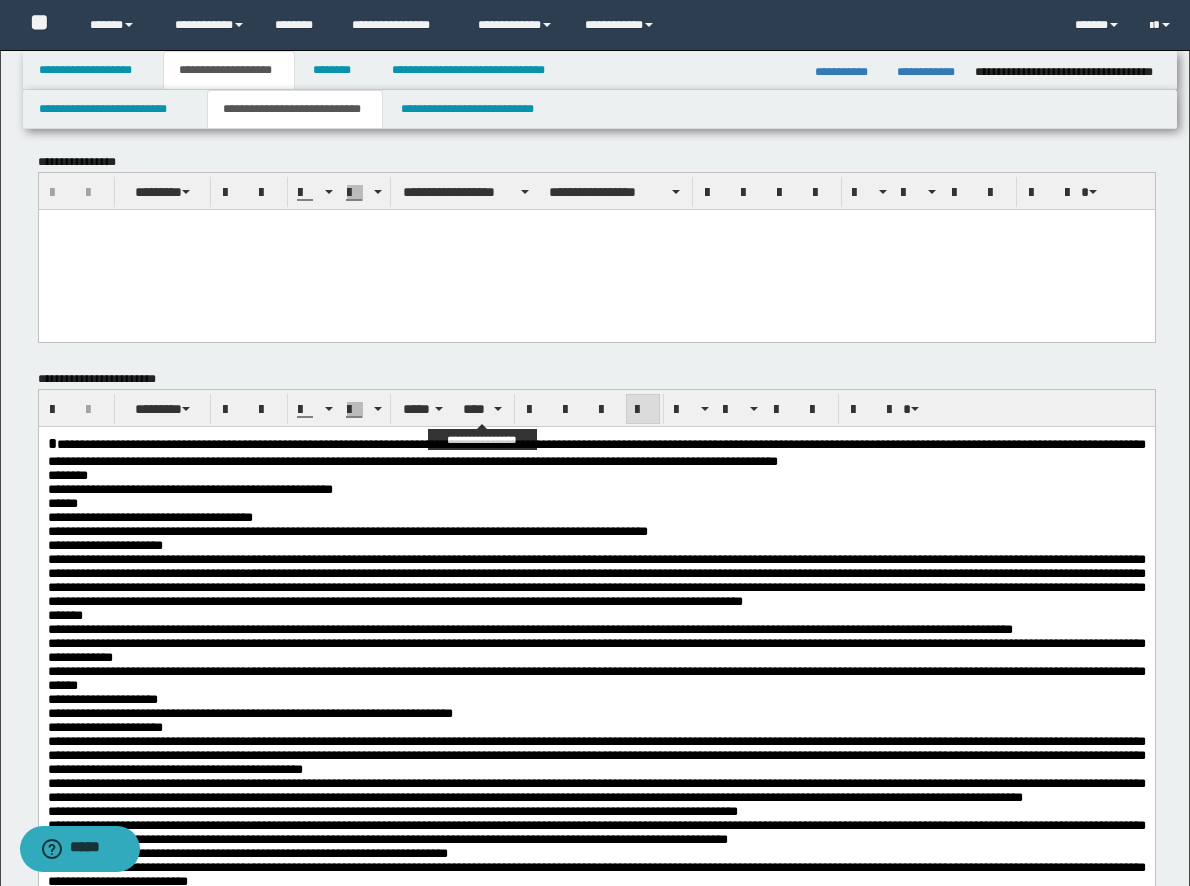 scroll, scrollTop: 200, scrollLeft: 0, axis: vertical 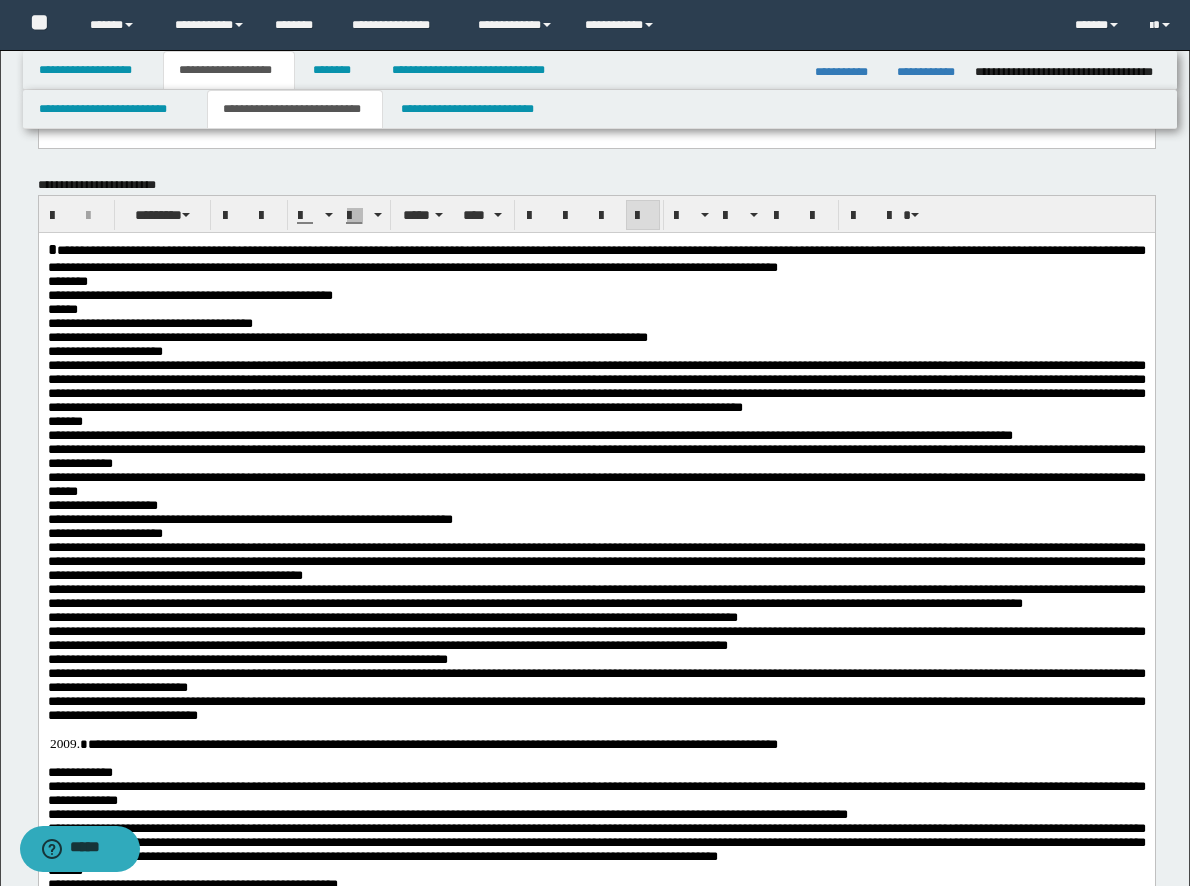 drag, startPoint x: 326, startPoint y: 339, endPoint x: 281, endPoint y: 356, distance: 48.104053 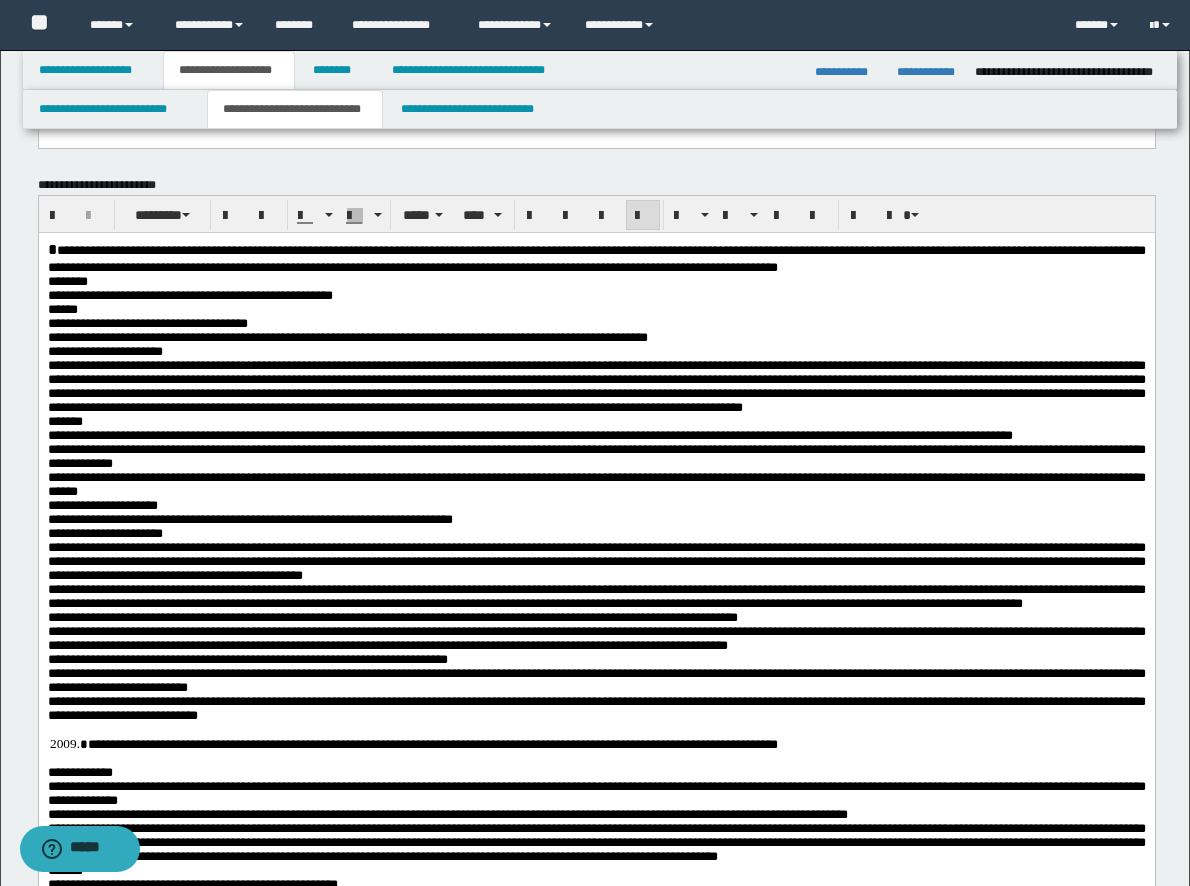 click on "******" at bounding box center (596, 309) 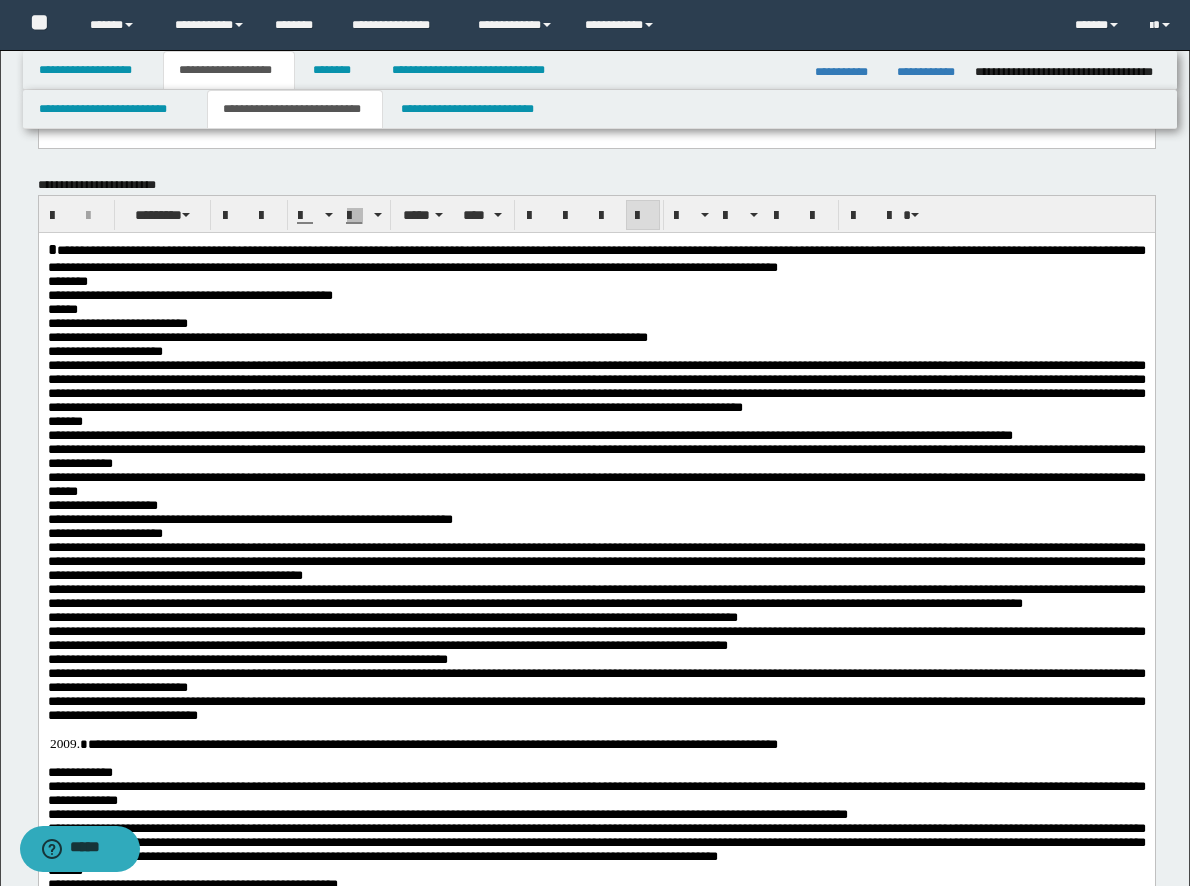 scroll, scrollTop: 300, scrollLeft: 0, axis: vertical 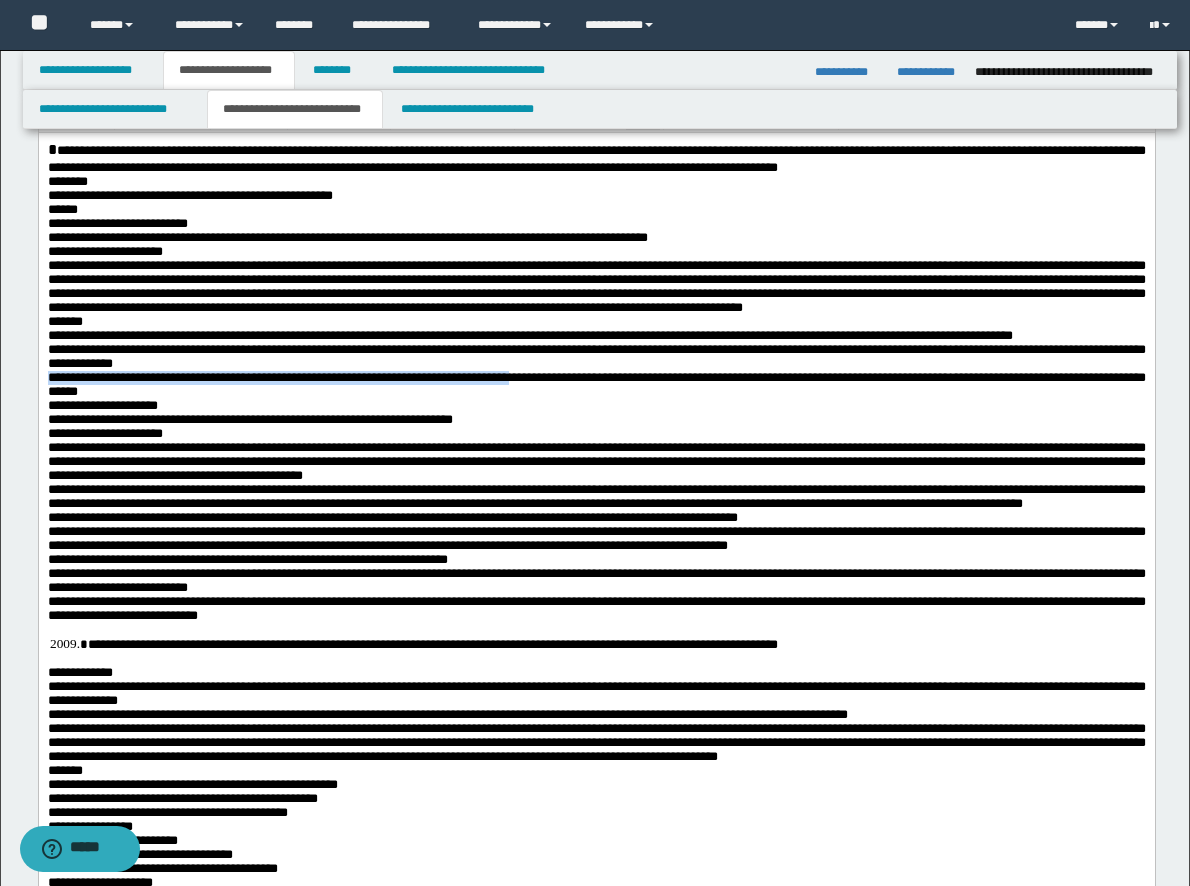 drag, startPoint x: 621, startPoint y: 449, endPoint x: 619, endPoint y: 461, distance: 12.165525 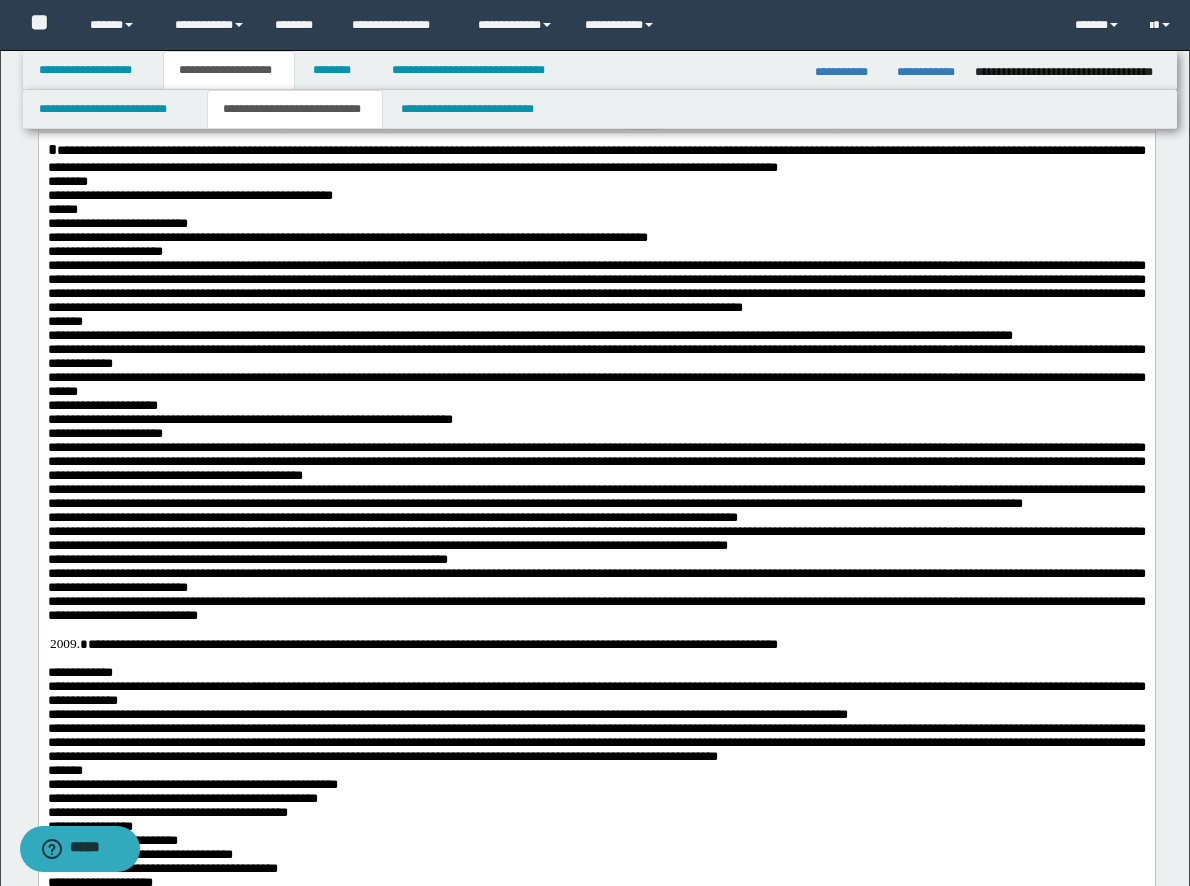 click on "**********" at bounding box center (596, 405) 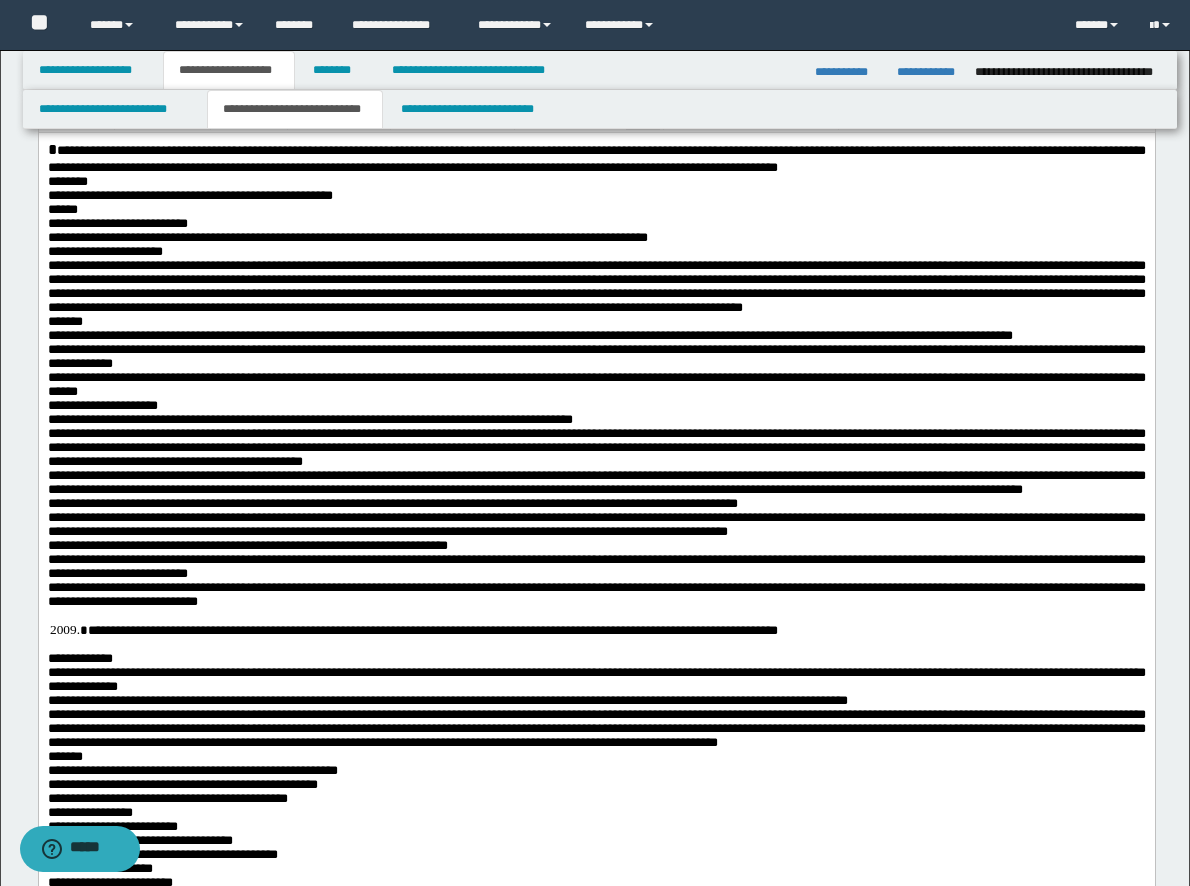 click on "**********" at bounding box center [596, 384] 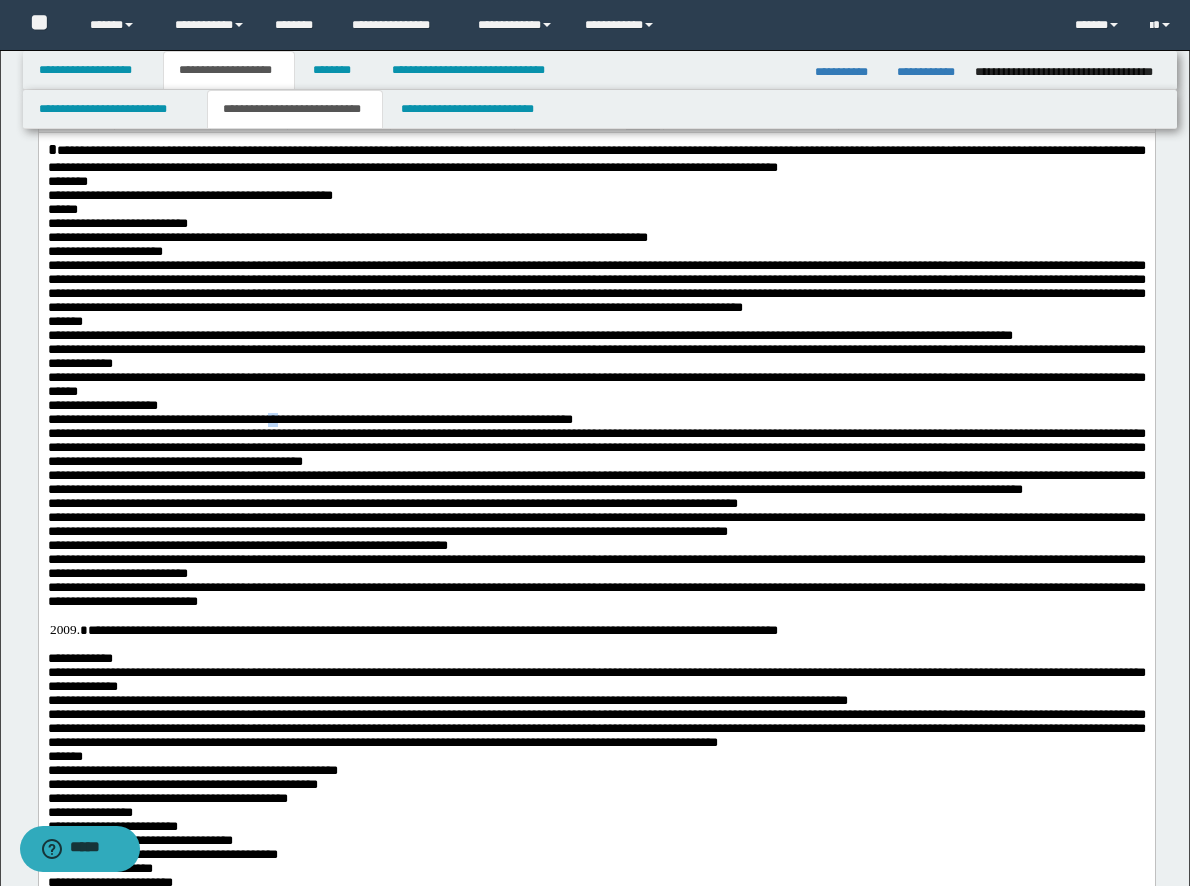 drag, startPoint x: 325, startPoint y: 506, endPoint x: 1017, endPoint y: 479, distance: 692.52655 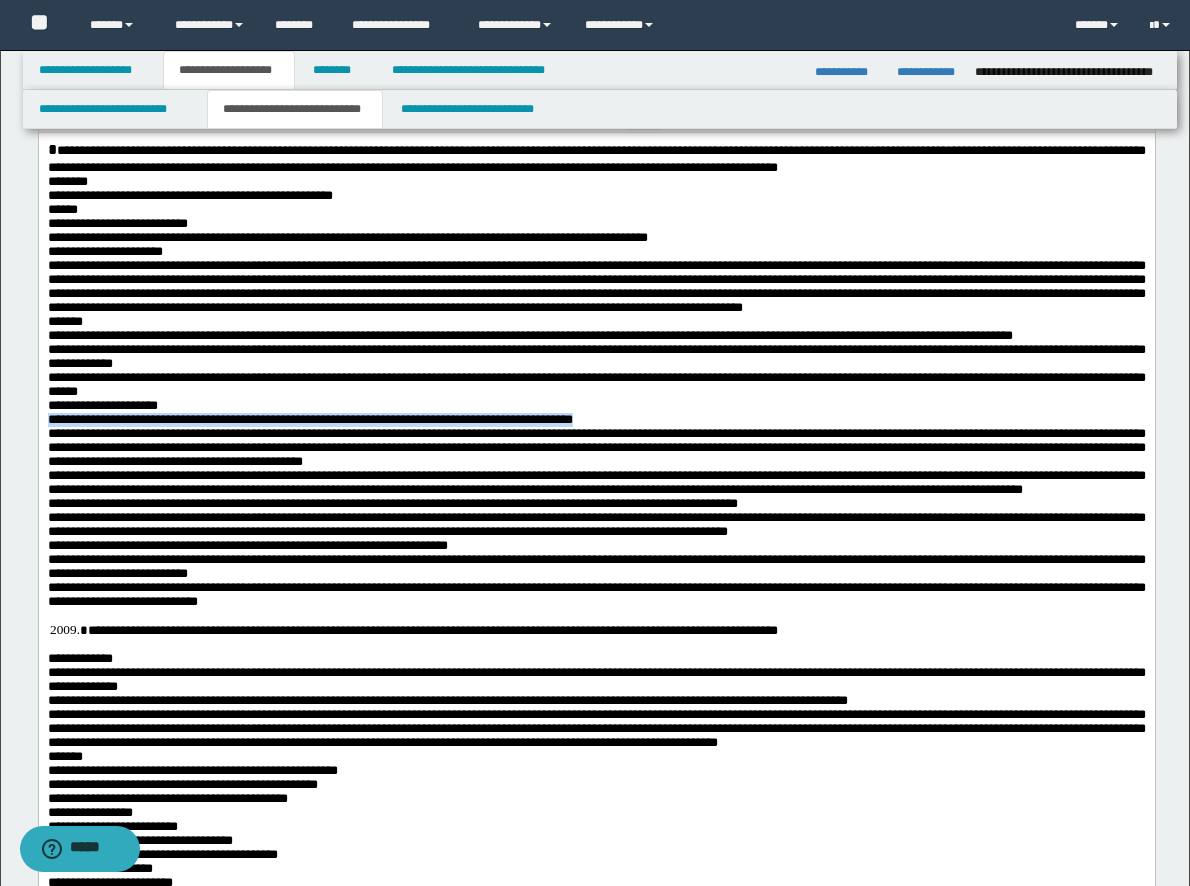 drag, startPoint x: 1022, startPoint y: 497, endPoint x: 854, endPoint y: 512, distance: 168.66832 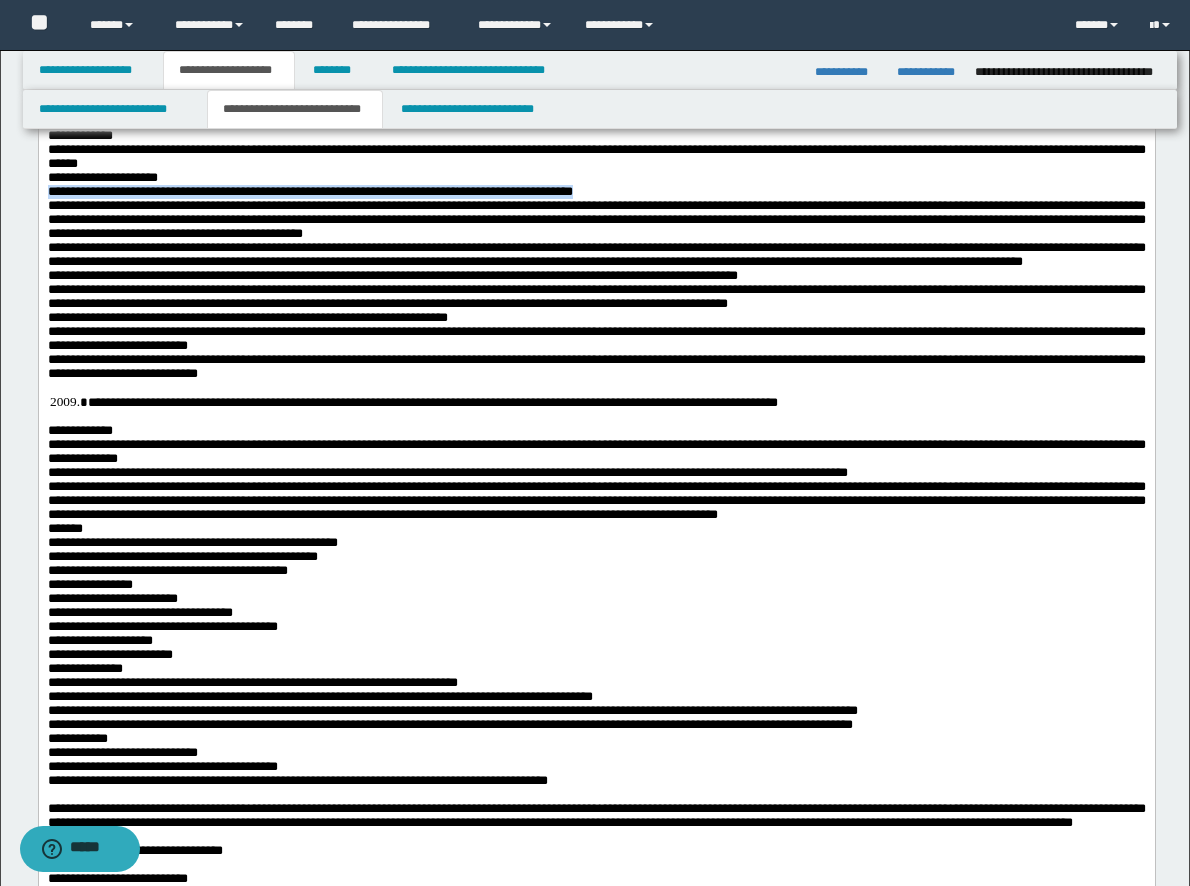 scroll, scrollTop: 600, scrollLeft: 0, axis: vertical 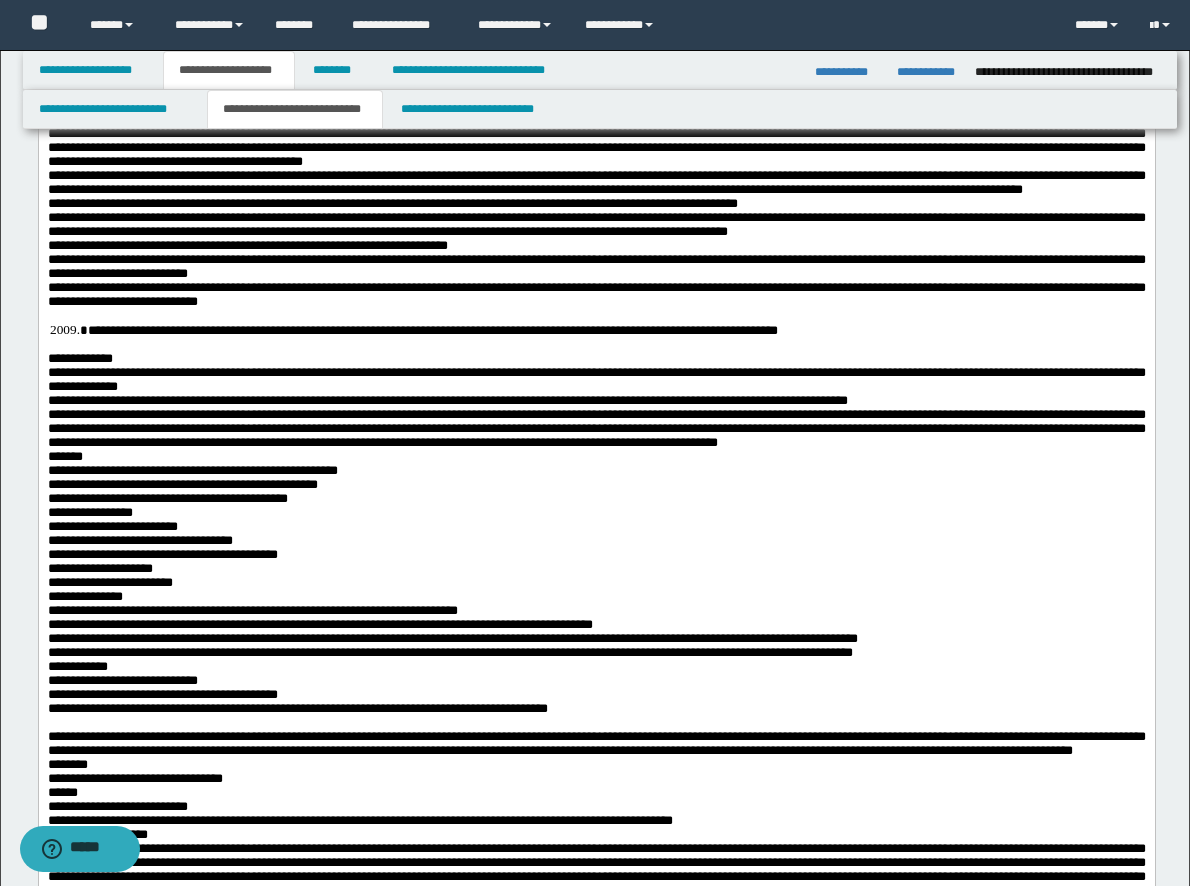 click on "**********" at bounding box center [596, 266] 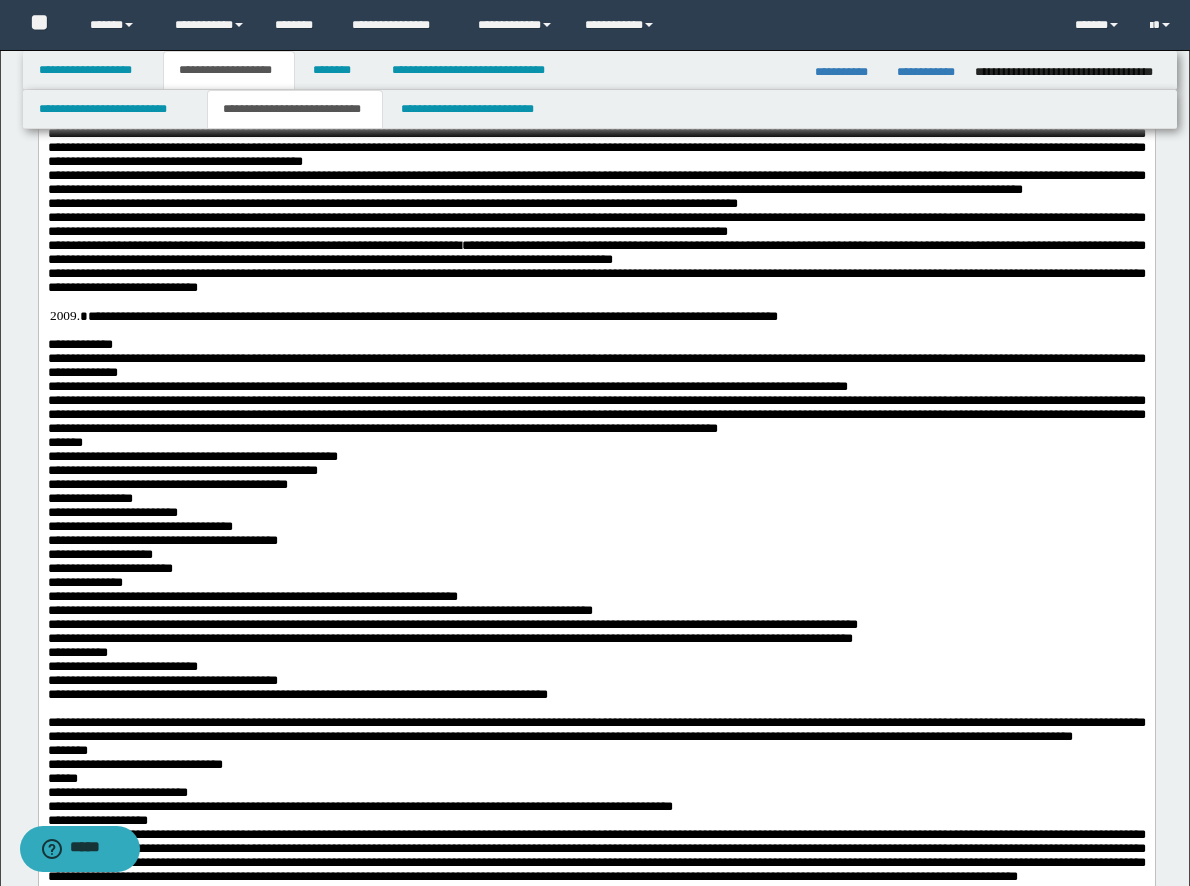 click on "**********" at bounding box center [596, 253] 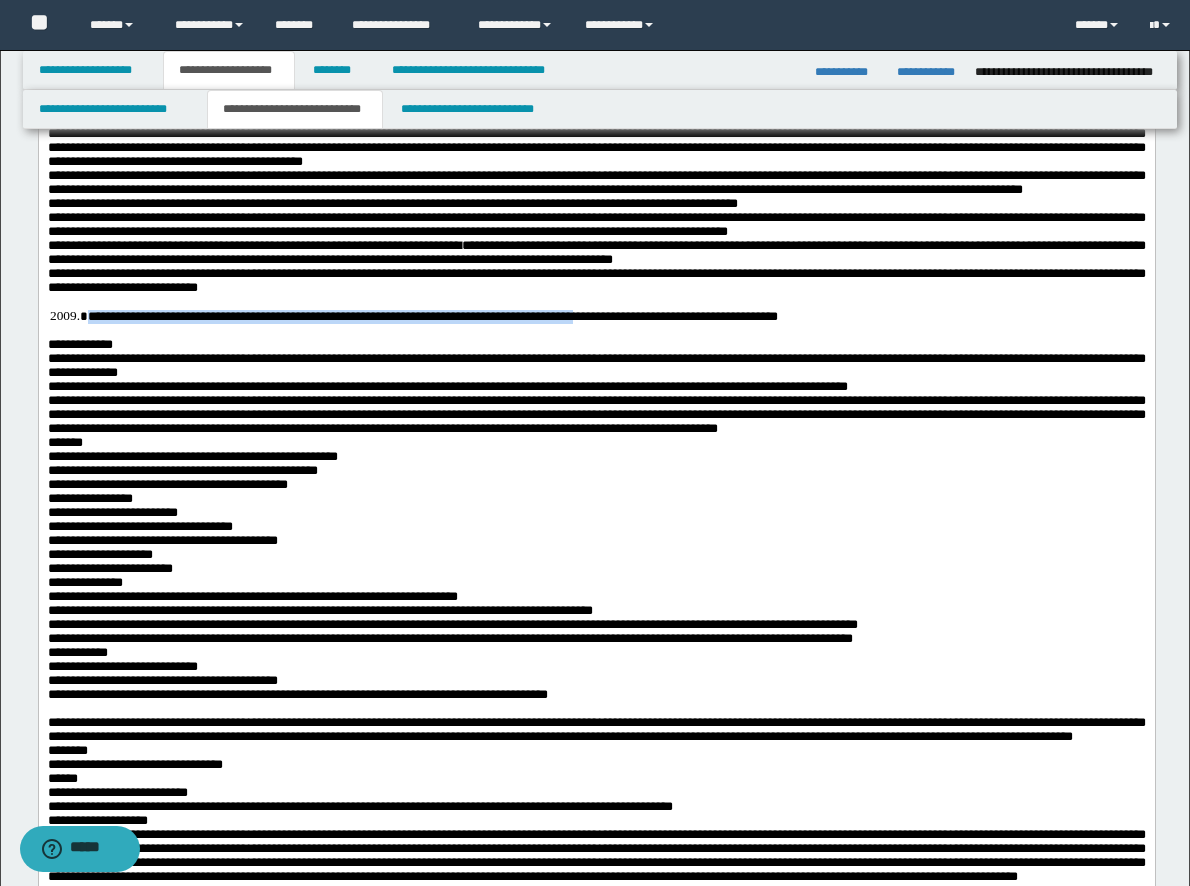 drag, startPoint x: 670, startPoint y: 422, endPoint x: 512, endPoint y: 406, distance: 158.80806 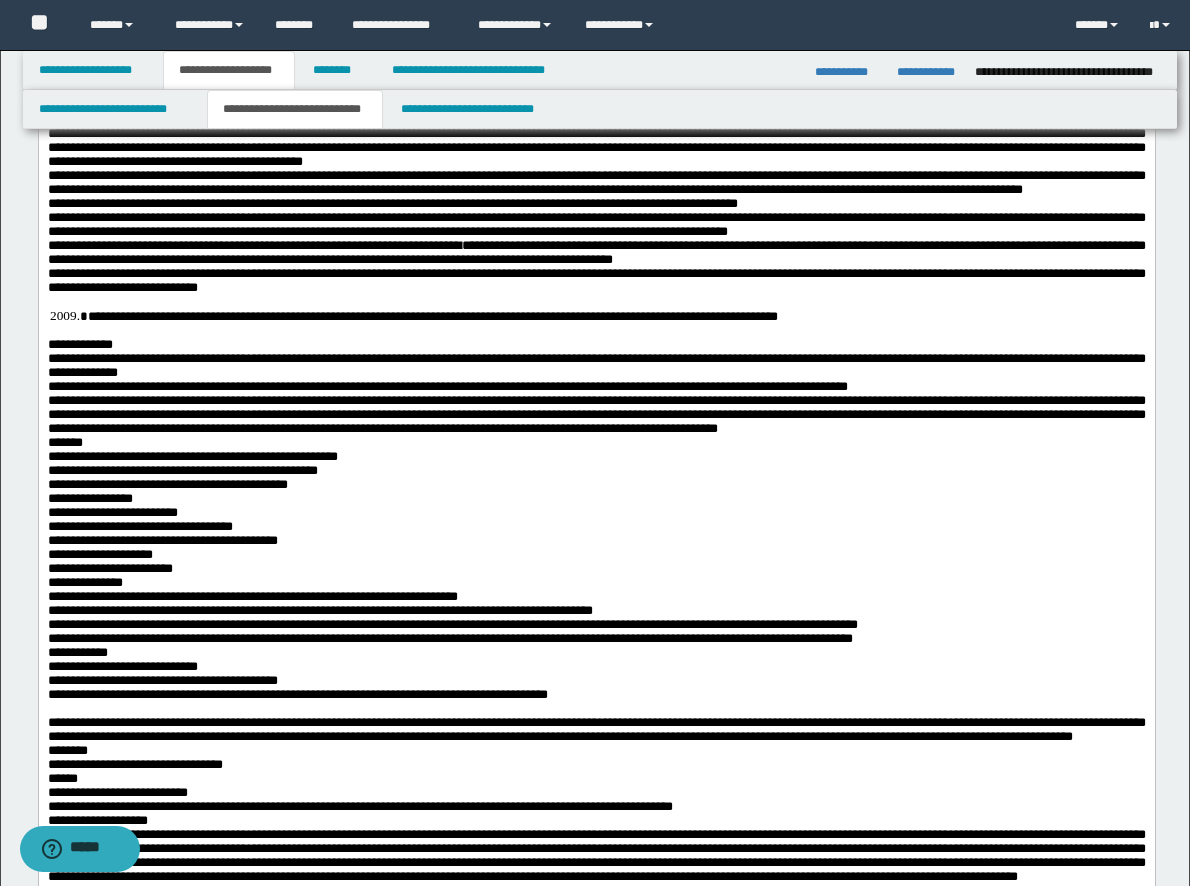 click on "**********" at bounding box center (596, 280) 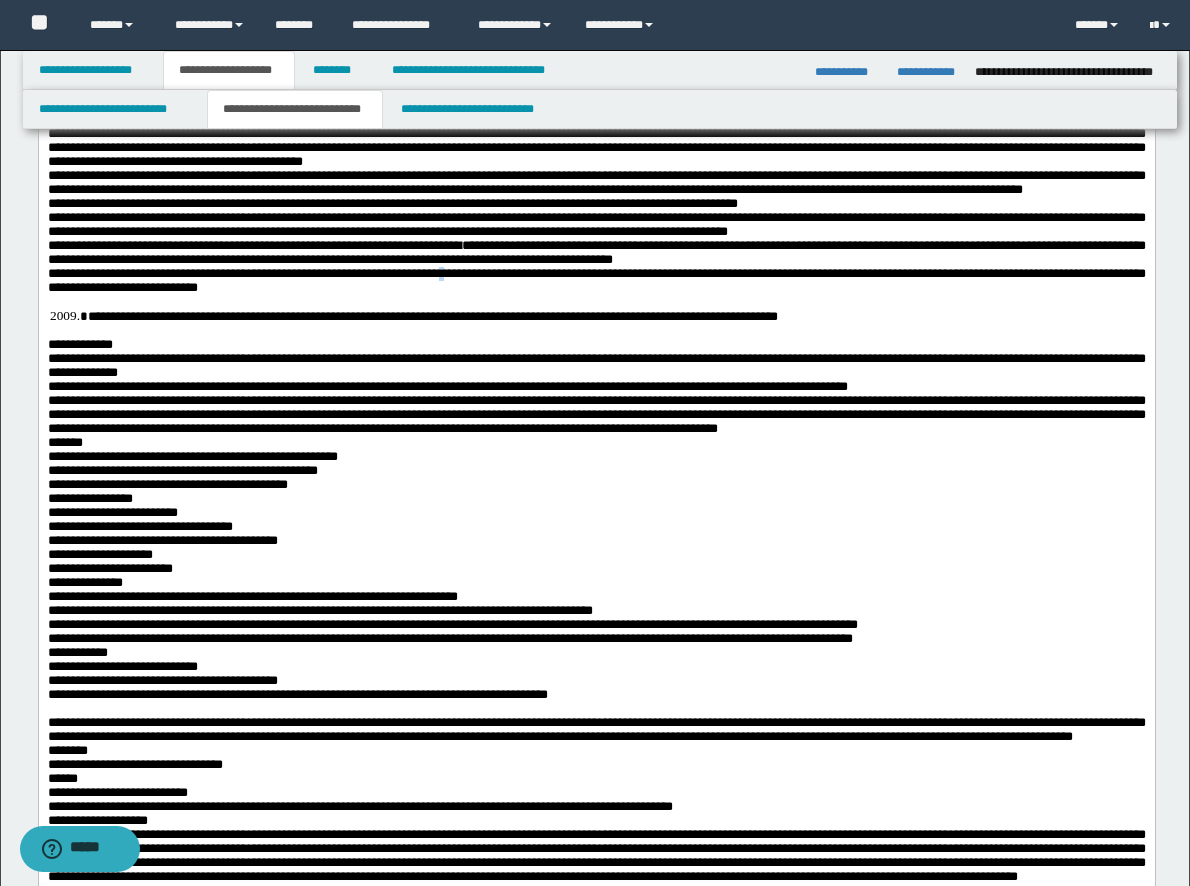 click on "**********" at bounding box center (596, 280) 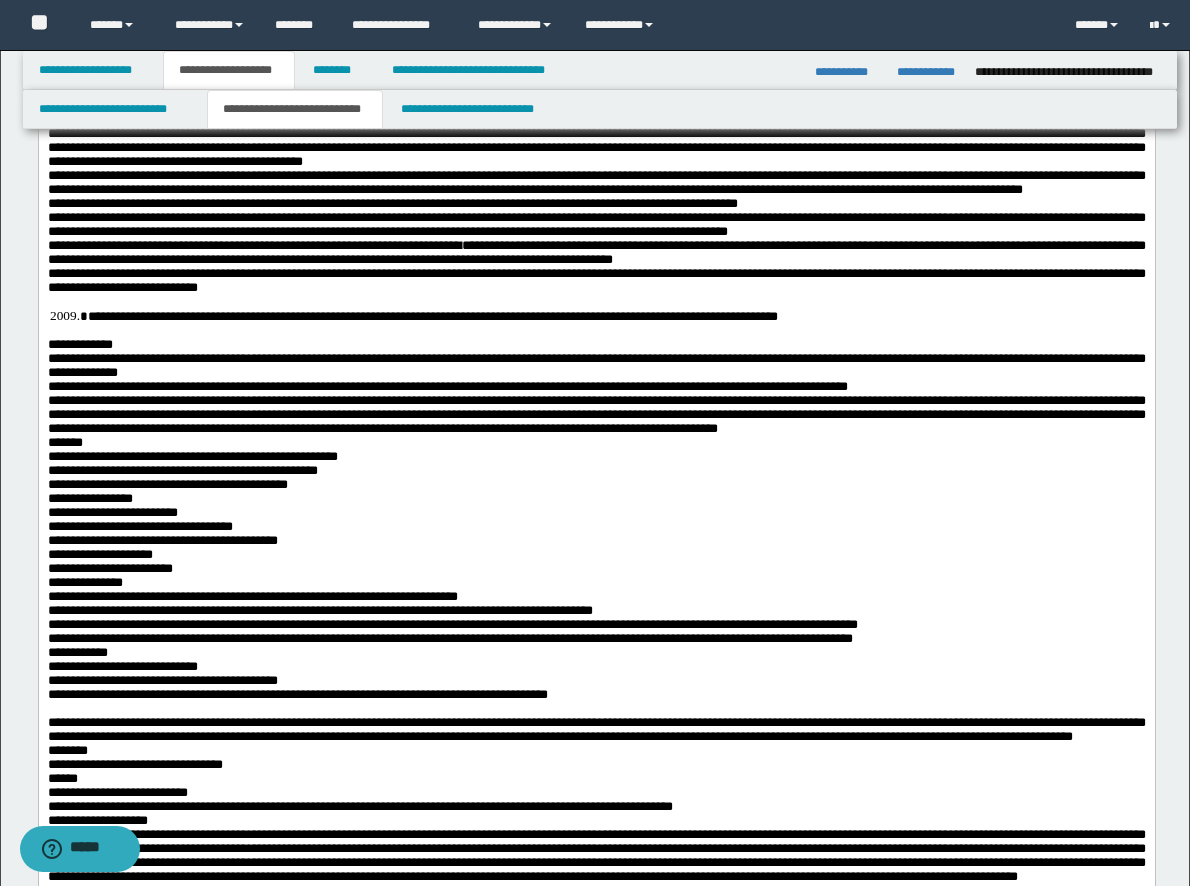 click on "**********" at bounding box center (596, 281) 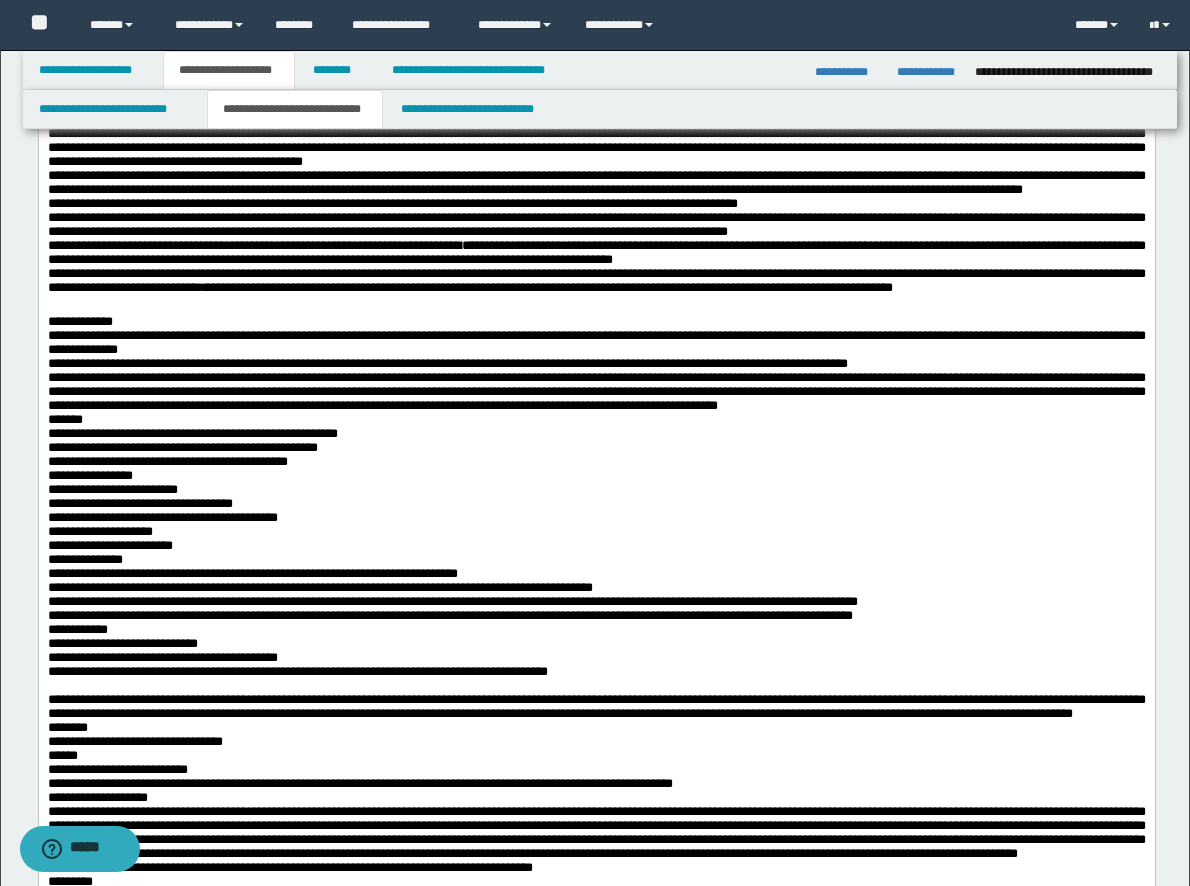 click on "**********" at bounding box center (596, 291) 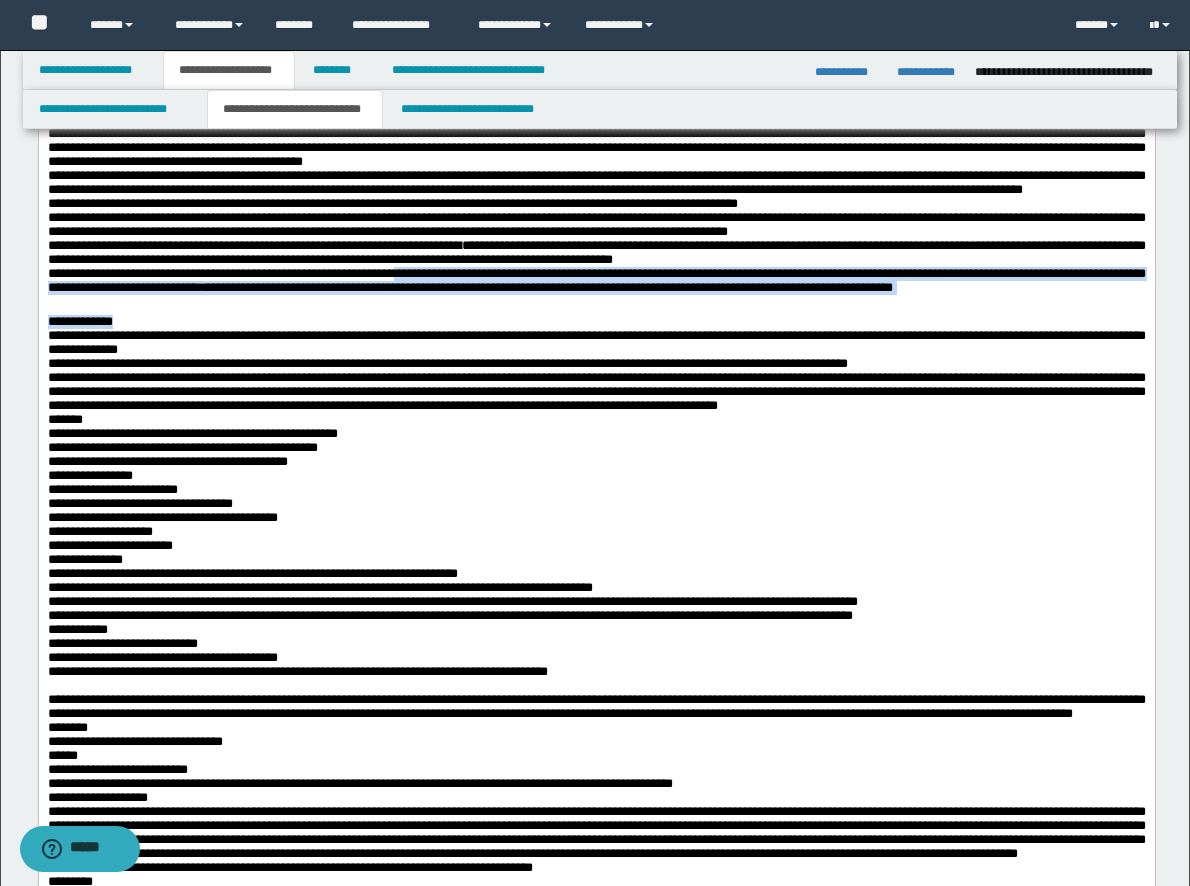 drag, startPoint x: 495, startPoint y: 403, endPoint x: 689, endPoint y: 440, distance: 197.49684 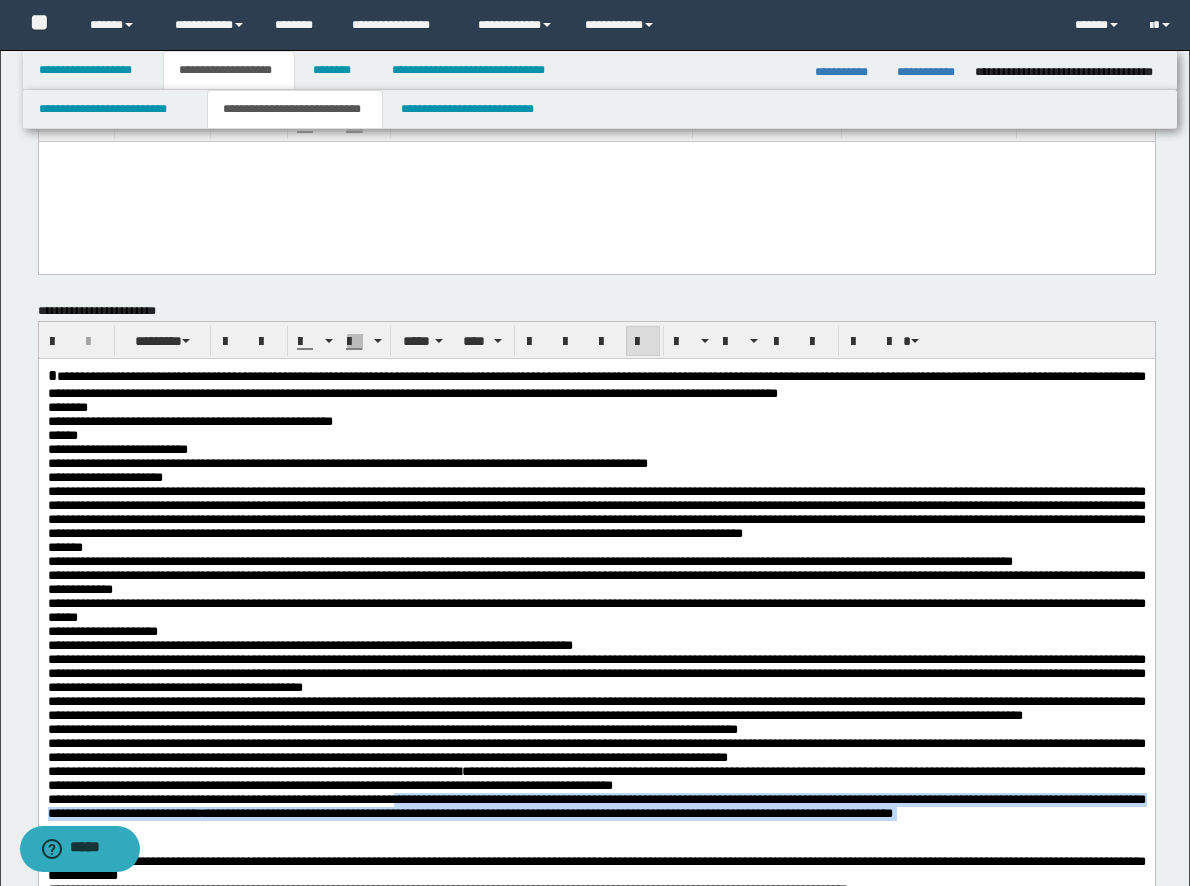 scroll, scrollTop: 0, scrollLeft: 0, axis: both 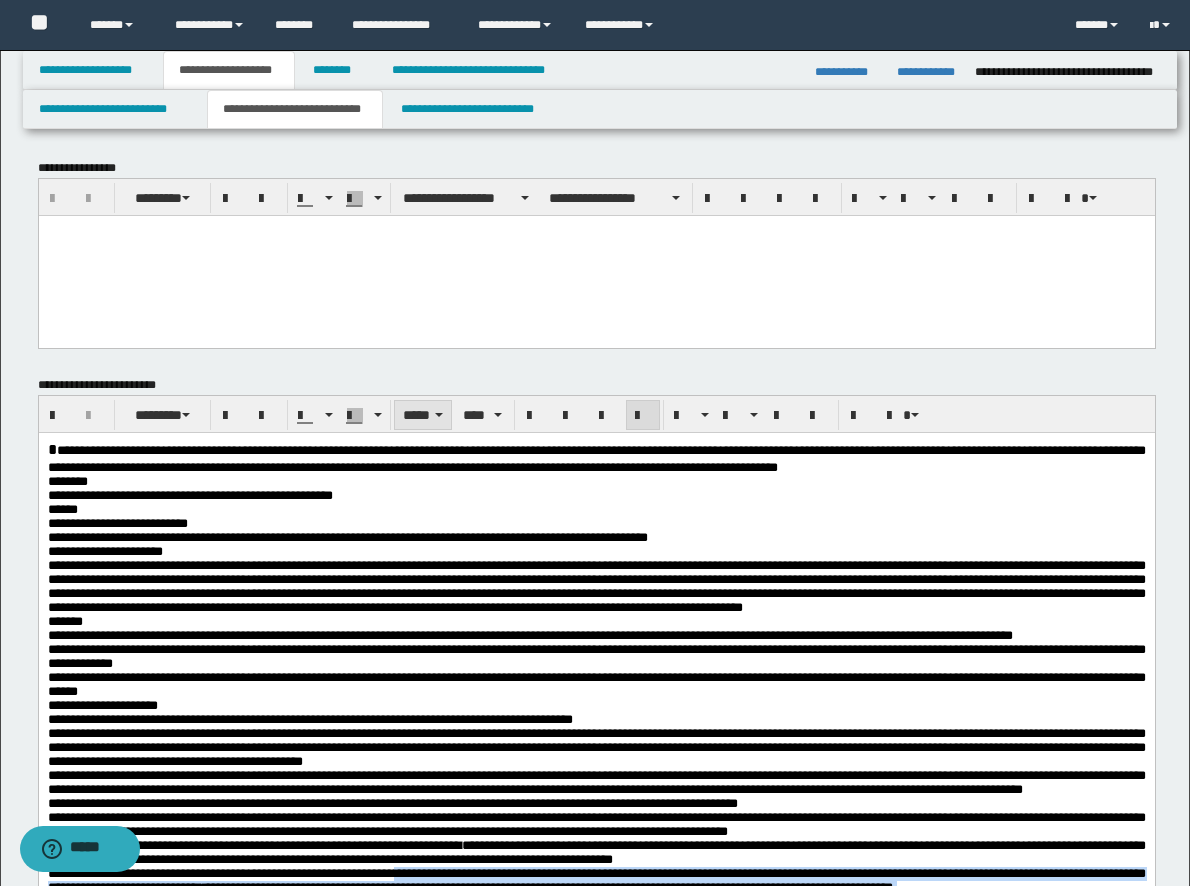 click on "*****" at bounding box center (423, 415) 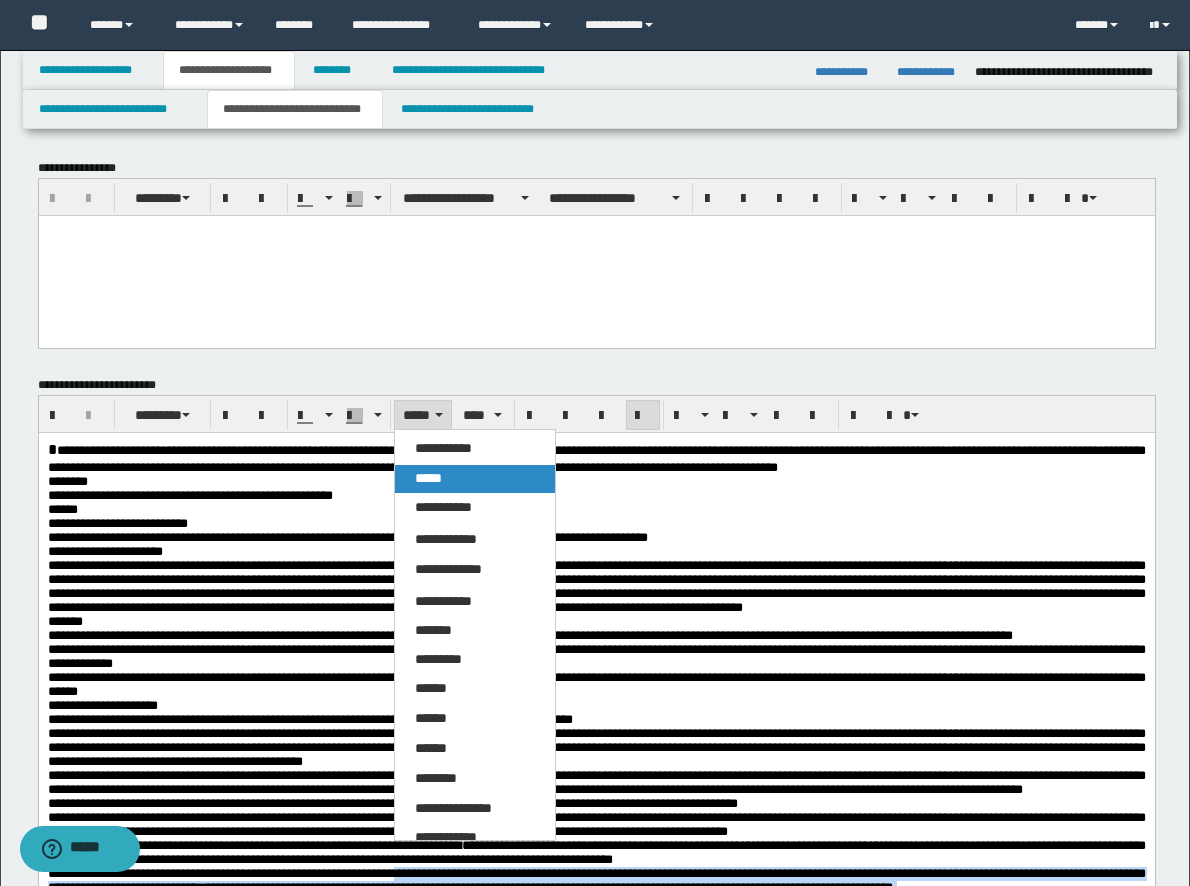 click on "*****" at bounding box center (475, 479) 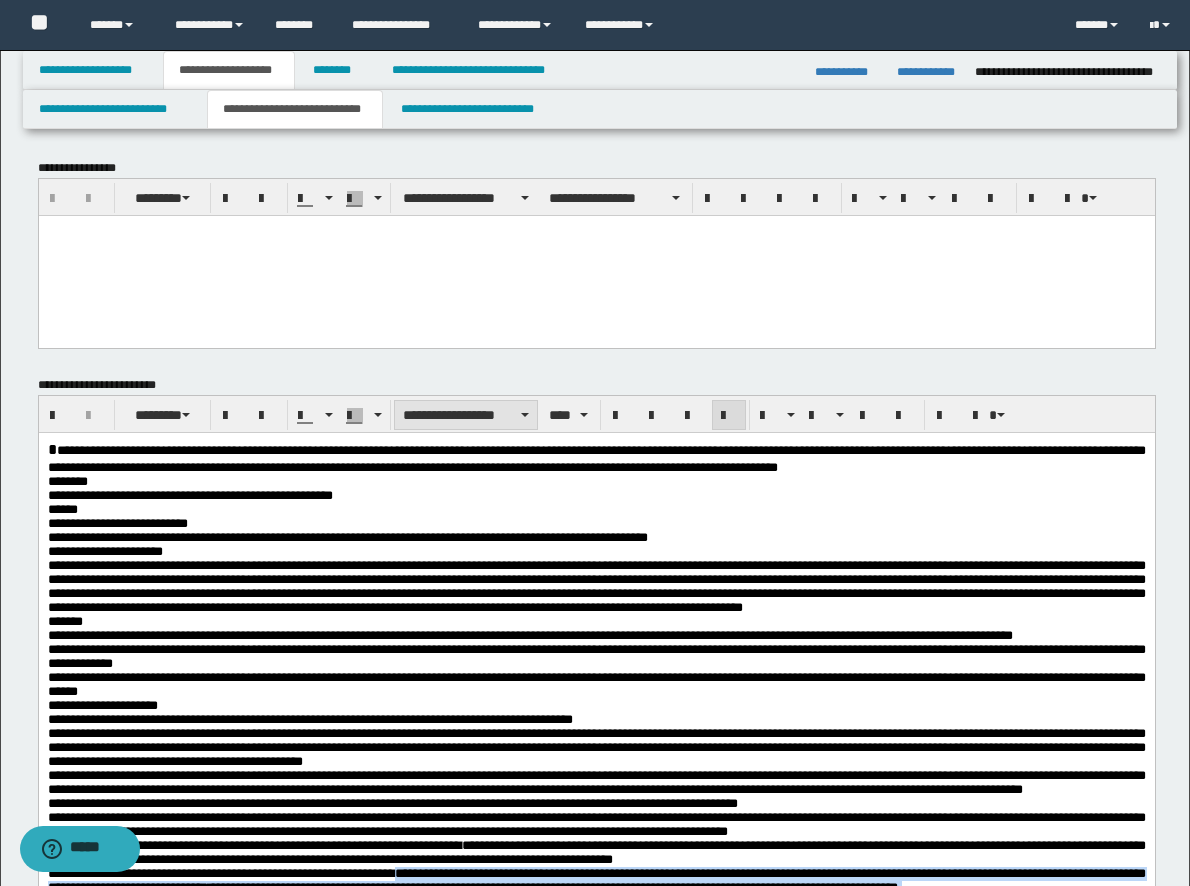 click on "**********" at bounding box center (466, 415) 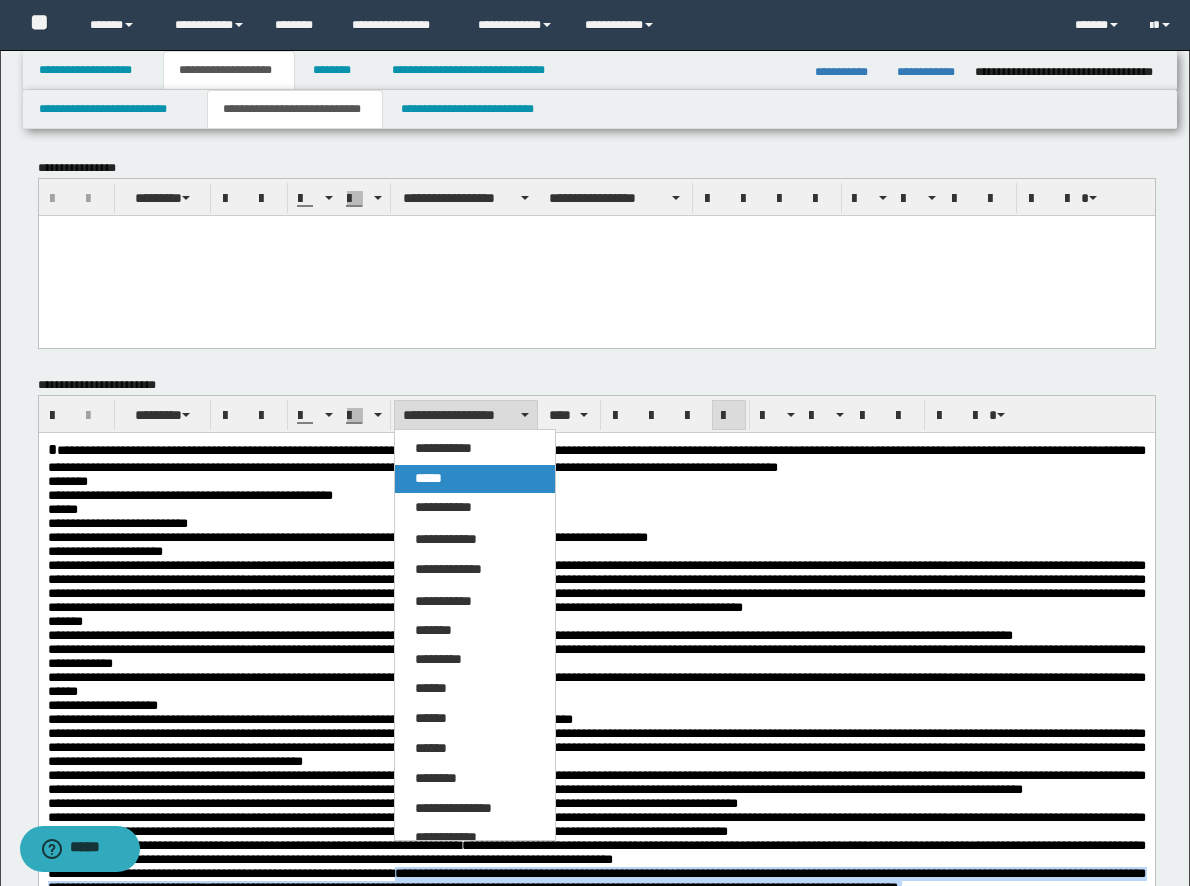 click on "*****" at bounding box center (428, 478) 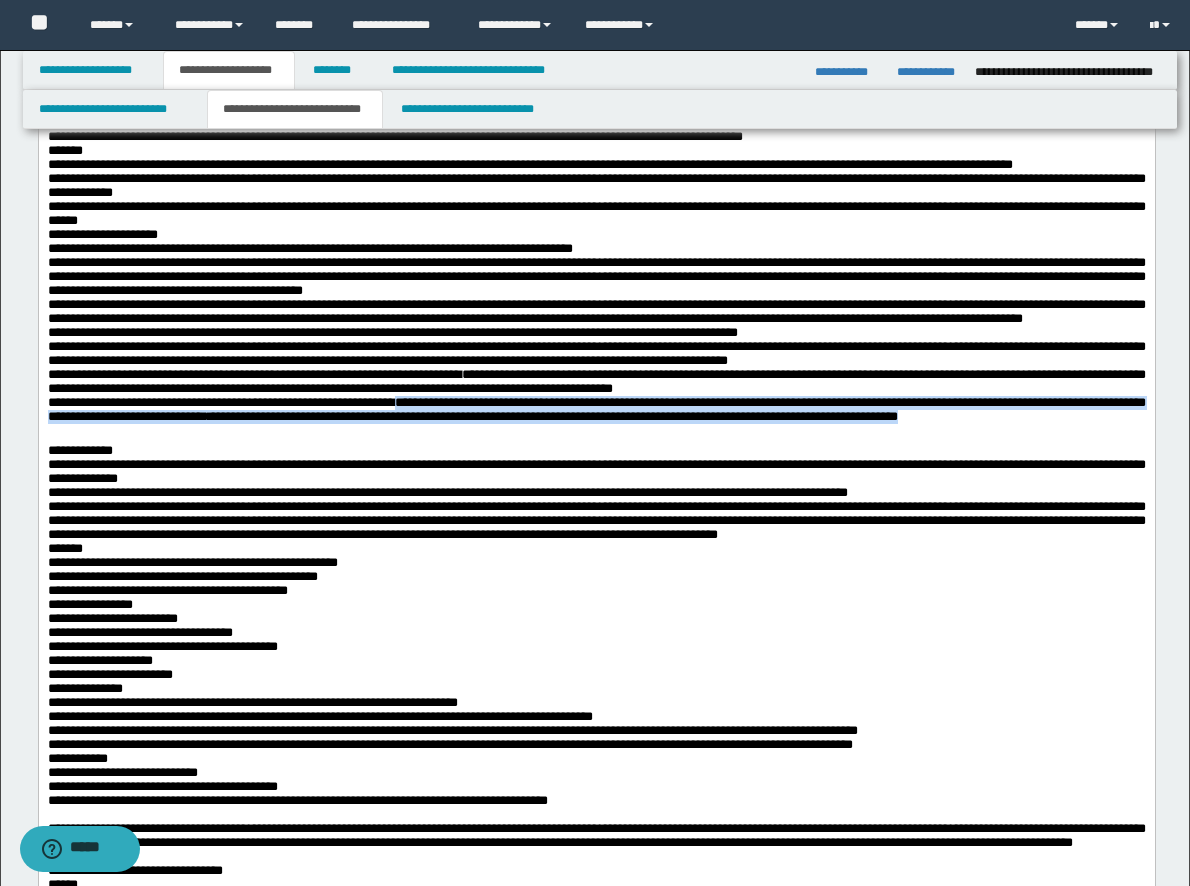 scroll, scrollTop: 400, scrollLeft: 0, axis: vertical 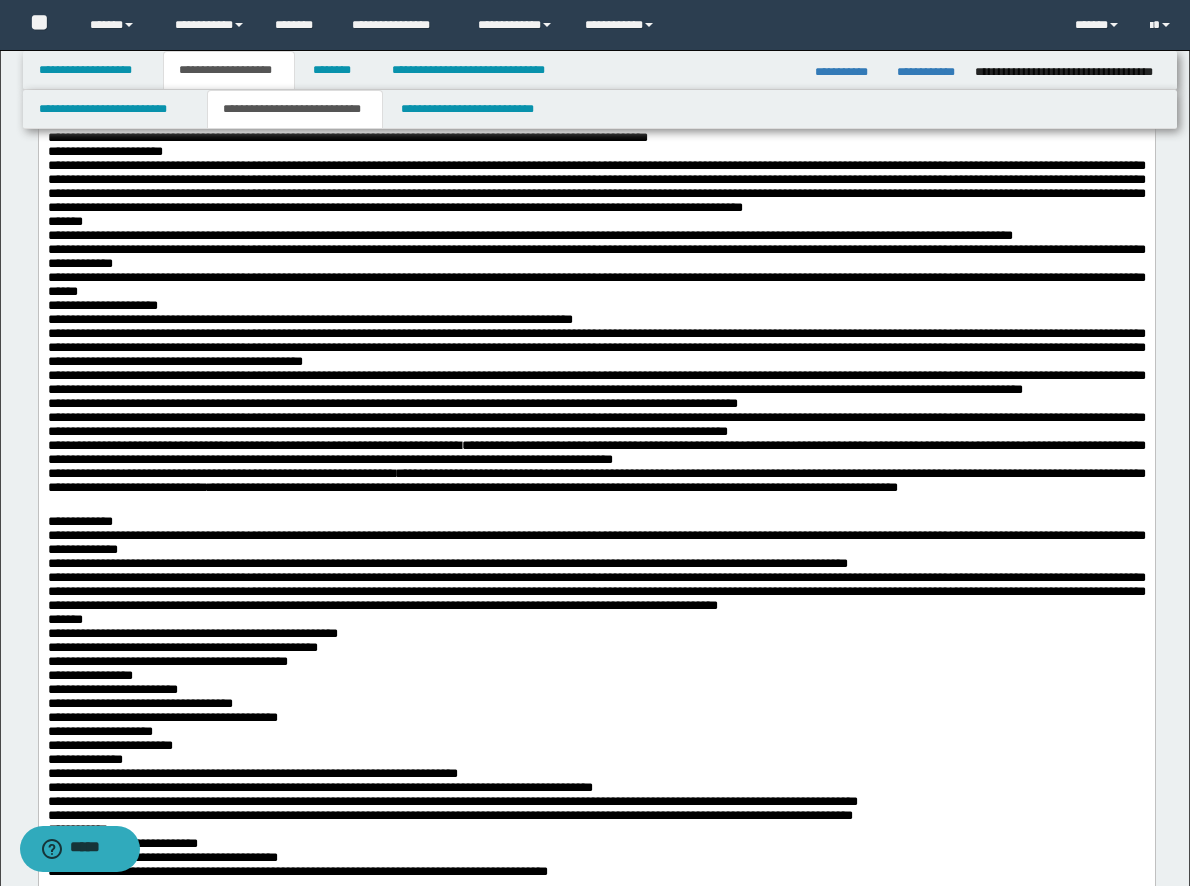 click on "**********" at bounding box center [596, 423] 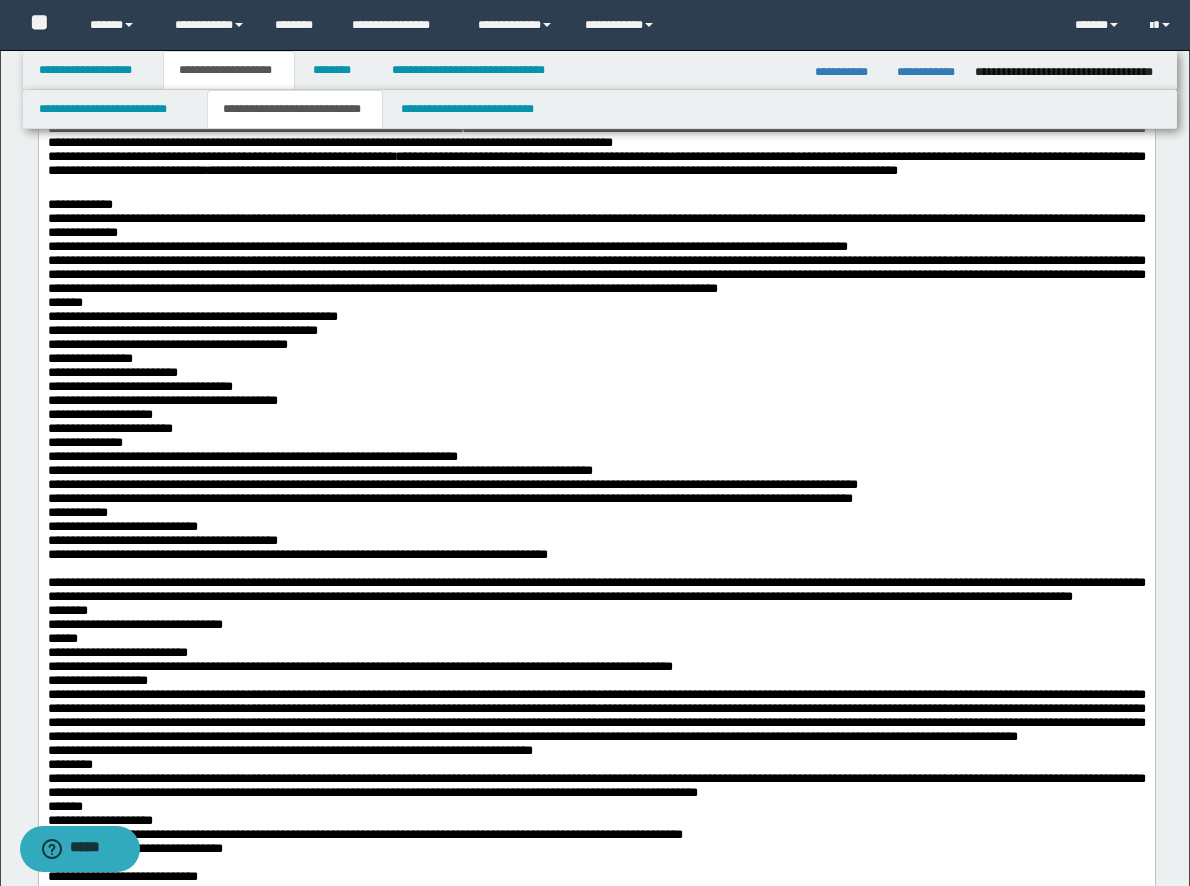 scroll, scrollTop: 800, scrollLeft: 0, axis: vertical 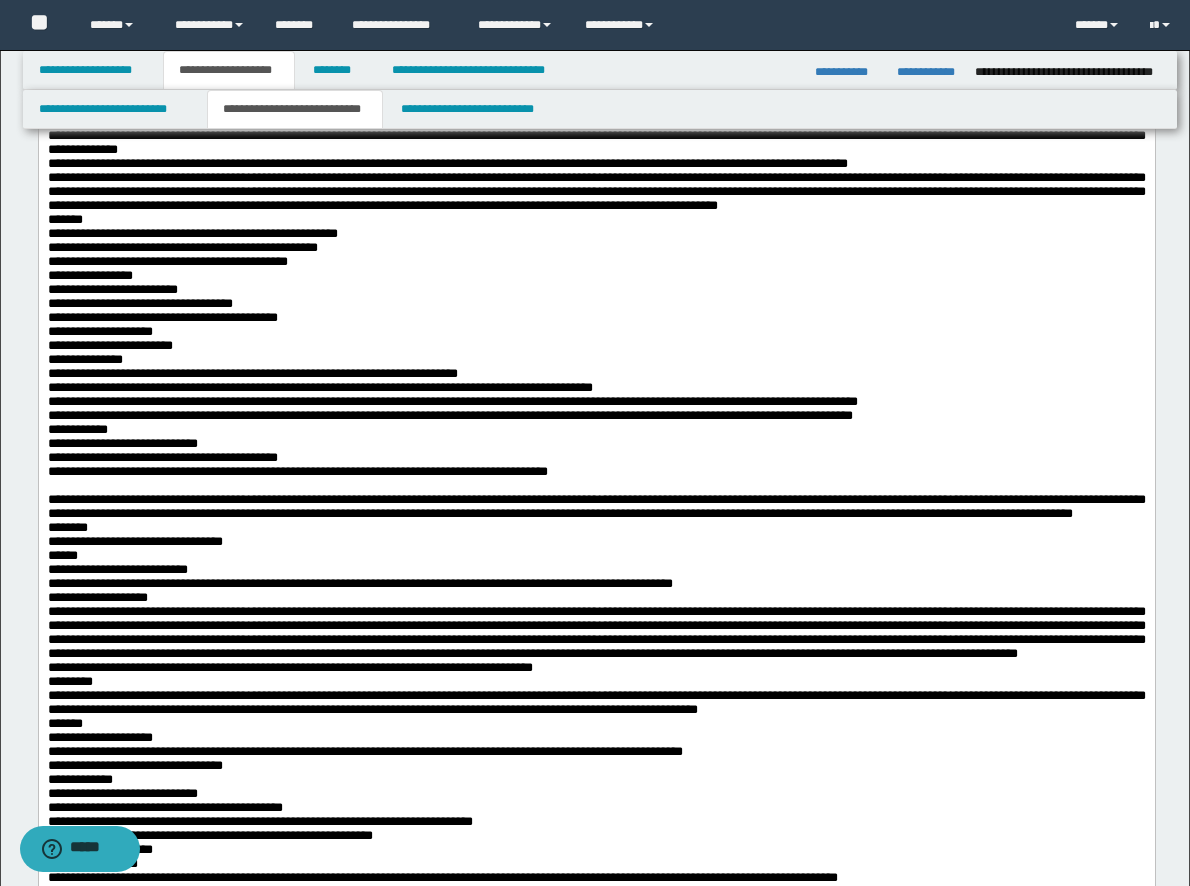 click on "**********" at bounding box center [596, 402] 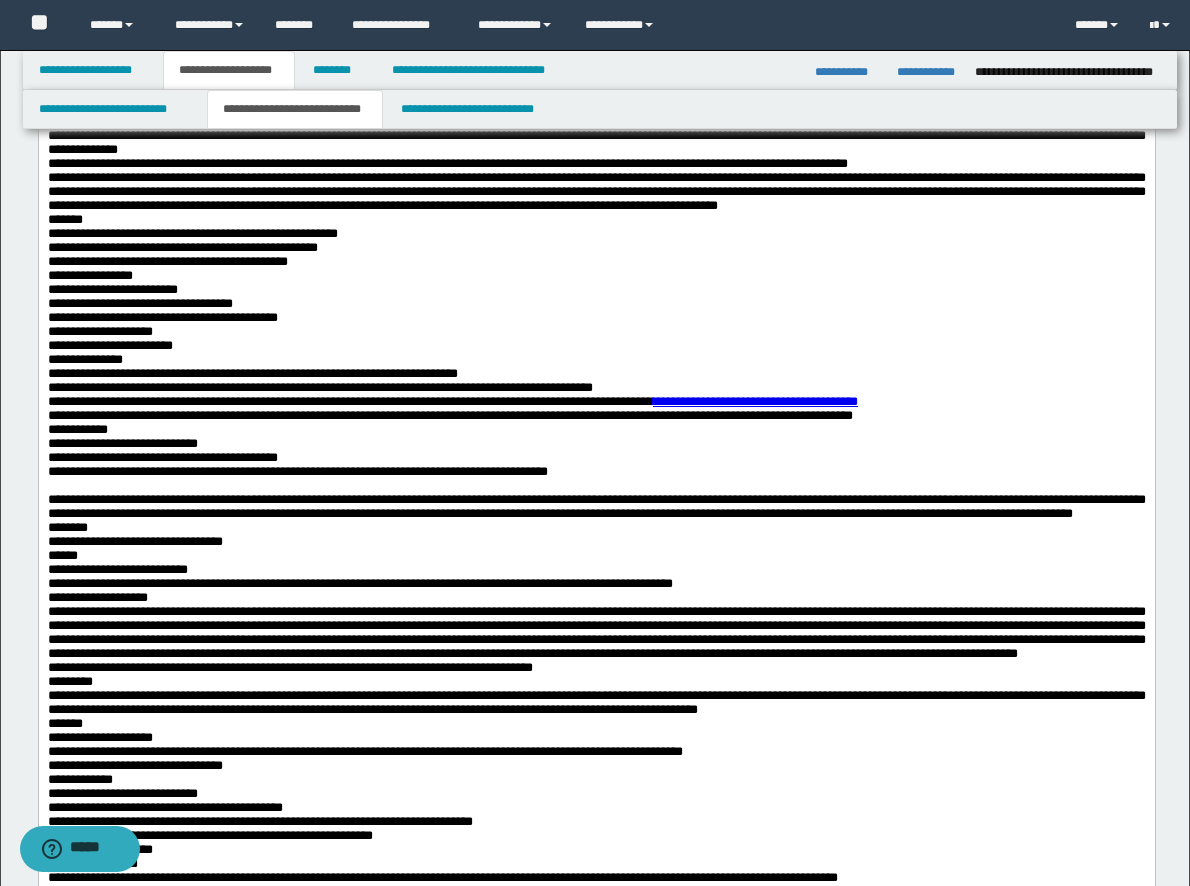 drag, startPoint x: 563, startPoint y: 545, endPoint x: 572, endPoint y: 554, distance: 12.727922 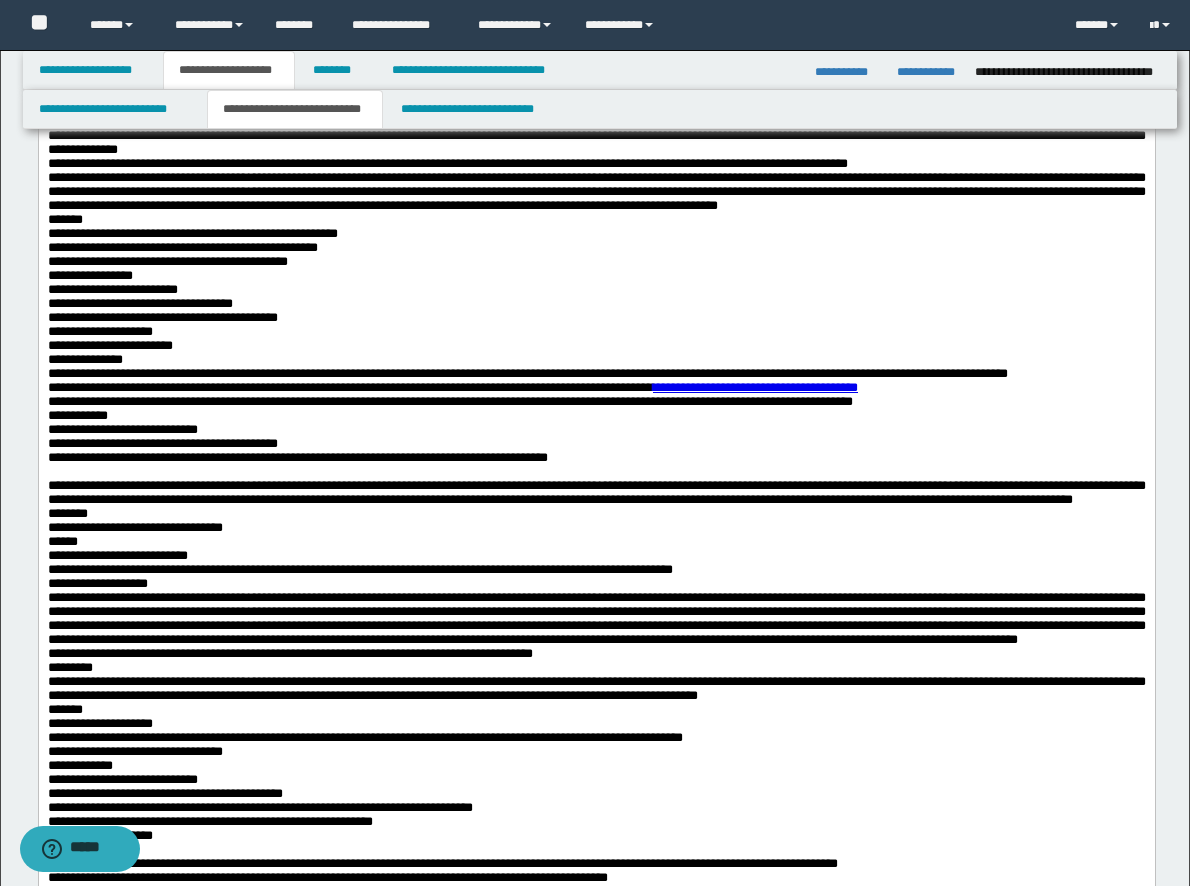 click on "**********" at bounding box center (452, 387) 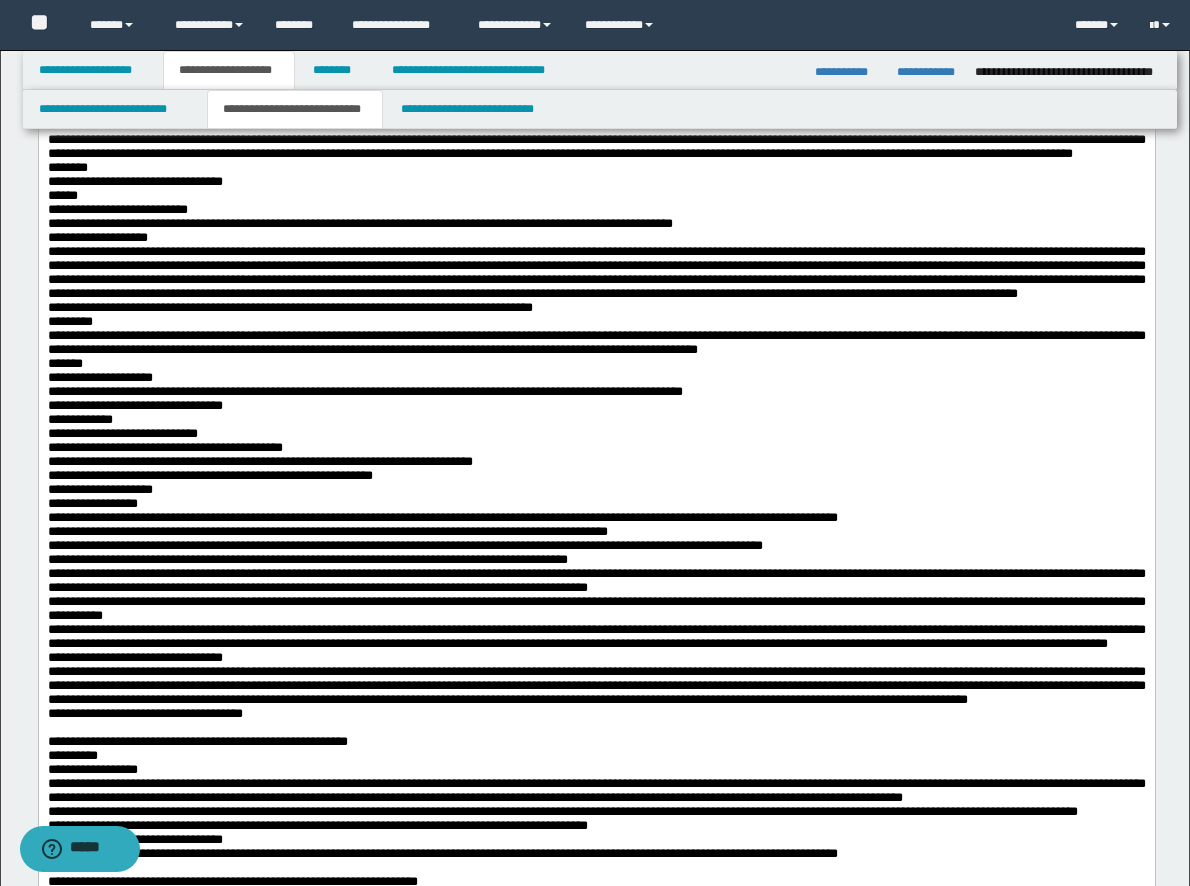 scroll, scrollTop: 1200, scrollLeft: 0, axis: vertical 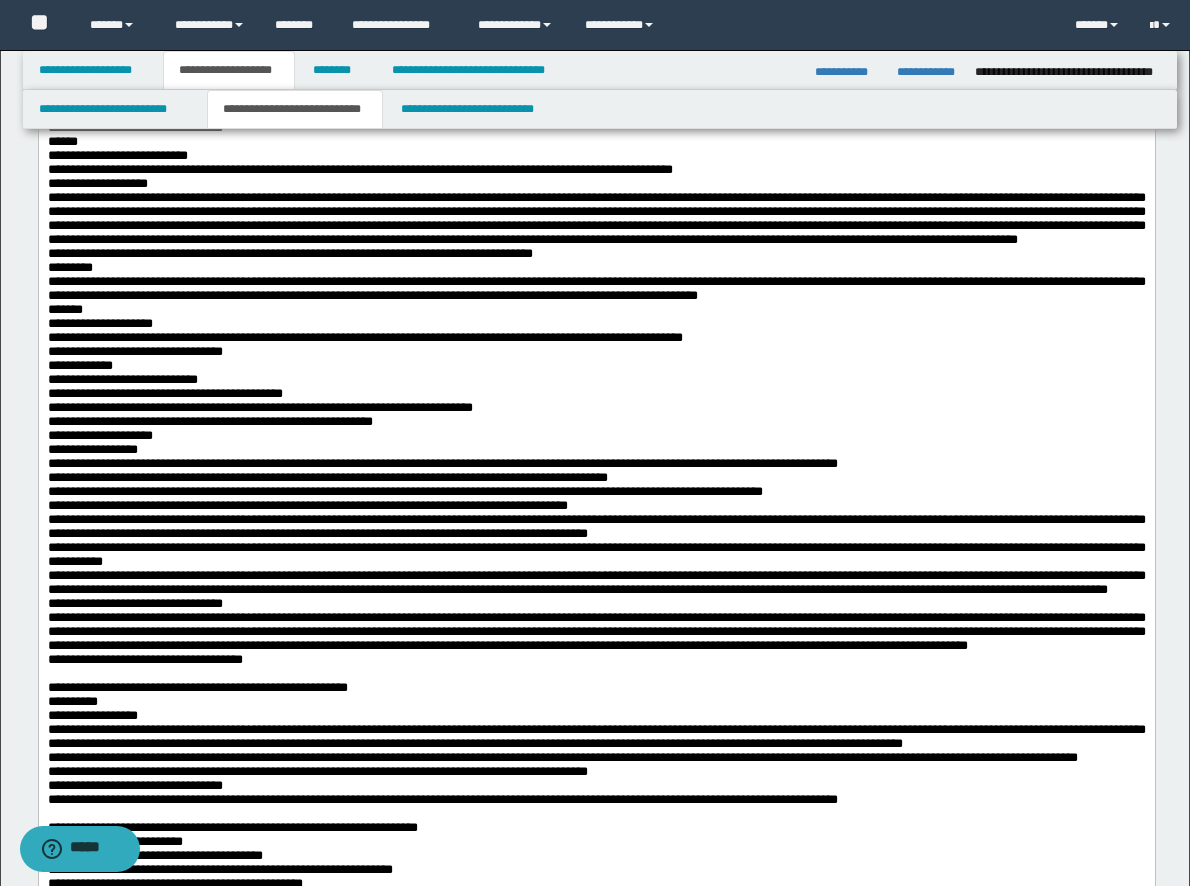drag, startPoint x: 1091, startPoint y: 390, endPoint x: 1073, endPoint y: 394, distance: 18.439089 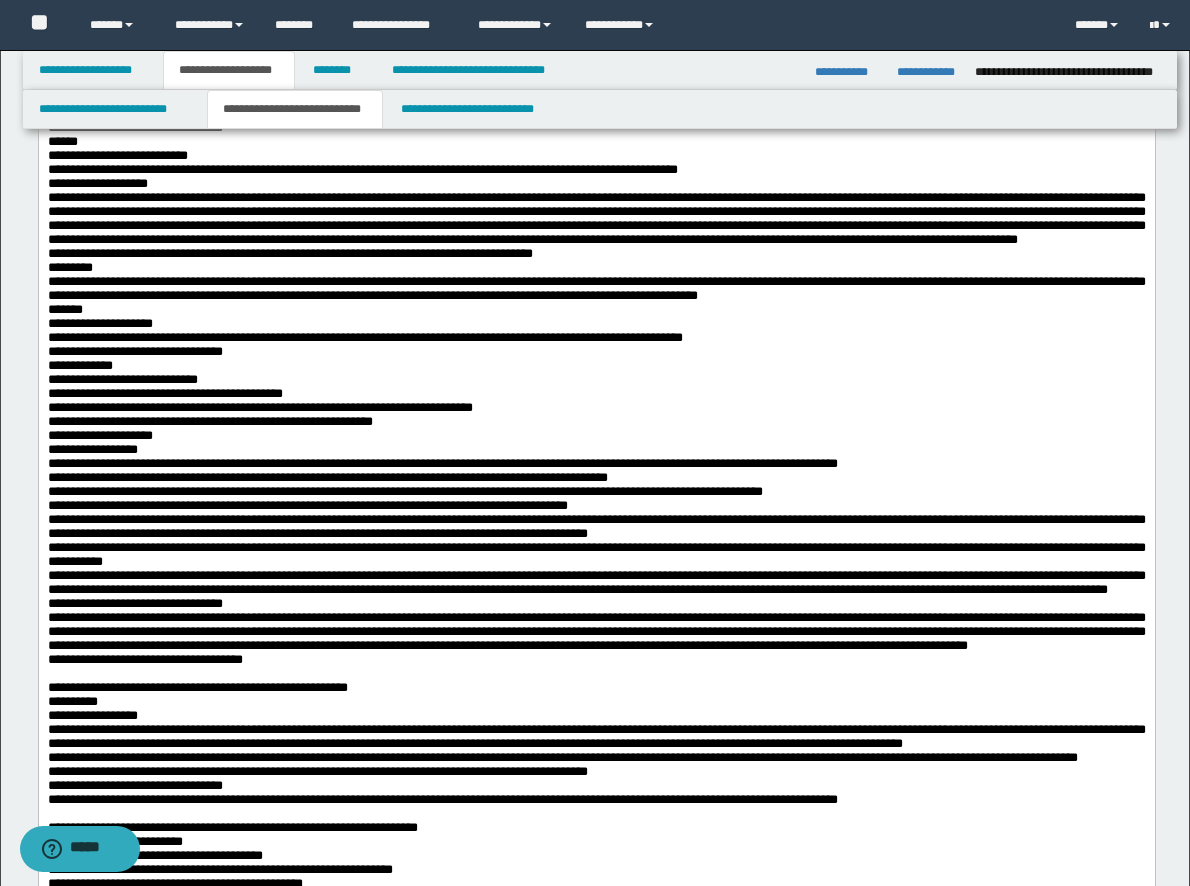 drag, startPoint x: 1000, startPoint y: 487, endPoint x: 983, endPoint y: 502, distance: 22.671568 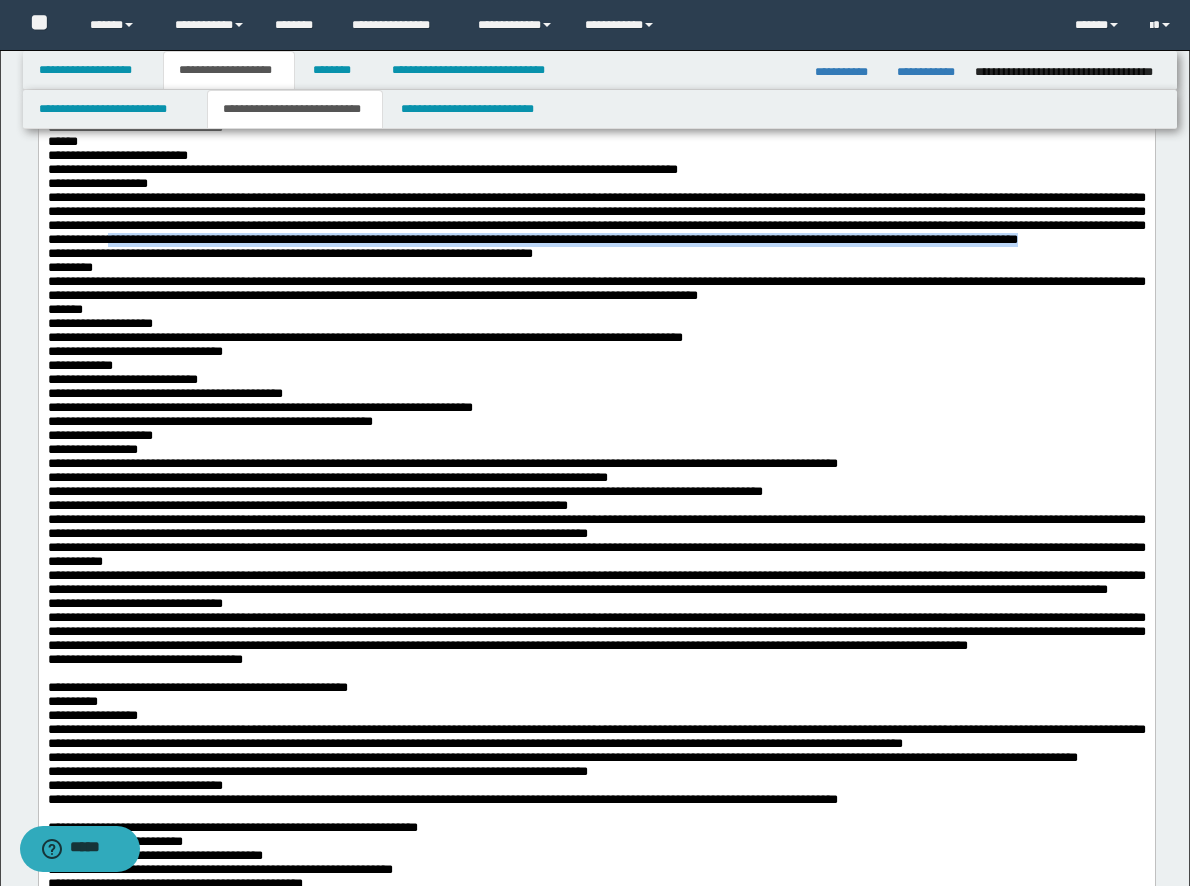 click on "**********" at bounding box center (596, 219) 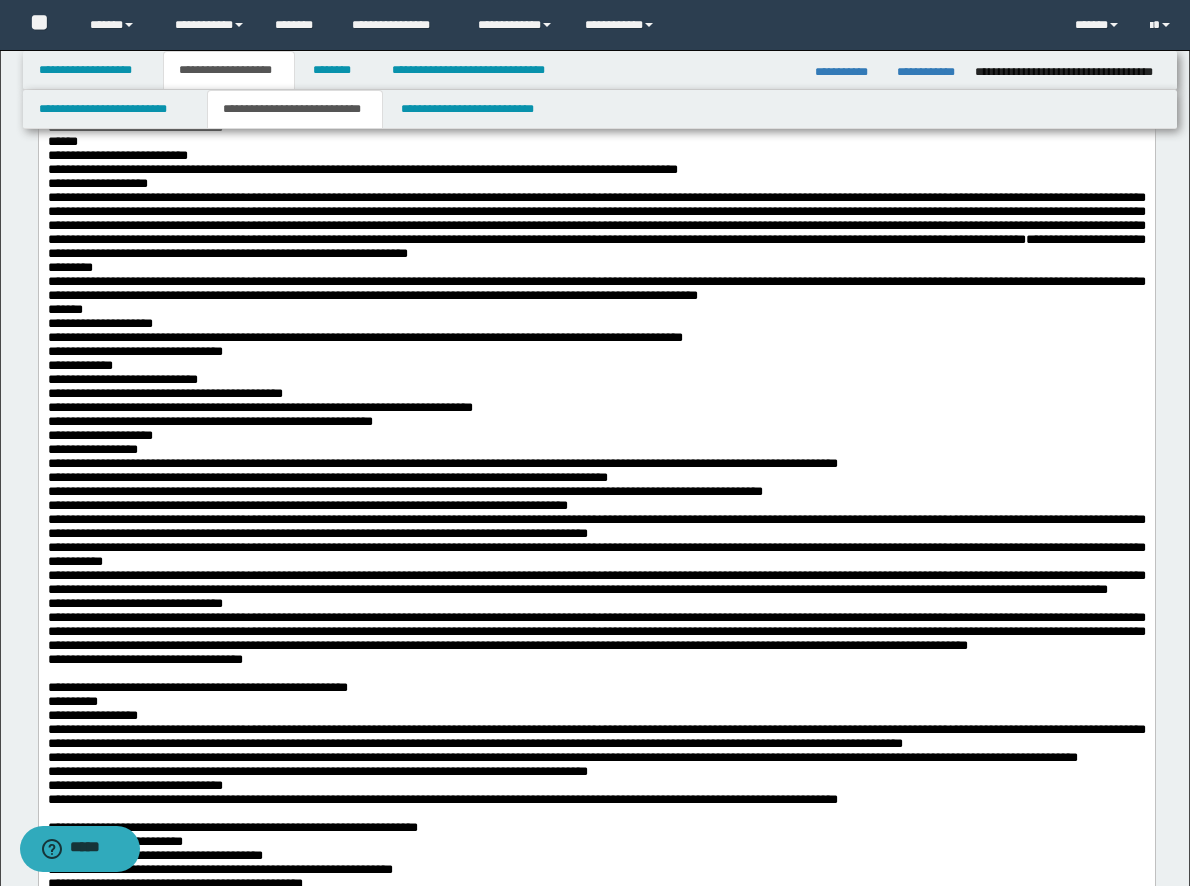 click on "**********" at bounding box center [596, 288] 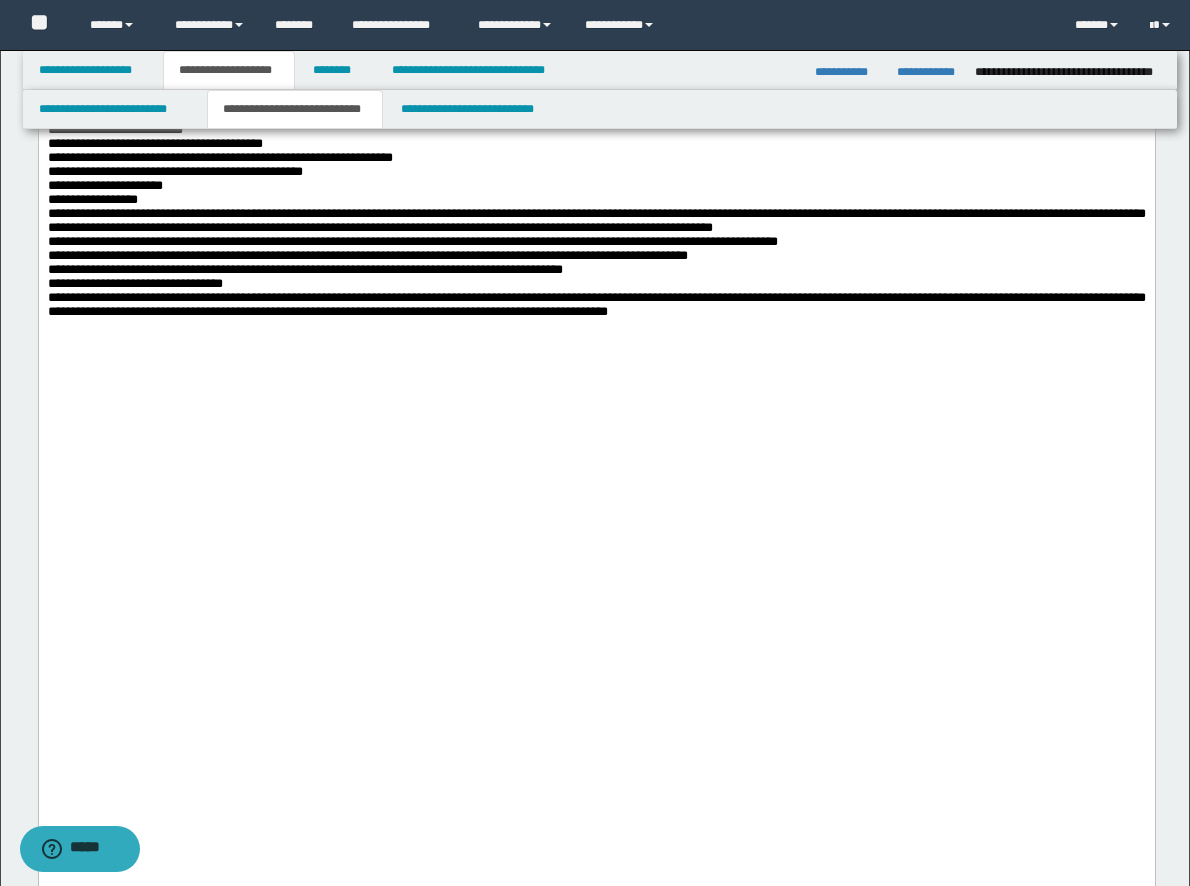 scroll, scrollTop: 2000, scrollLeft: 0, axis: vertical 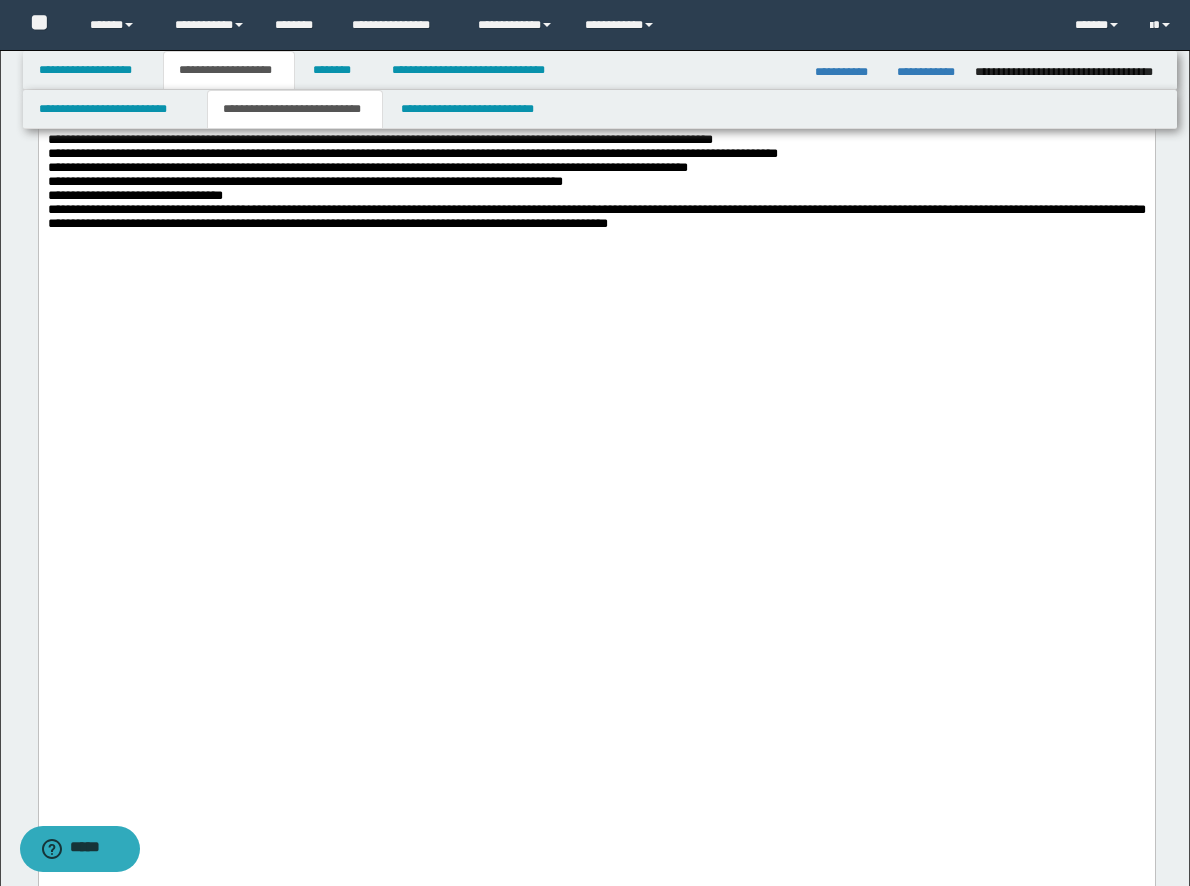 drag, startPoint x: 104, startPoint y: 573, endPoint x: 151, endPoint y: 541, distance: 56.859474 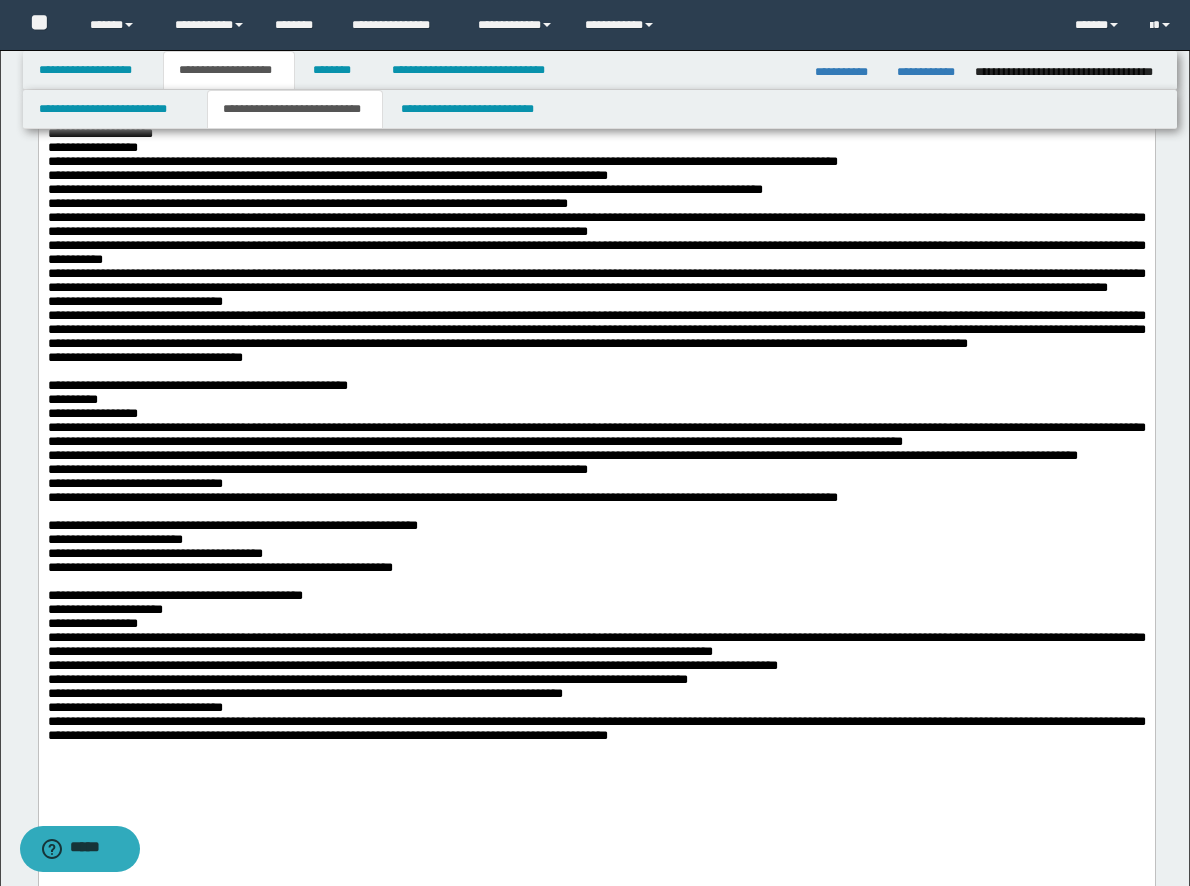 scroll, scrollTop: 1500, scrollLeft: 0, axis: vertical 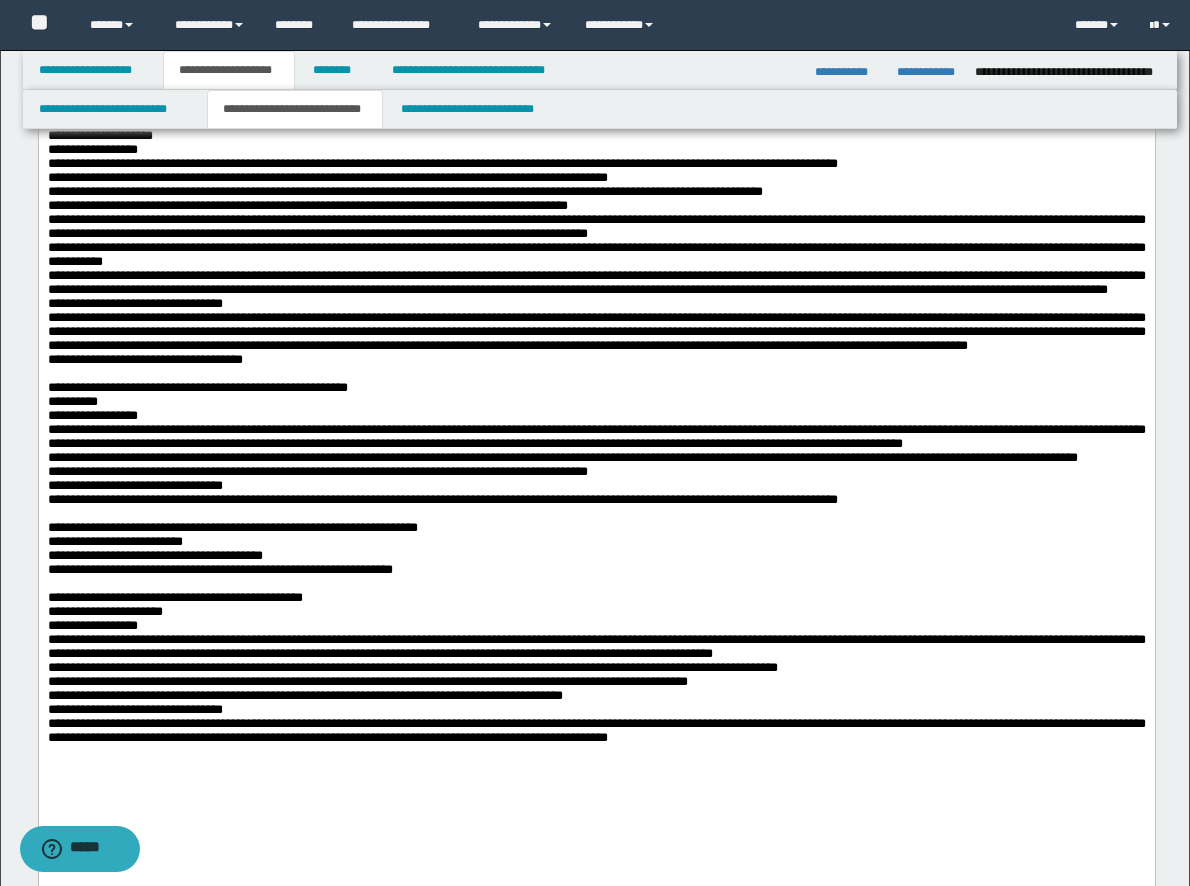 click on "**********" at bounding box center [596, 108] 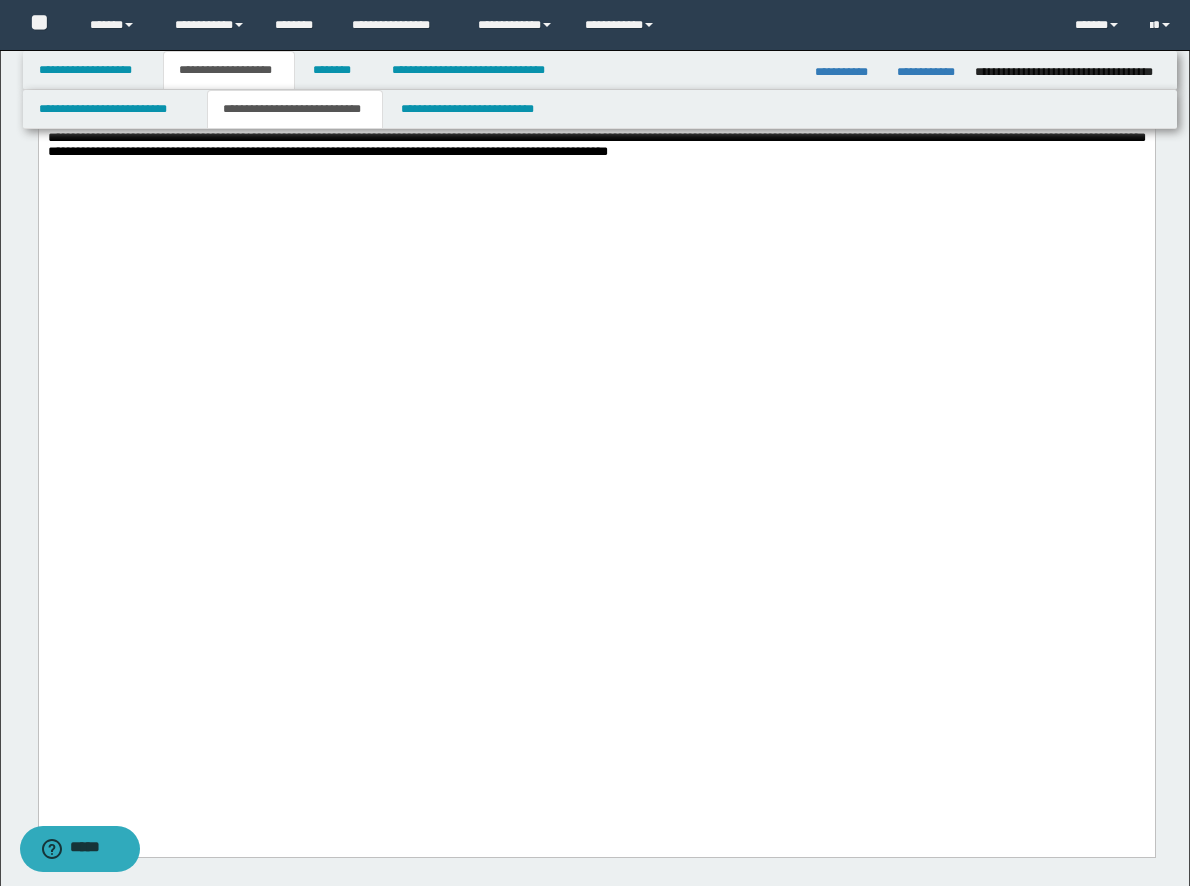 scroll, scrollTop: 2200, scrollLeft: 0, axis: vertical 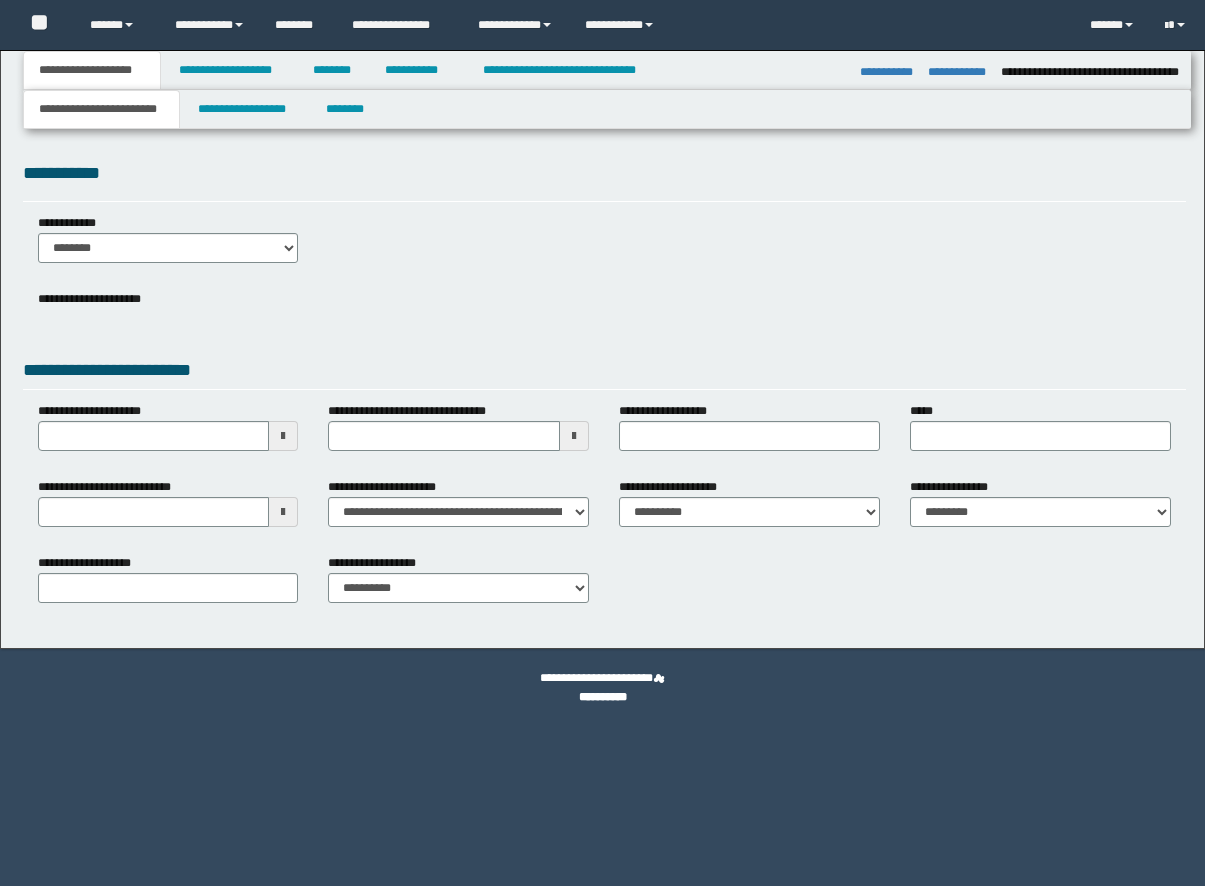 select on "*" 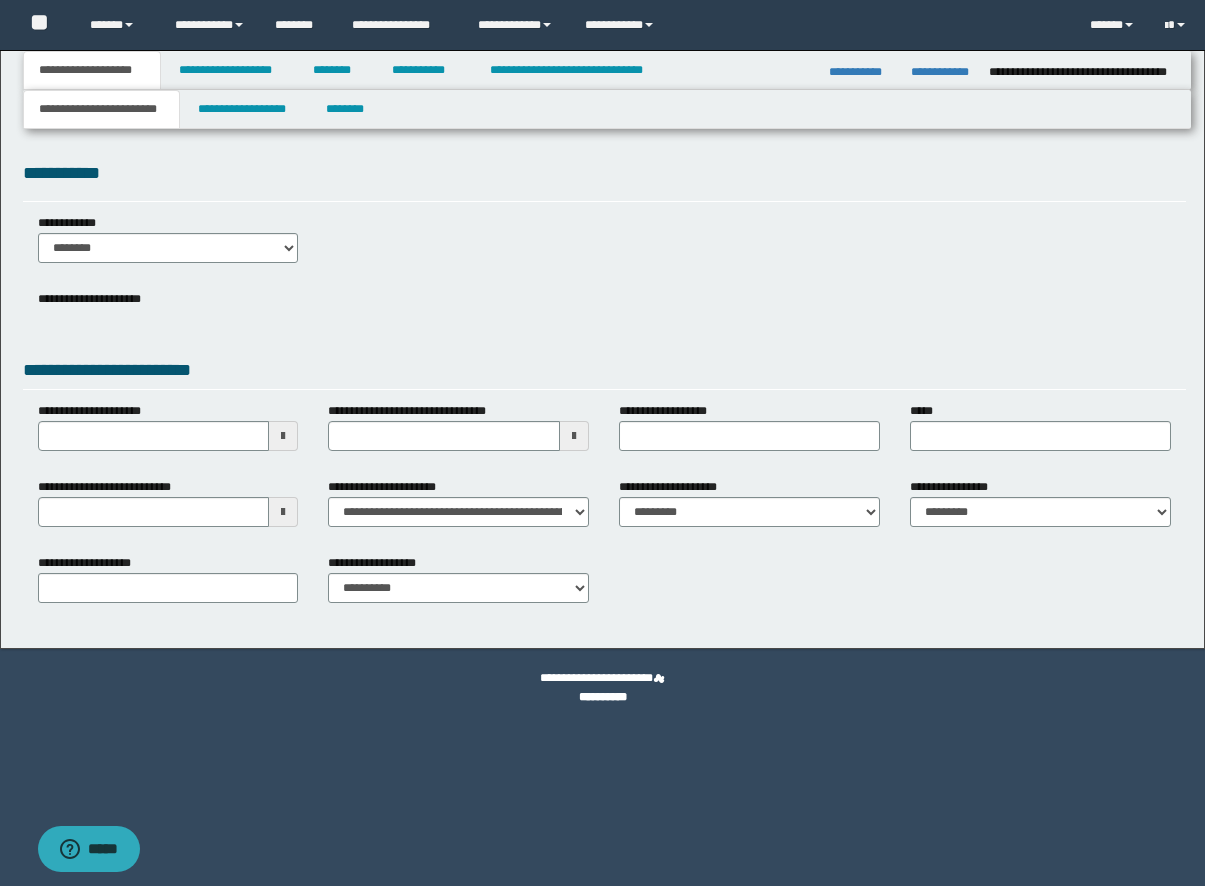 scroll, scrollTop: 0, scrollLeft: 0, axis: both 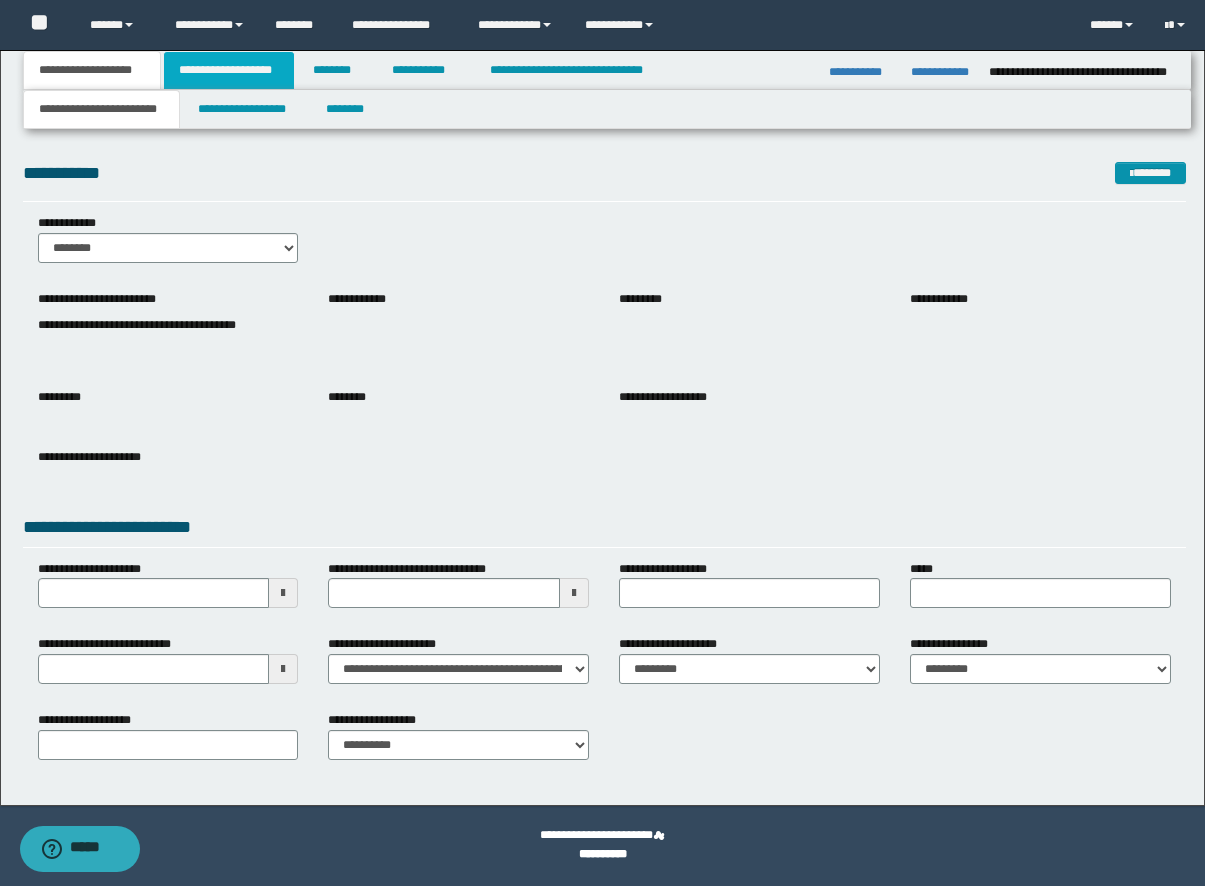 click on "**********" at bounding box center [229, 70] 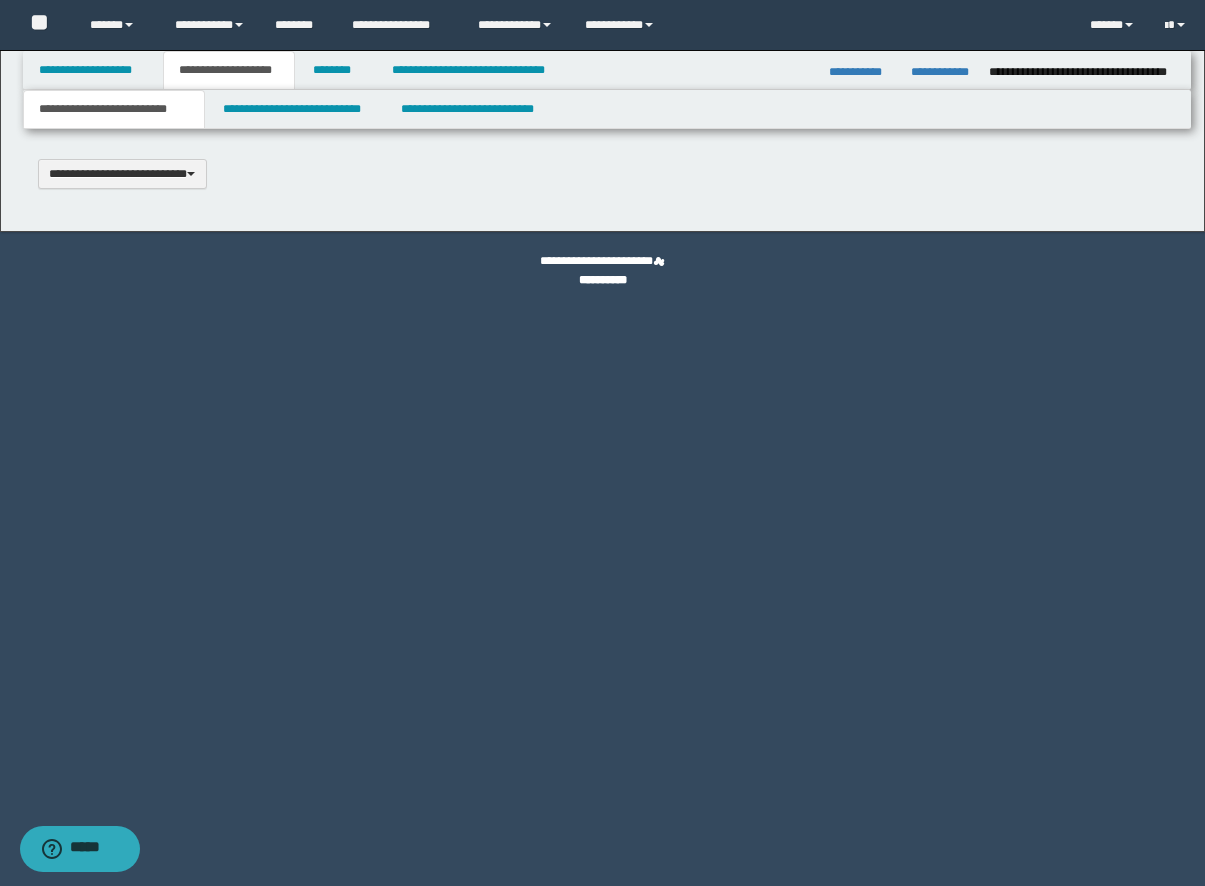 type 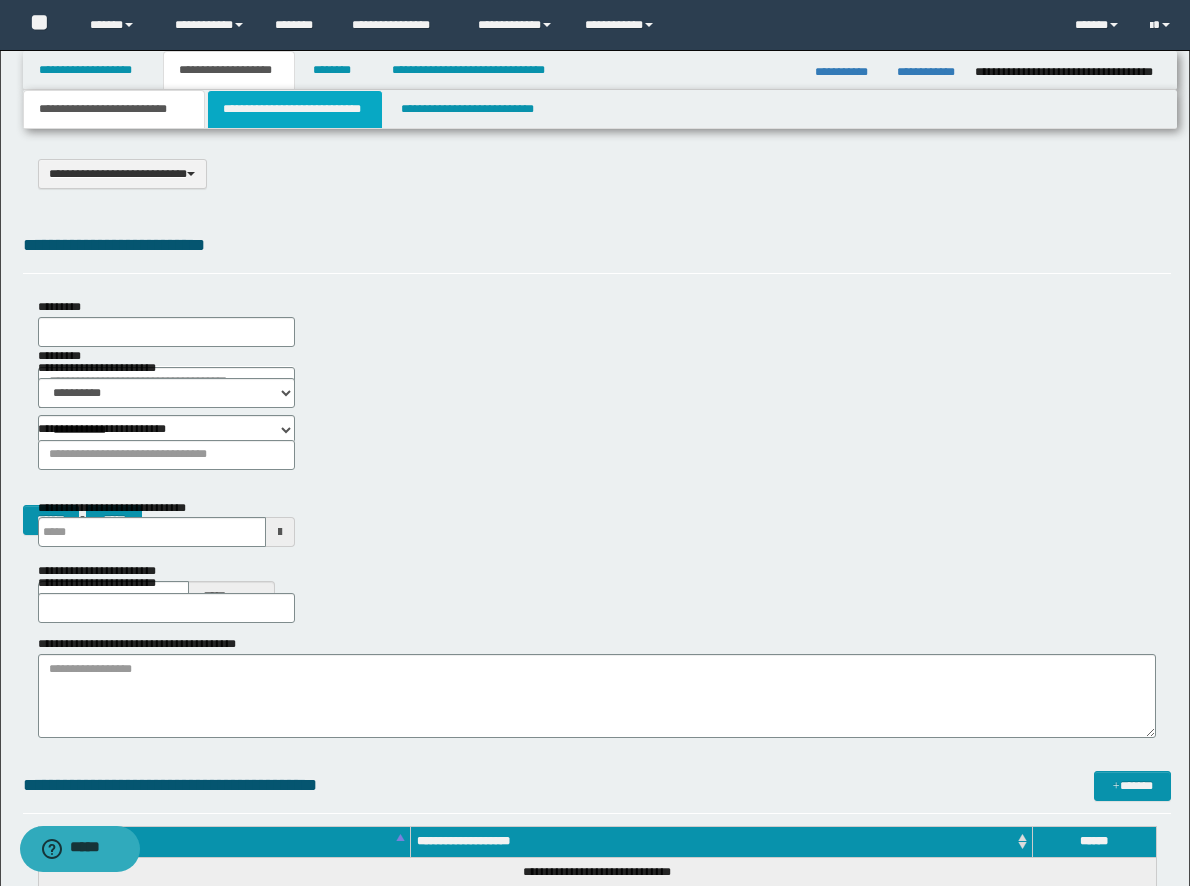 click on "**********" at bounding box center [295, 109] 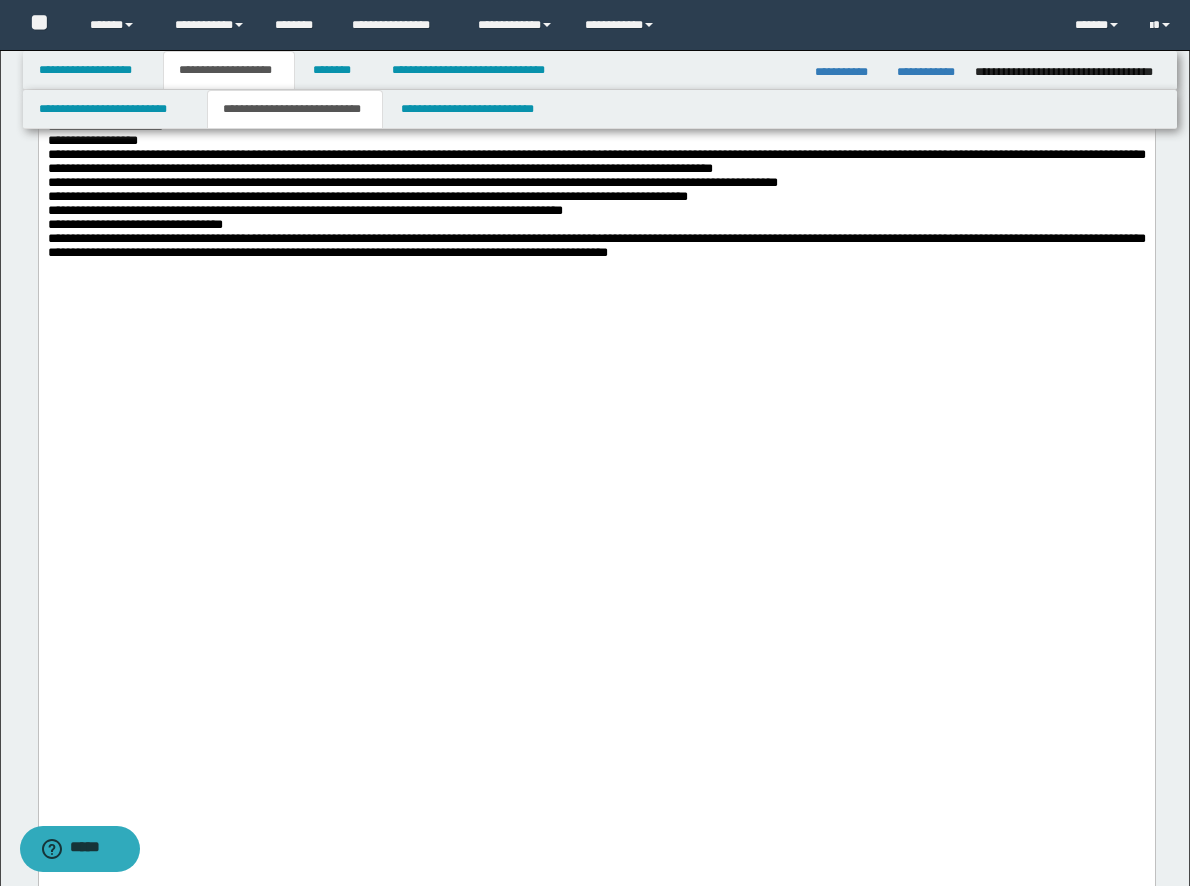 scroll, scrollTop: 2000, scrollLeft: 0, axis: vertical 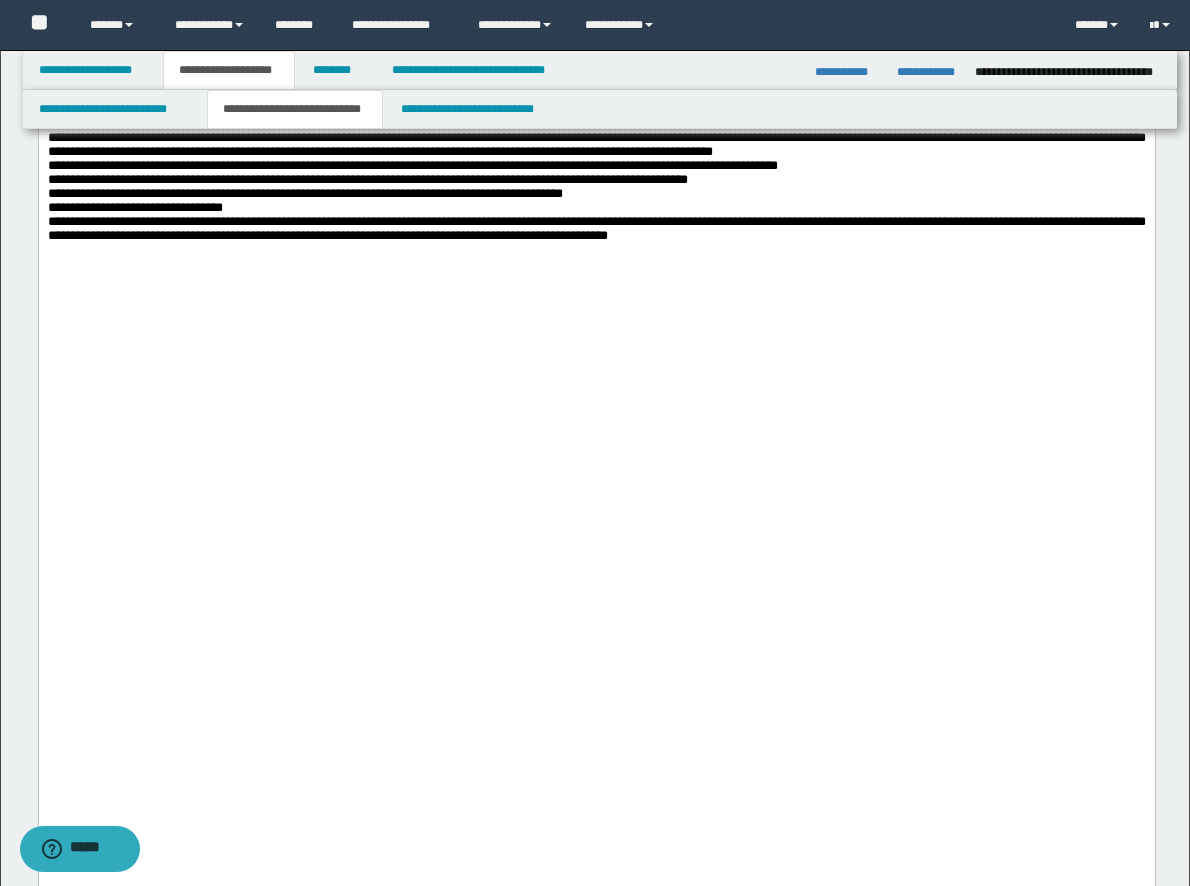 click on "**********" at bounding box center [596, 110] 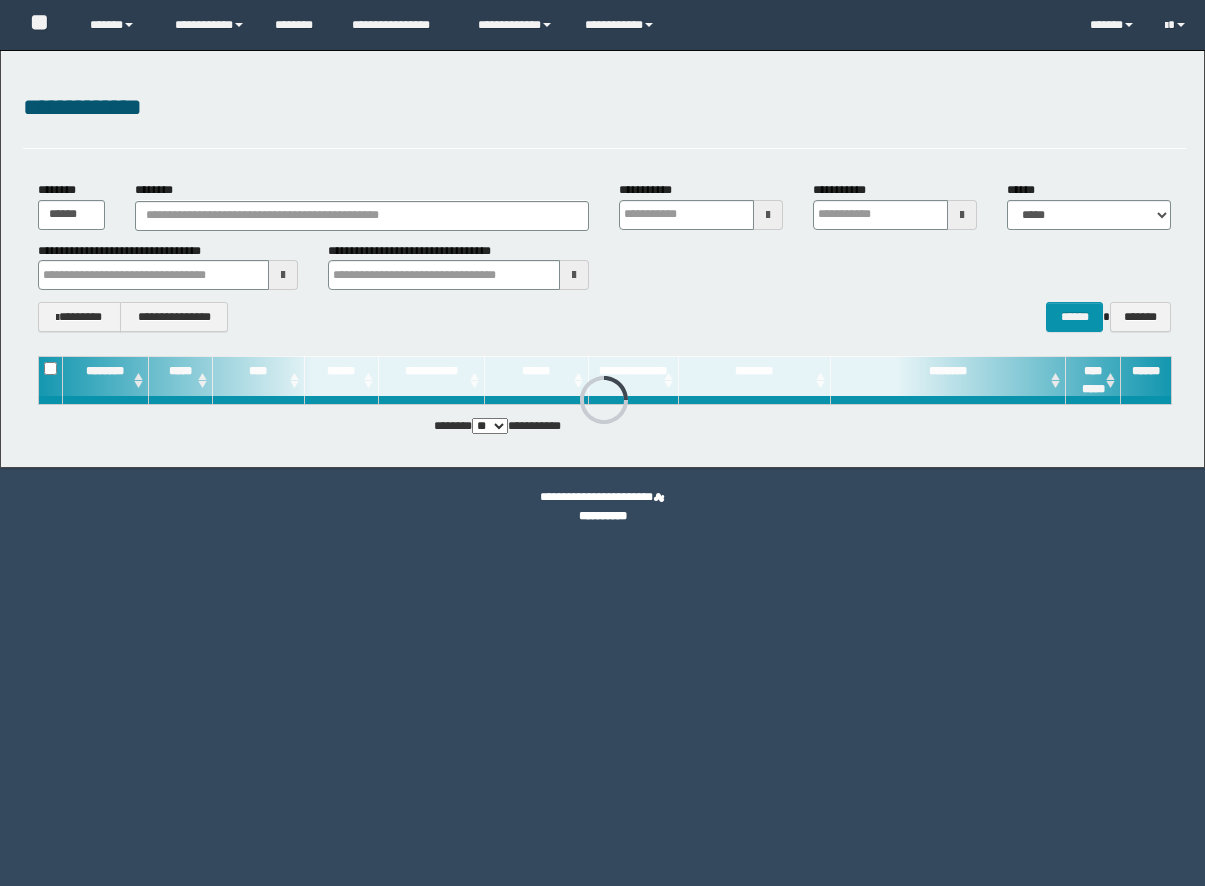 scroll, scrollTop: 0, scrollLeft: 0, axis: both 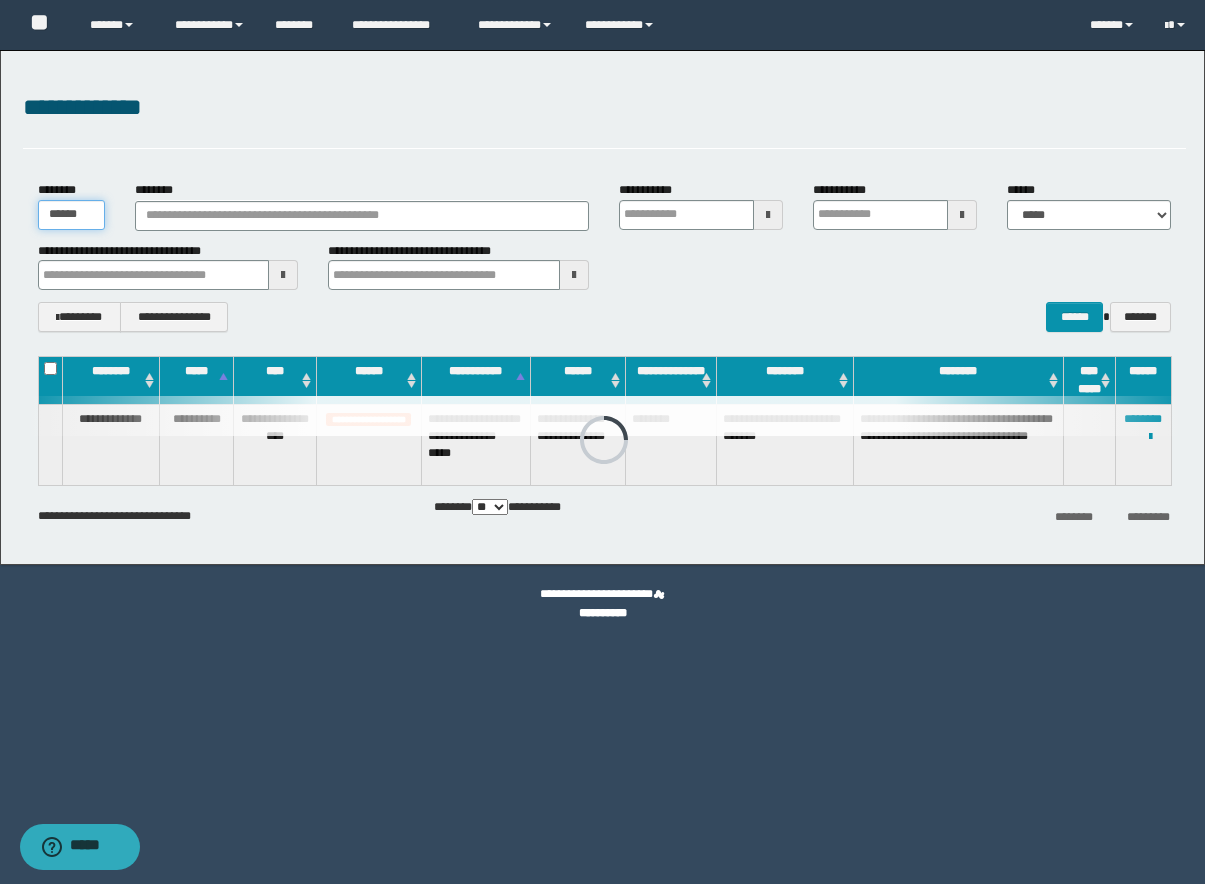 drag, startPoint x: 55, startPoint y: 223, endPoint x: 83, endPoint y: 215, distance: 29.12044 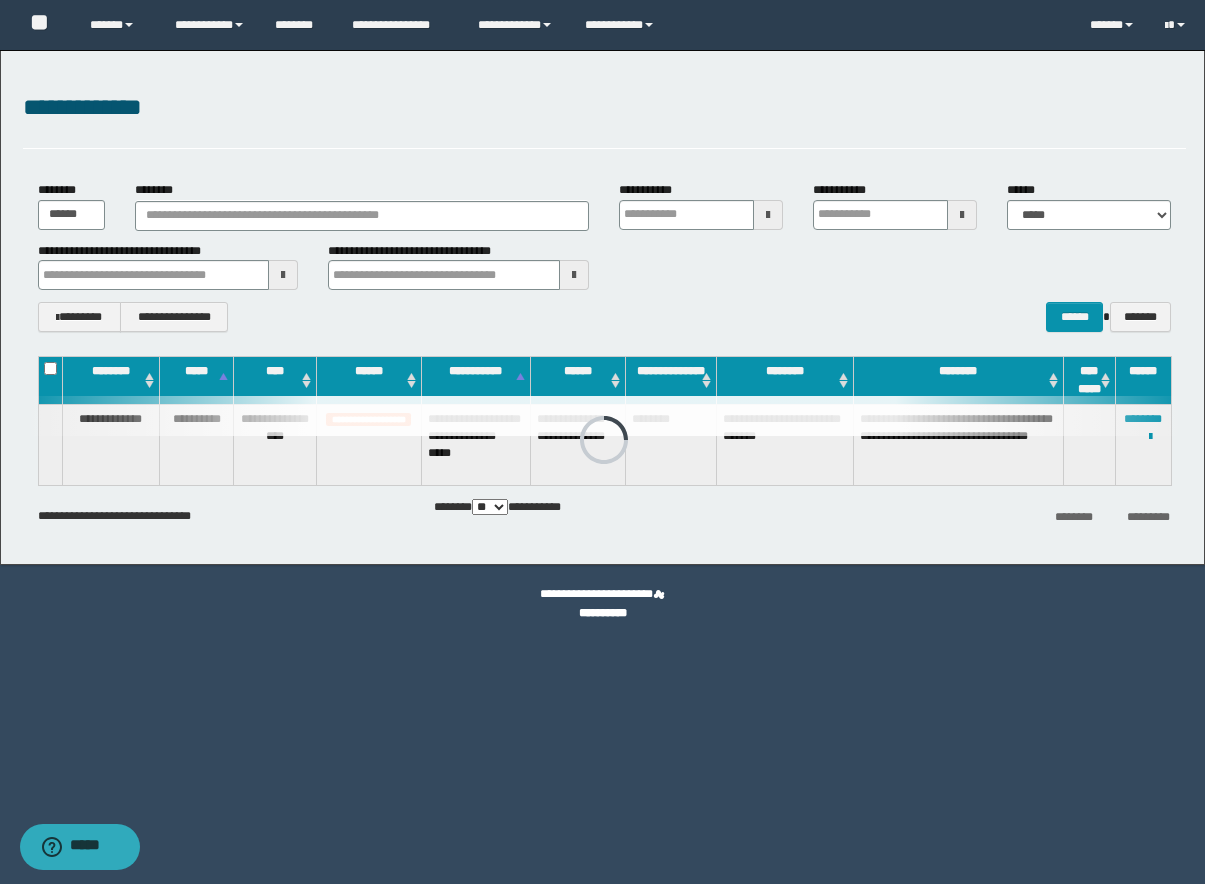 click at bounding box center [604, 416] 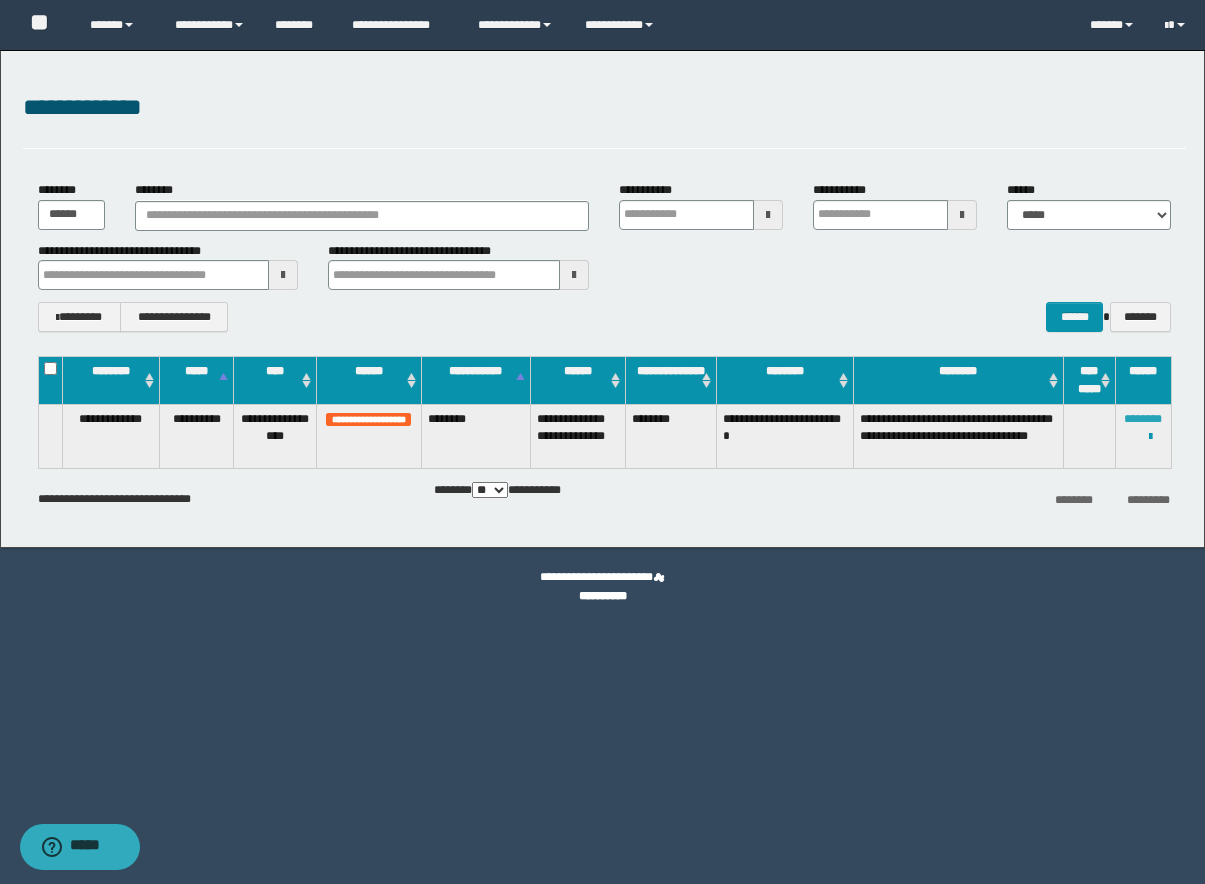 click on "********" at bounding box center [1143, 419] 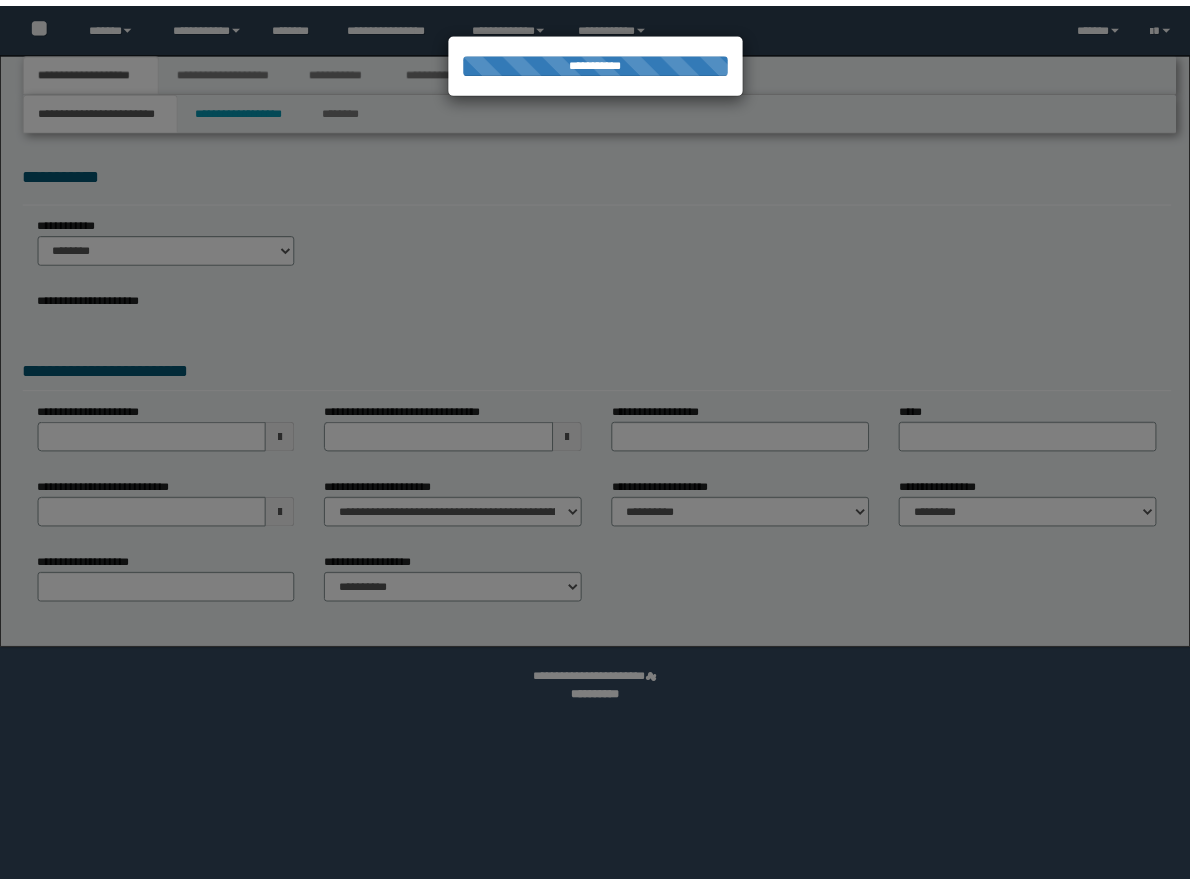 scroll, scrollTop: 0, scrollLeft: 0, axis: both 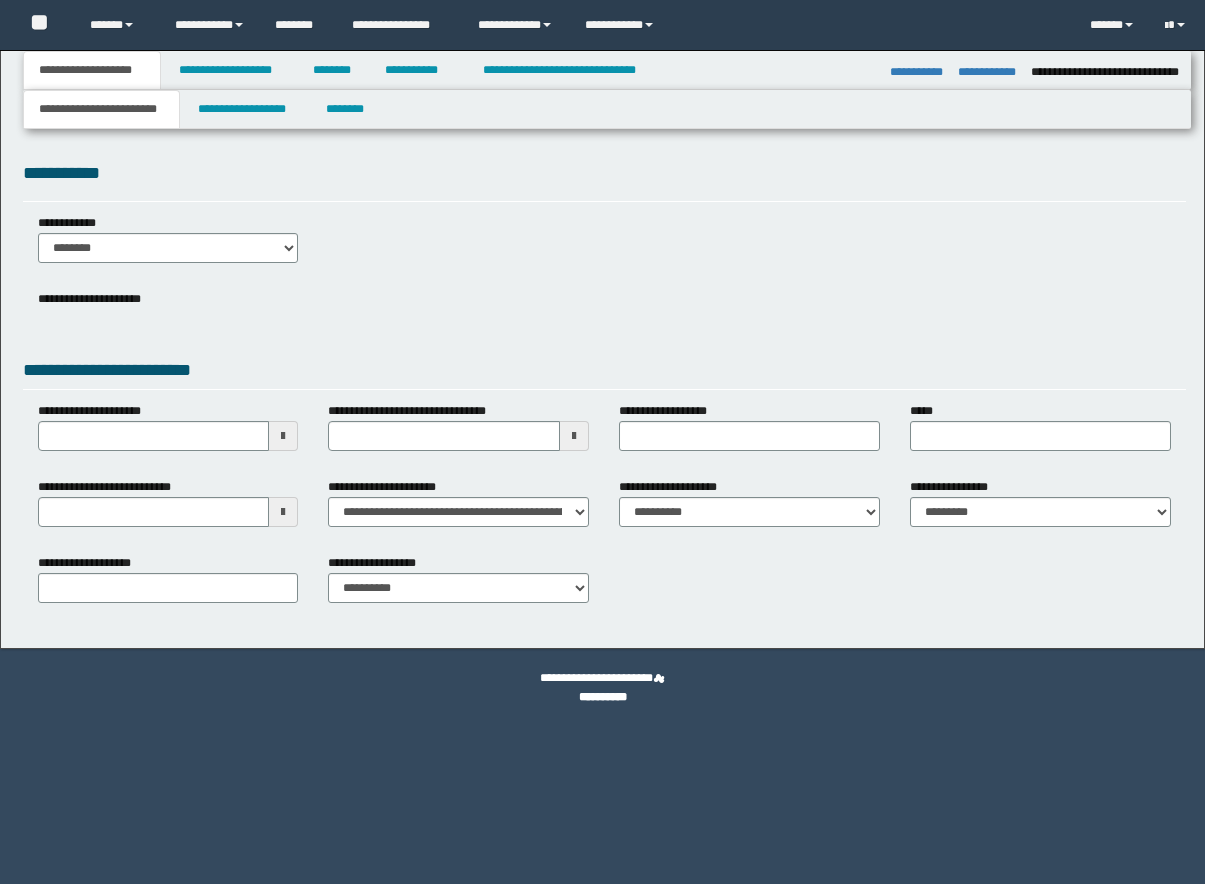 select on "*" 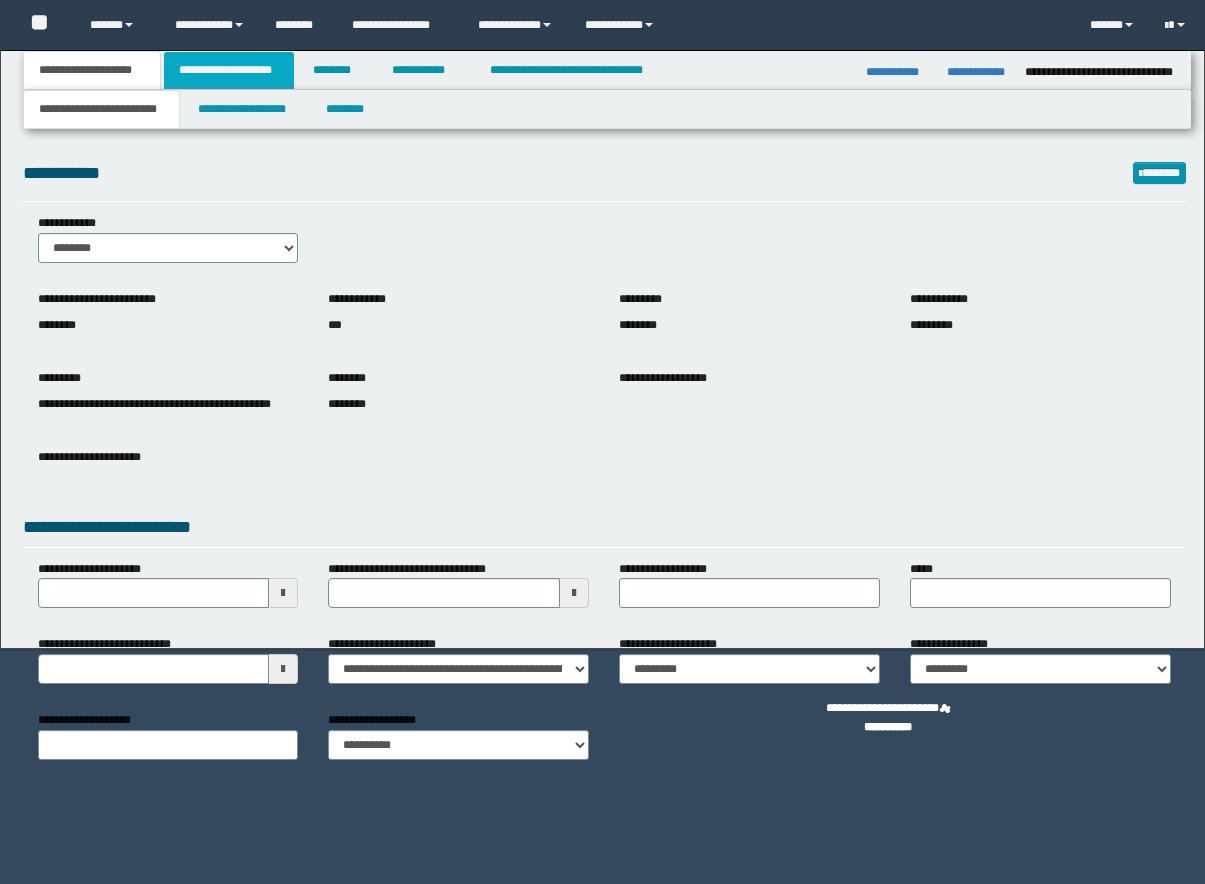 scroll, scrollTop: 0, scrollLeft: 0, axis: both 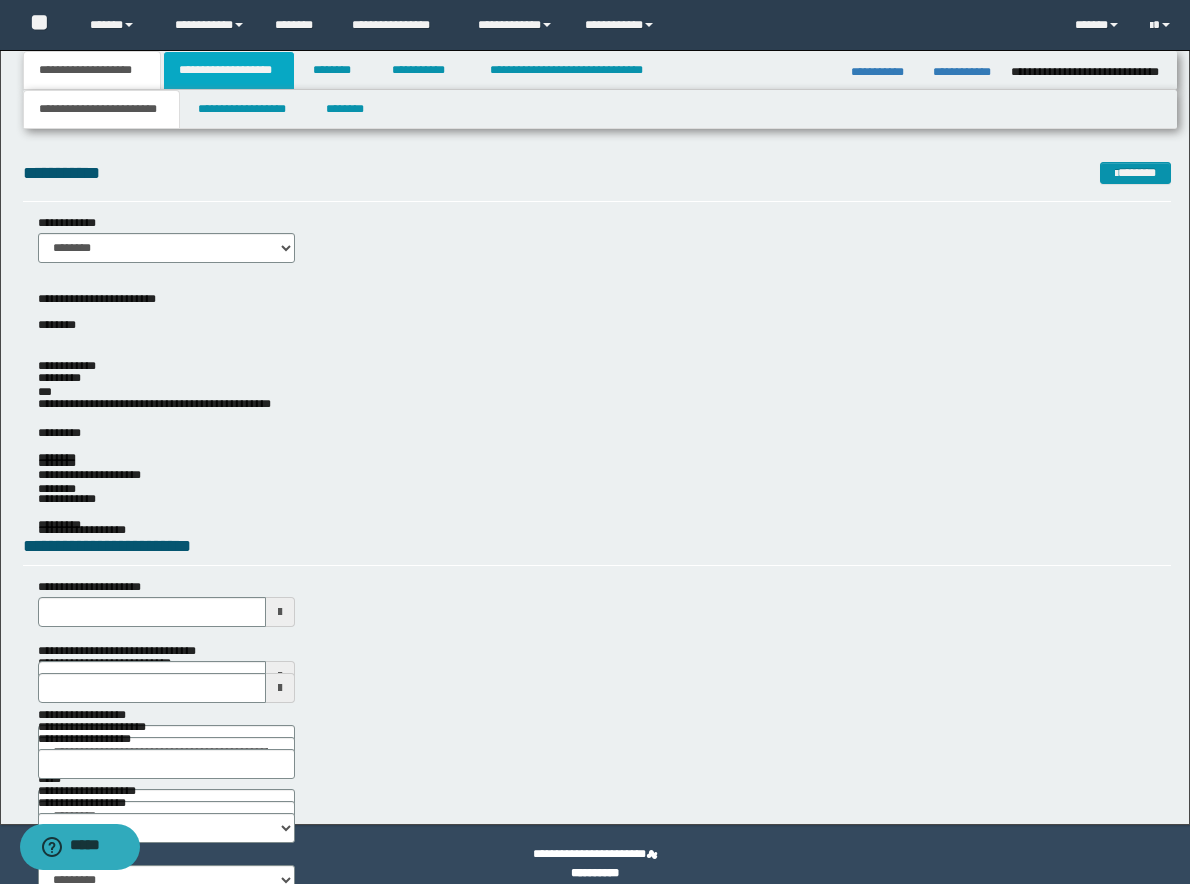click on "**********" at bounding box center (229, 70) 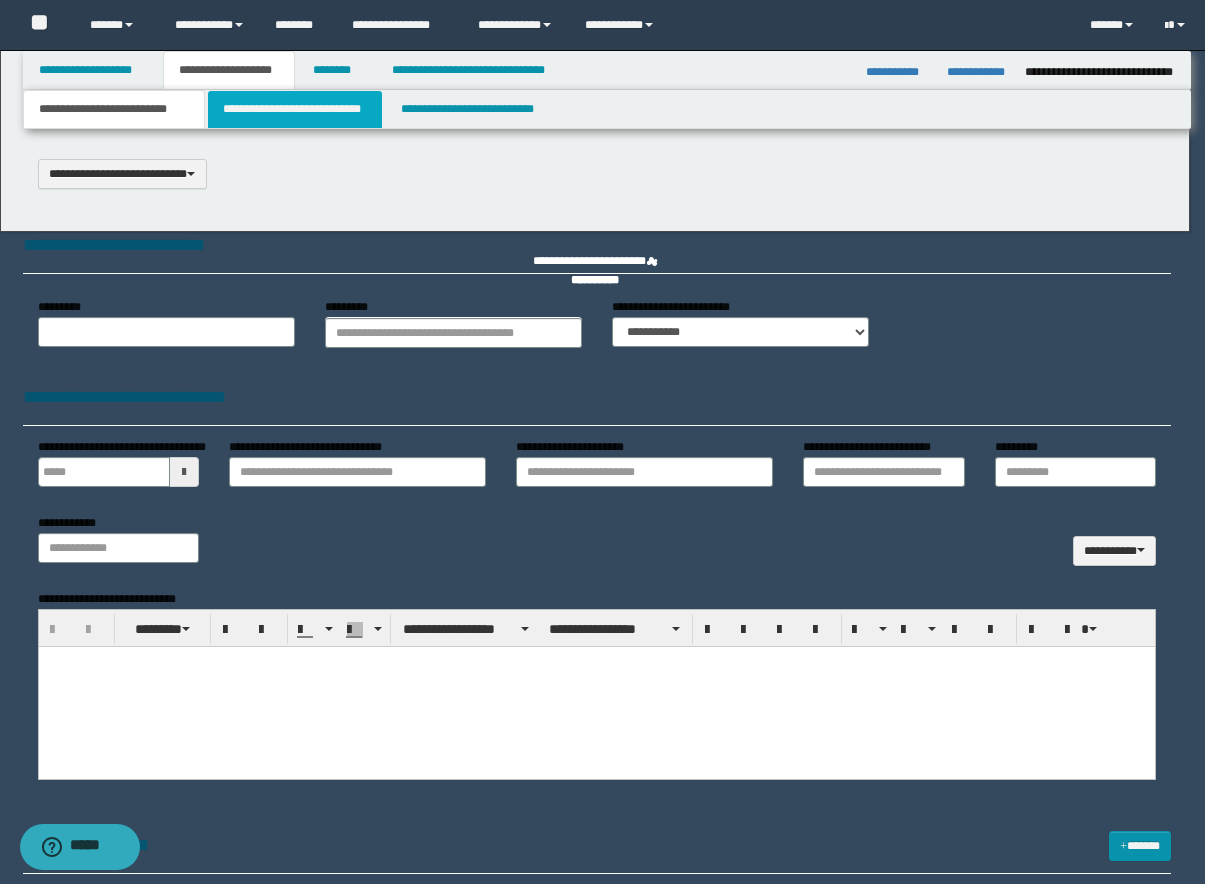 scroll, scrollTop: 0, scrollLeft: 0, axis: both 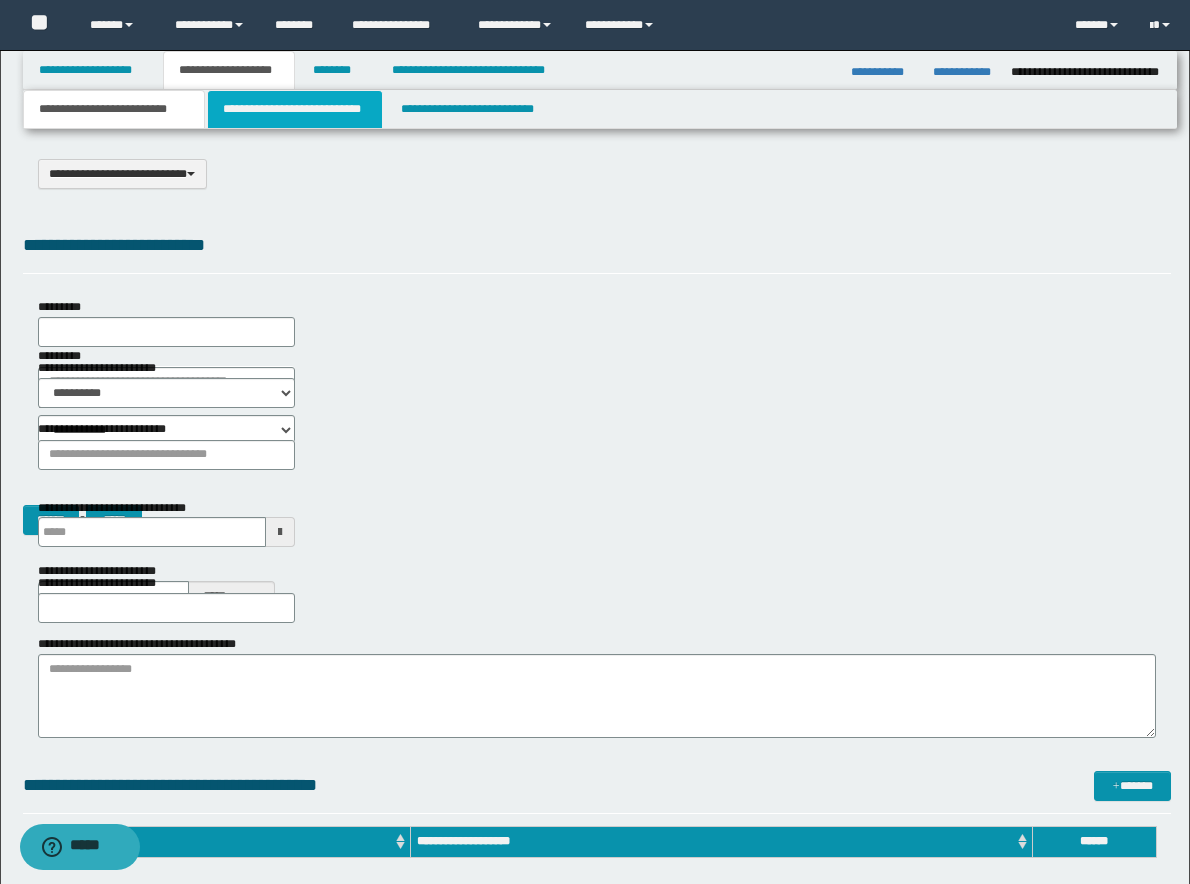 click on "**********" at bounding box center [295, 109] 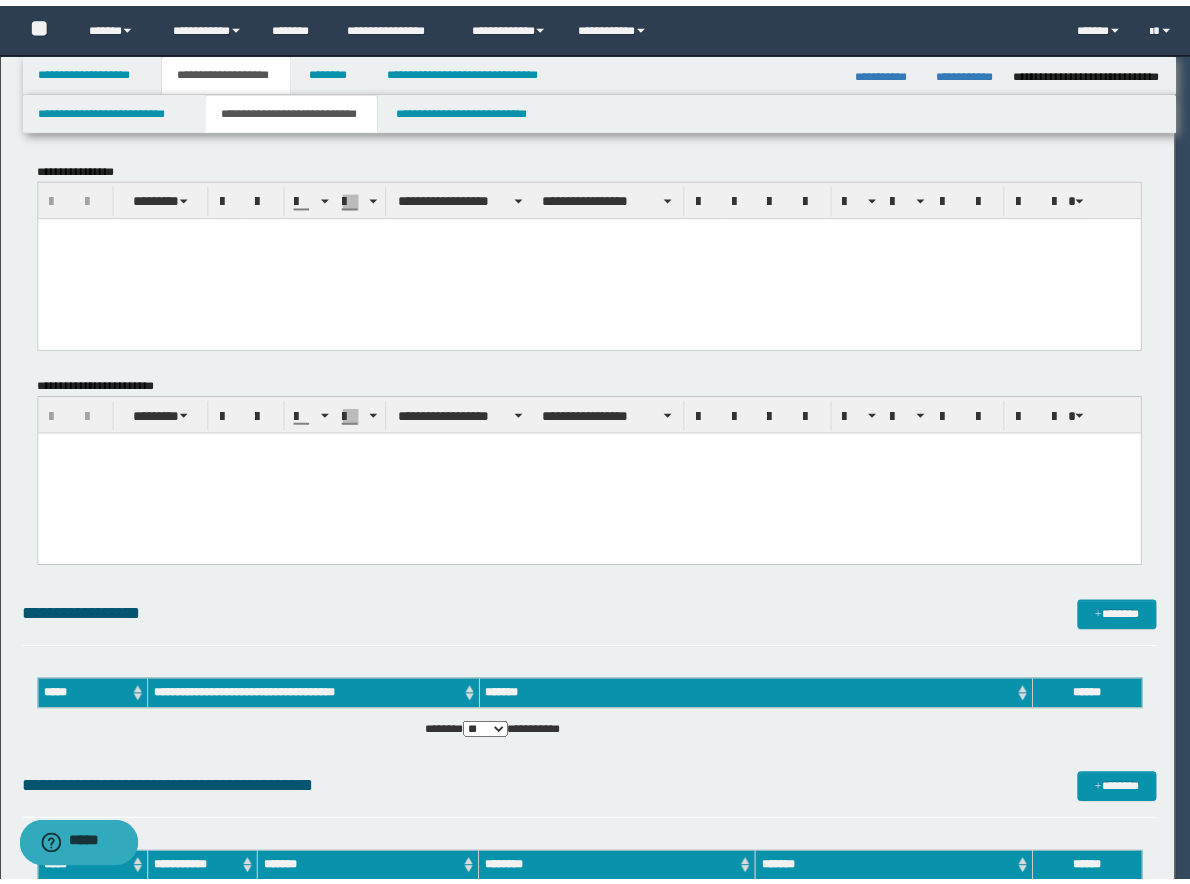 scroll, scrollTop: 0, scrollLeft: 0, axis: both 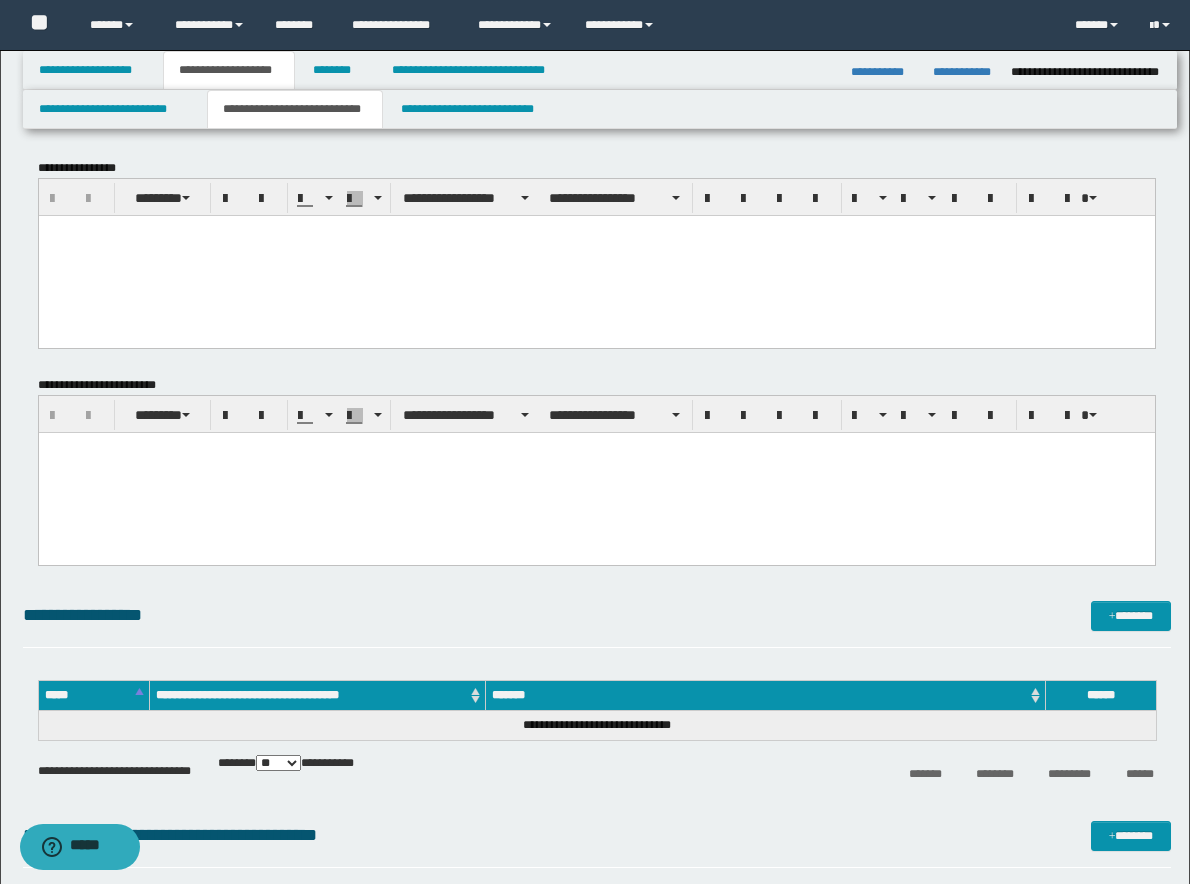 click at bounding box center (596, 447) 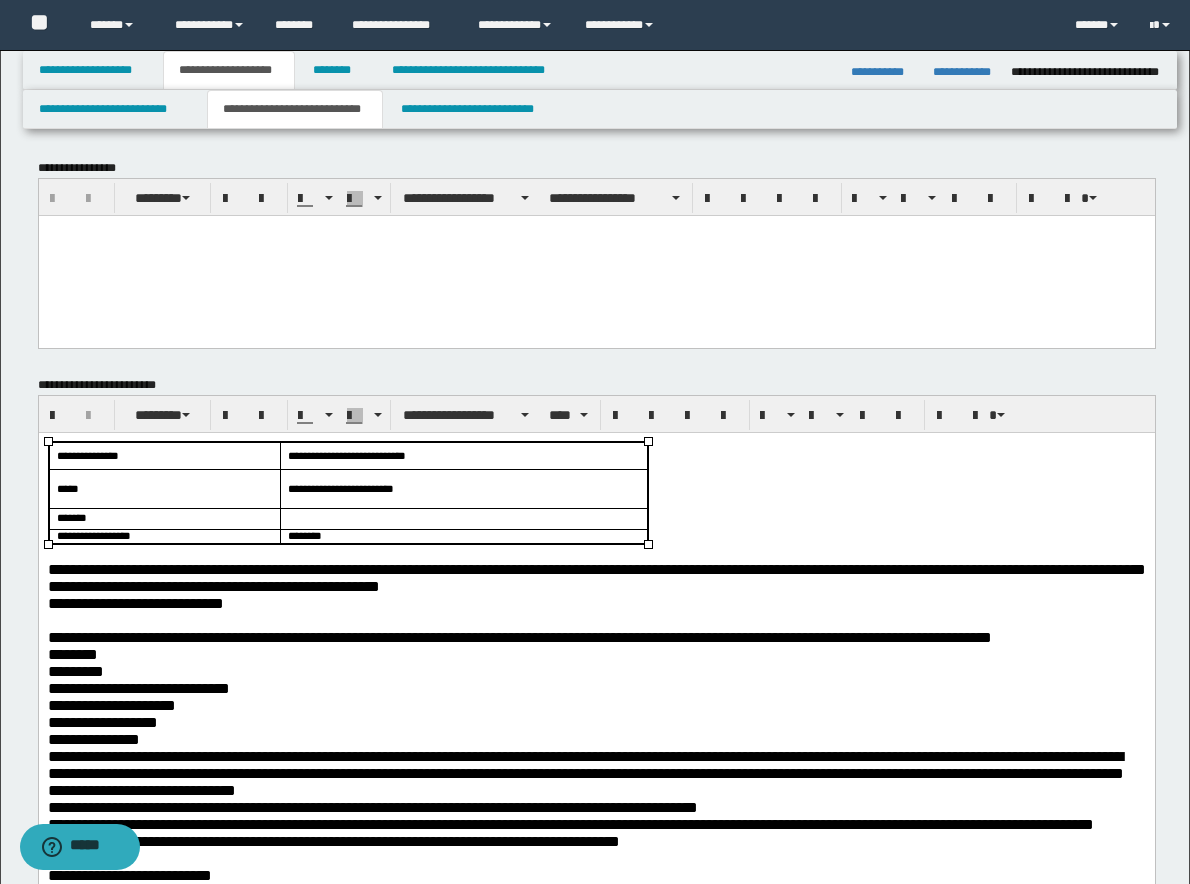 click on "**********" at bounding box center [462, 455] 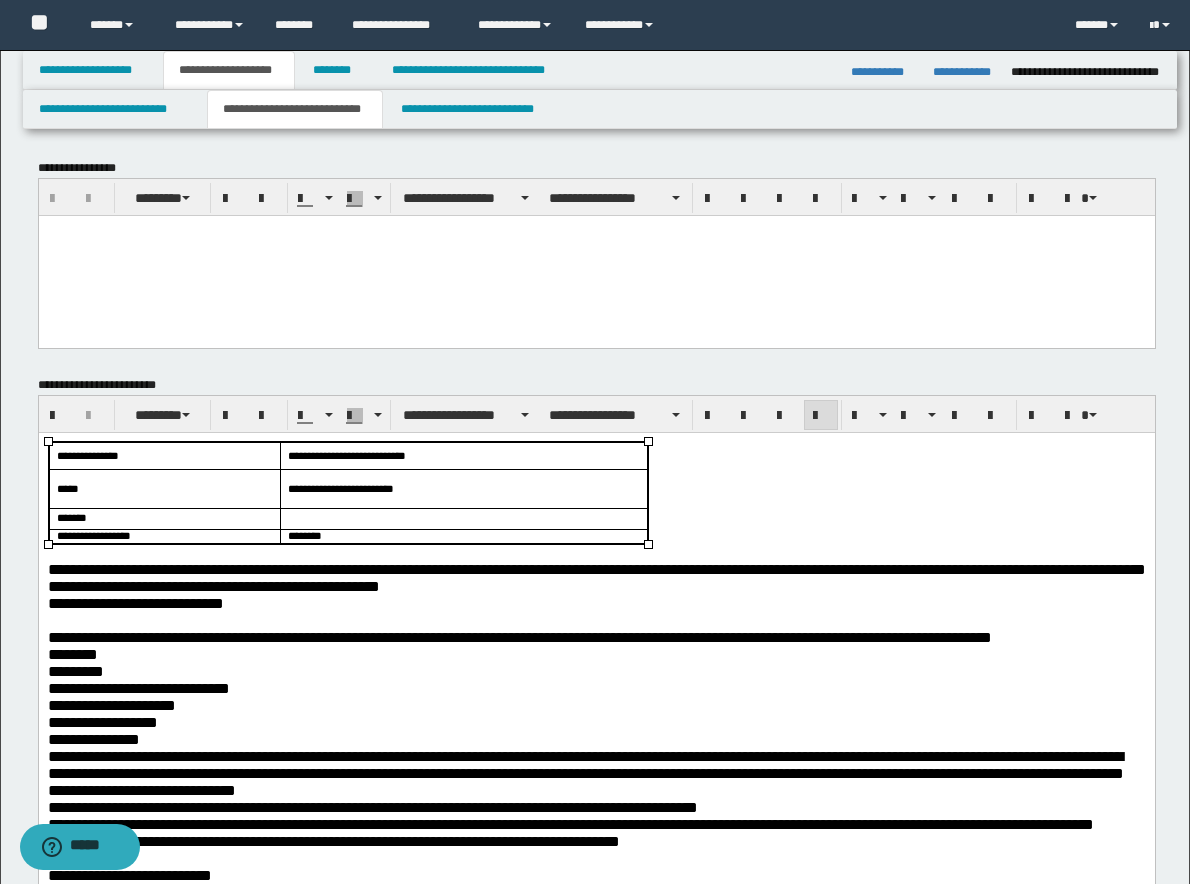 drag, startPoint x: 507, startPoint y: 475, endPoint x: 572, endPoint y: 489, distance: 66.4906 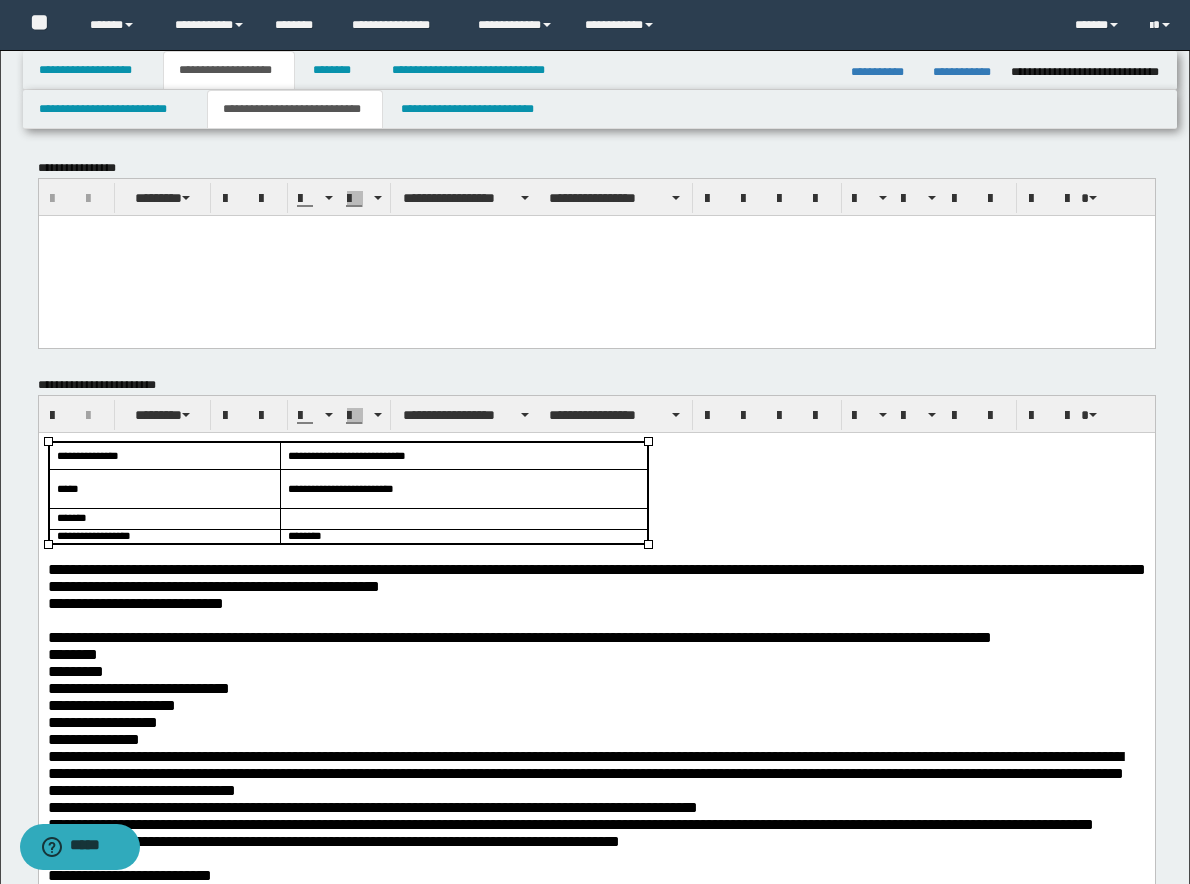 drag, startPoint x: 670, startPoint y: 508, endPoint x: -122, endPoint y: 462, distance: 793.3347 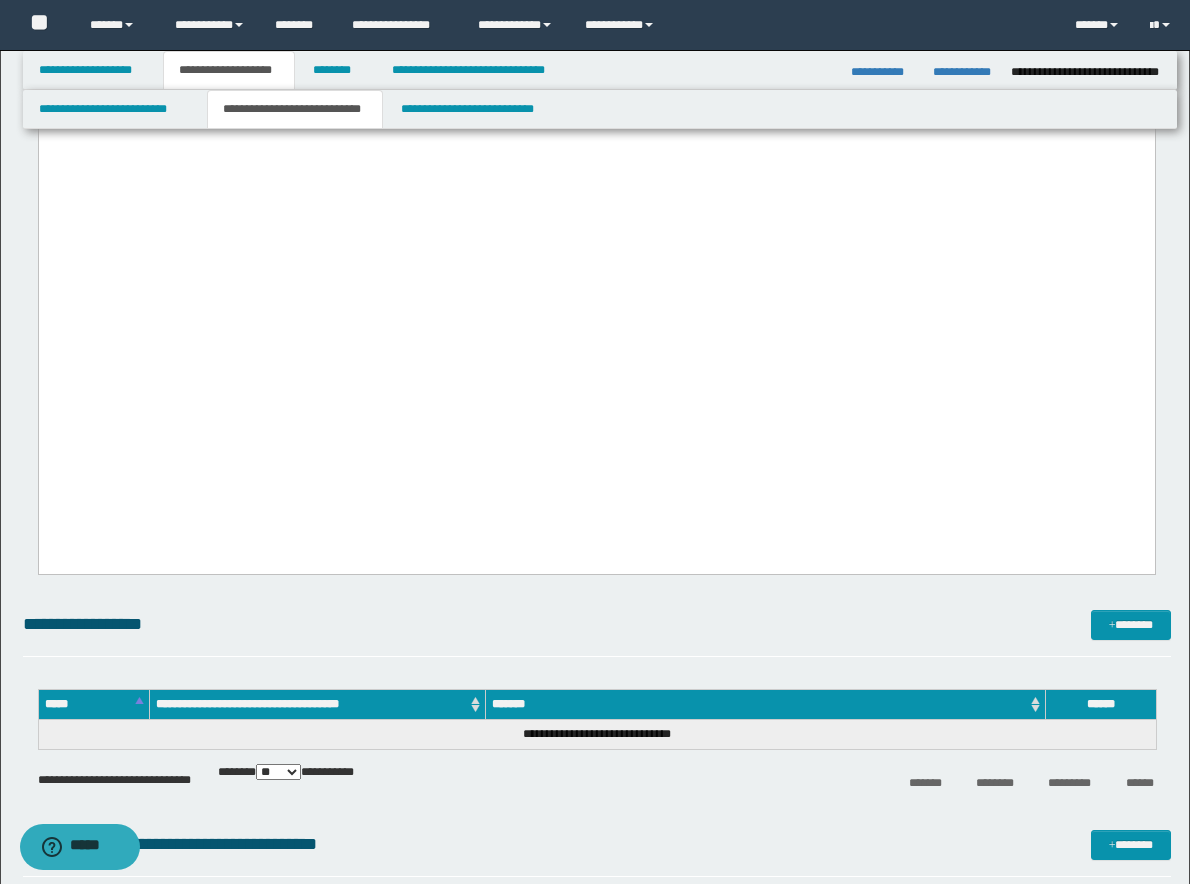 scroll, scrollTop: 1900, scrollLeft: 0, axis: vertical 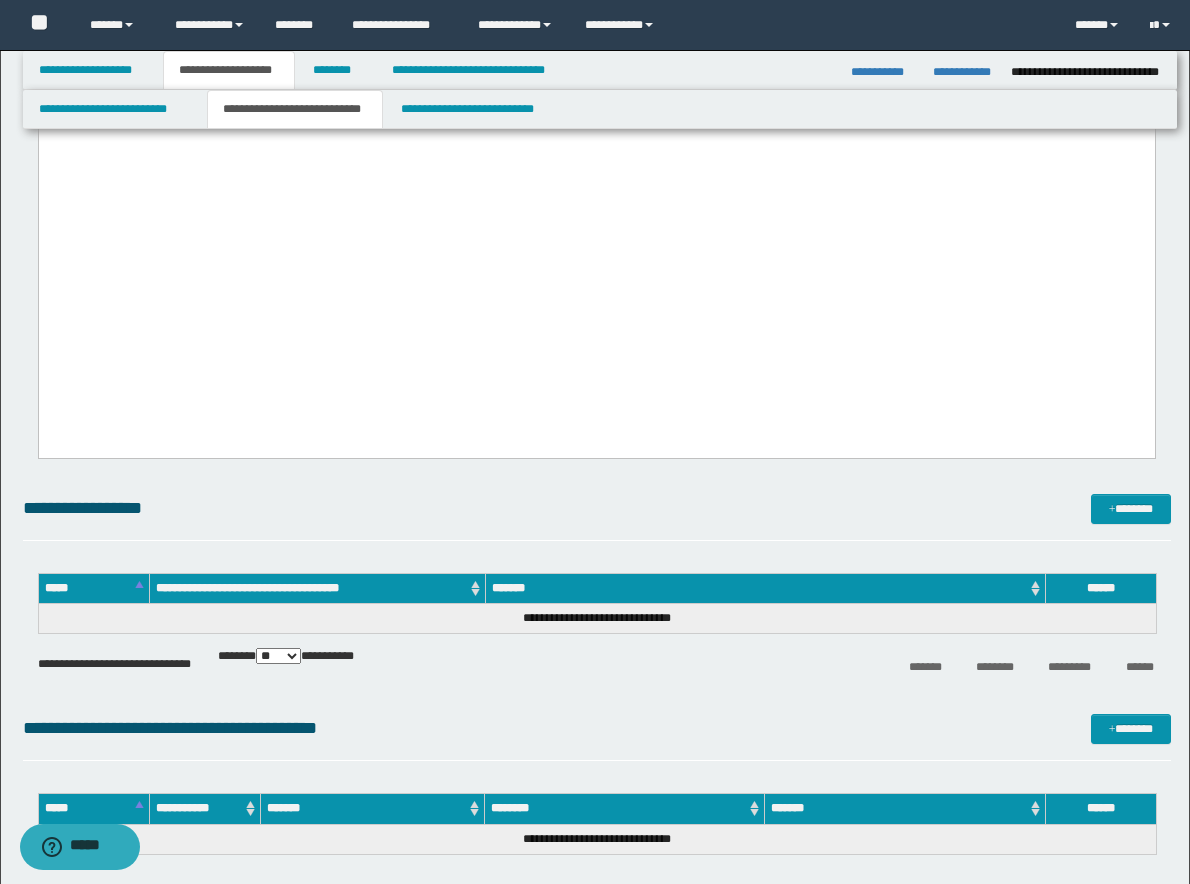 drag, startPoint x: 315, startPoint y: 506, endPoint x: 262, endPoint y: 1906, distance: 1401.0028 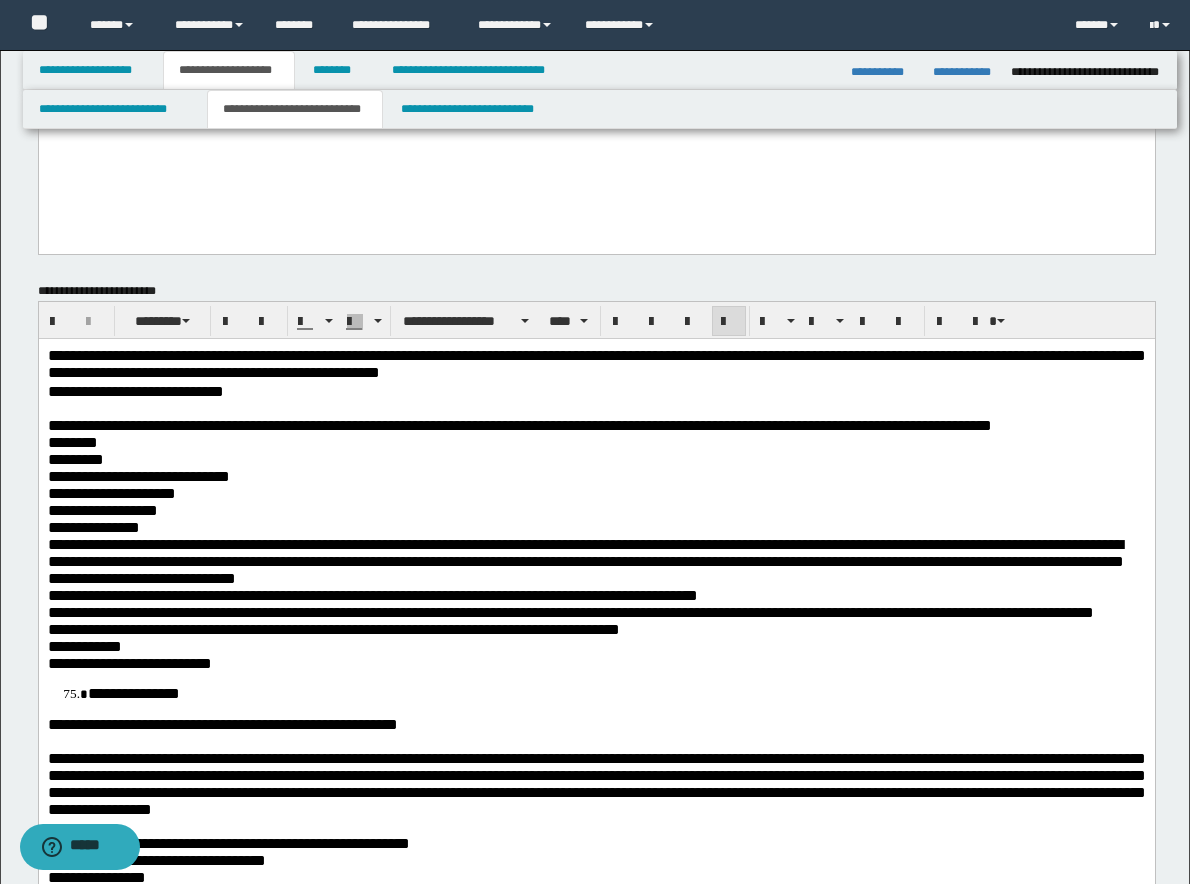 scroll, scrollTop: 0, scrollLeft: 0, axis: both 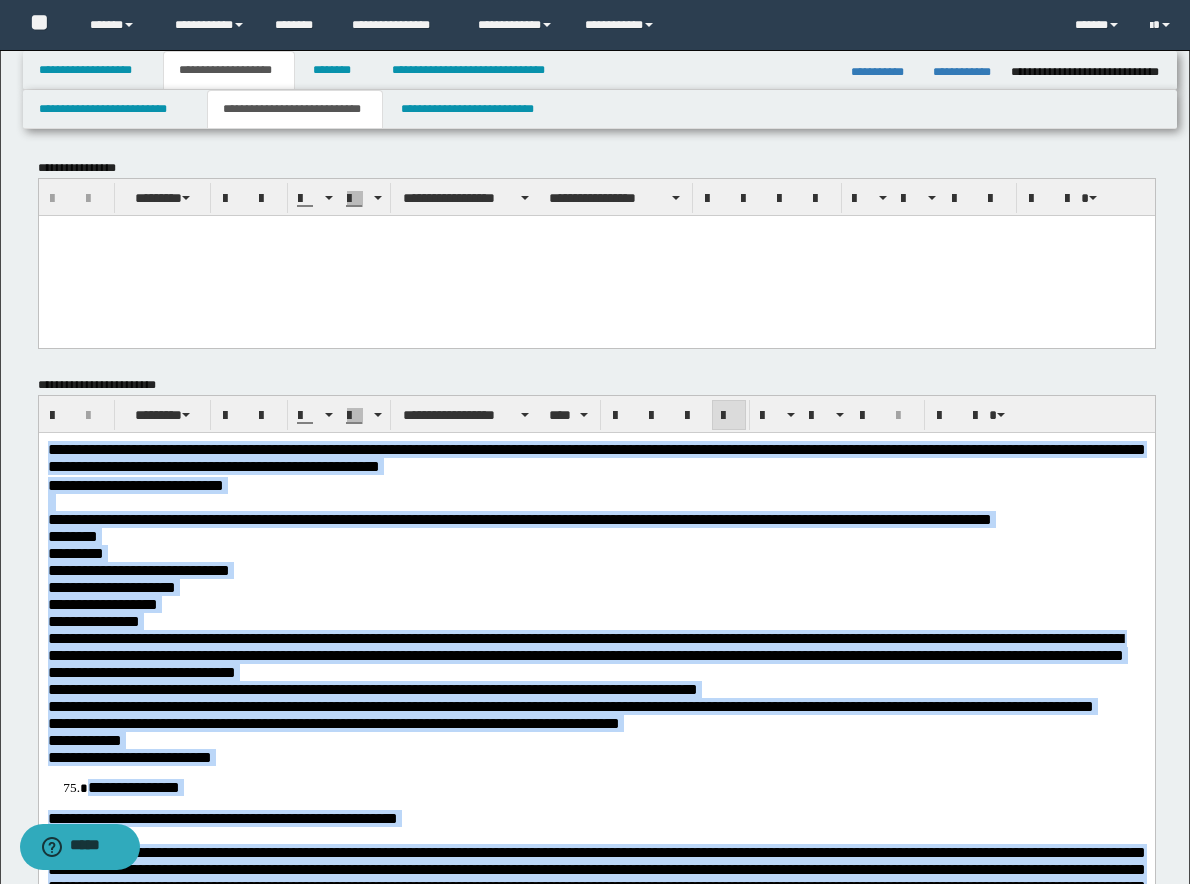 drag, startPoint x: 310, startPoint y: 2224, endPoint x: -105, endPoint y: -127, distance: 2387.3472 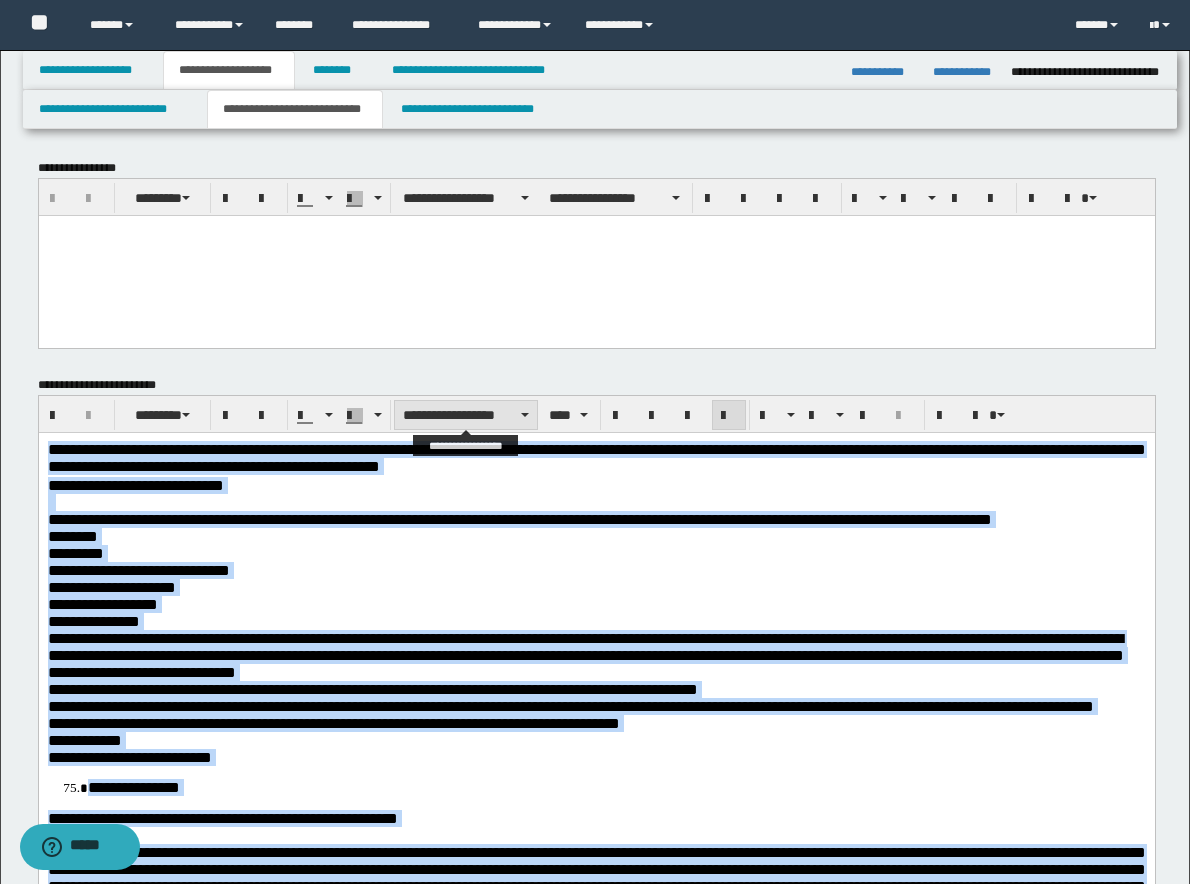 click on "**********" at bounding box center [466, 415] 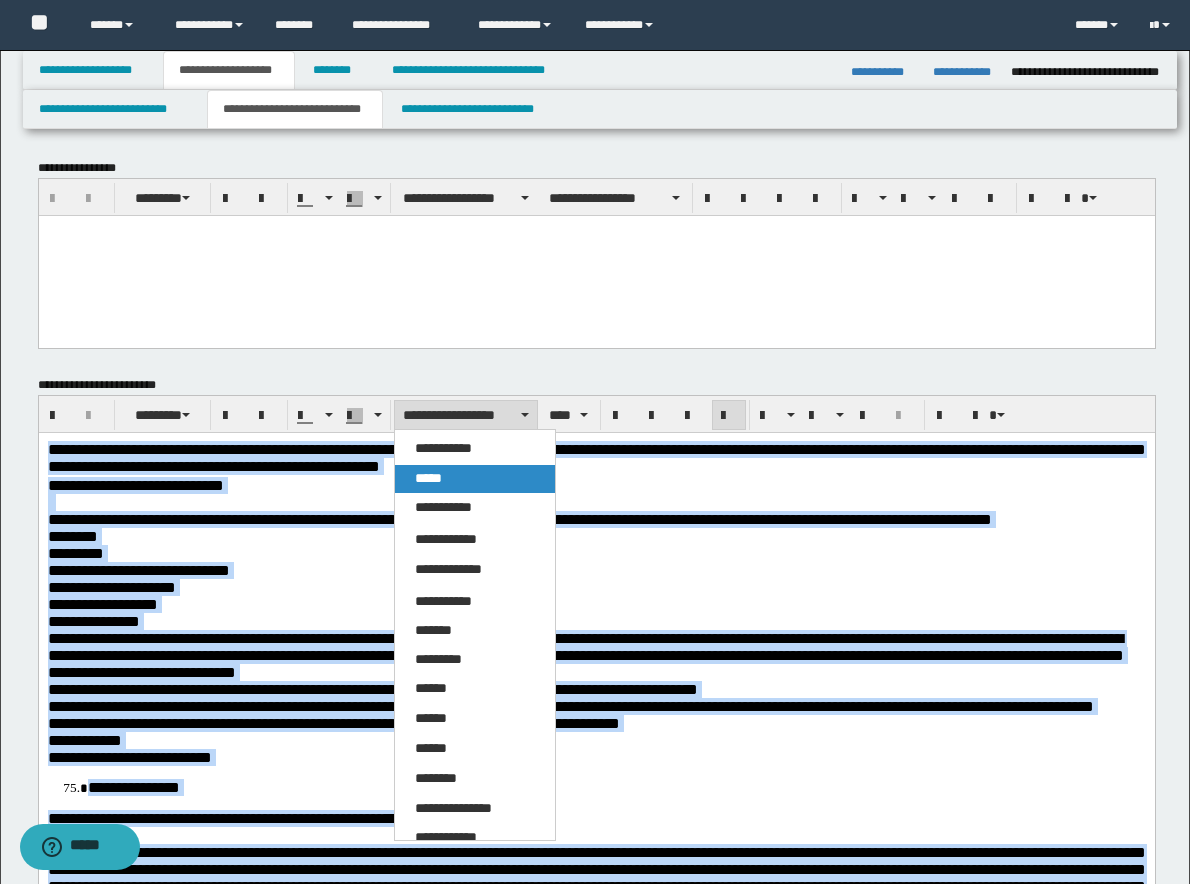 click on "*****" at bounding box center (475, 479) 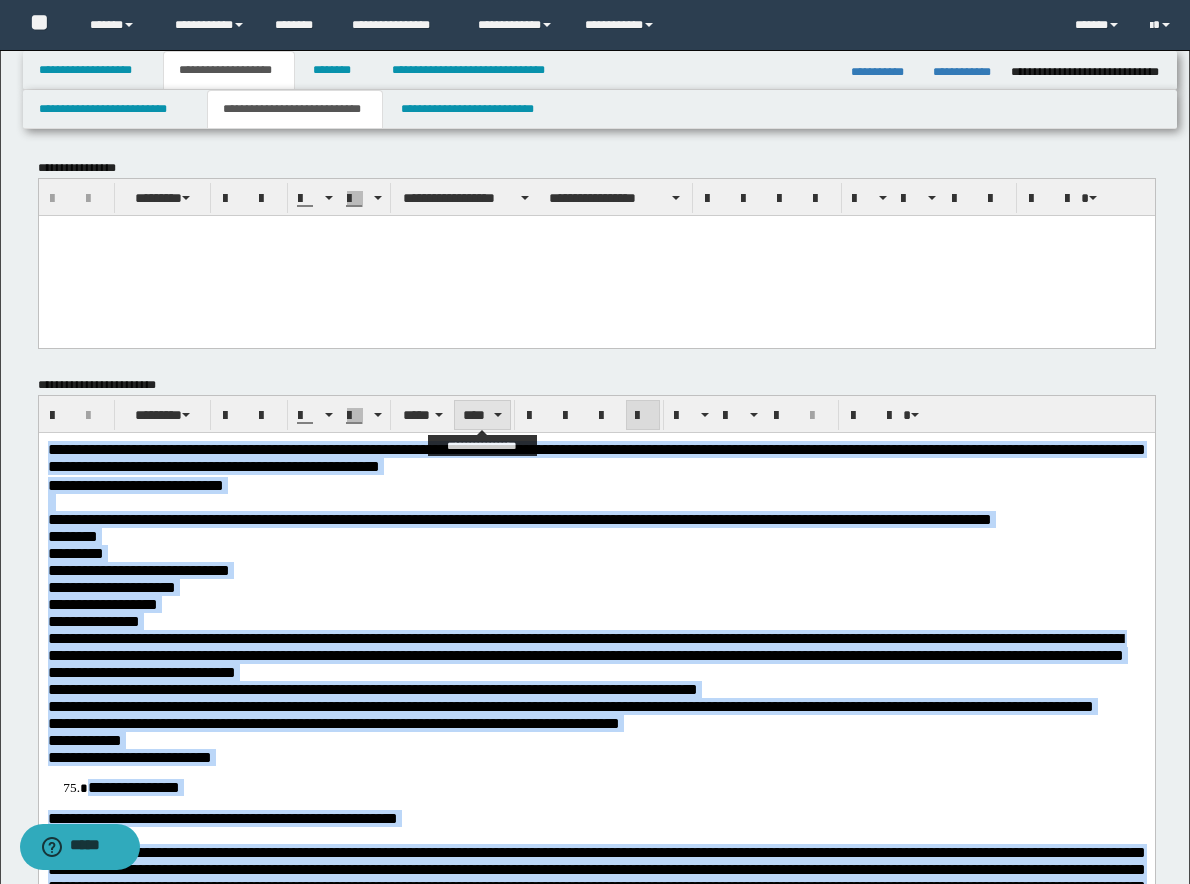 click on "****" at bounding box center (482, 415) 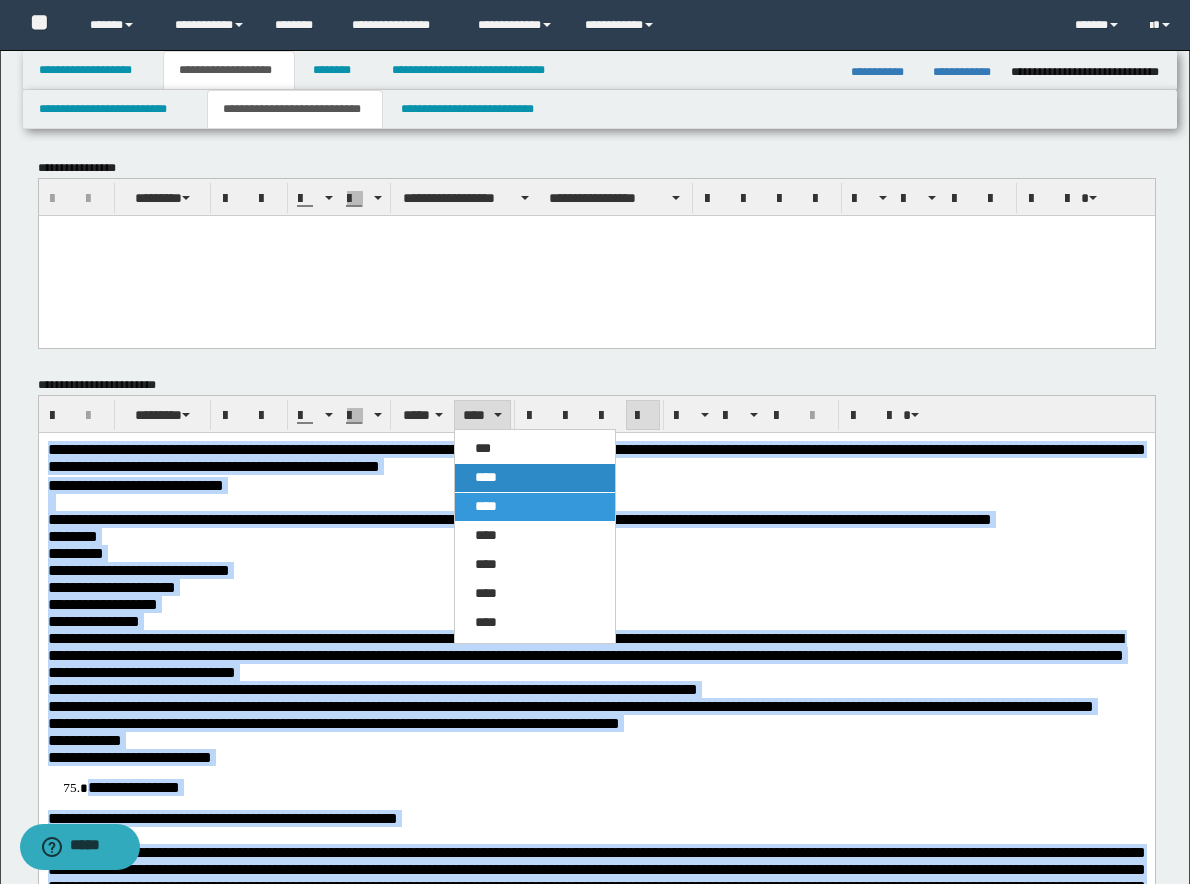 click on "****" at bounding box center [486, 477] 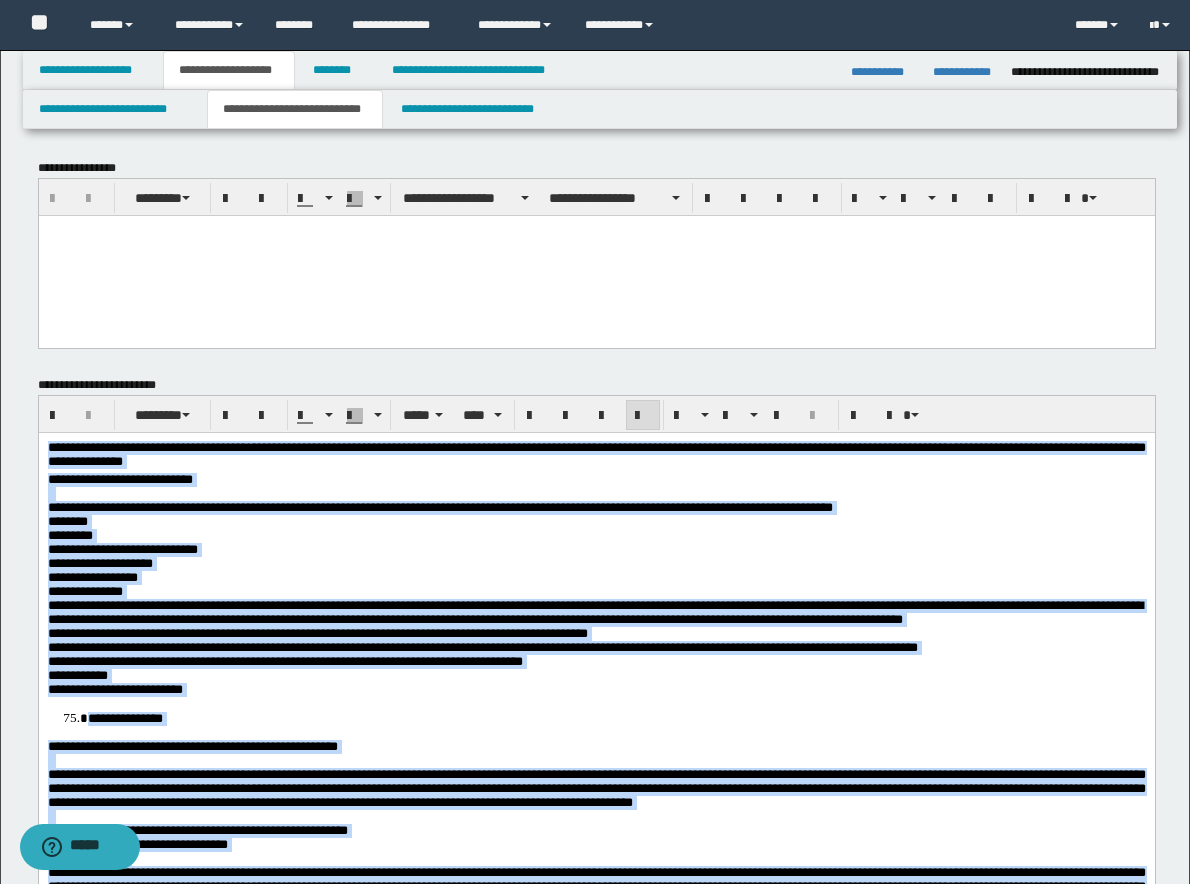 click on "**********" at bounding box center [596, 456] 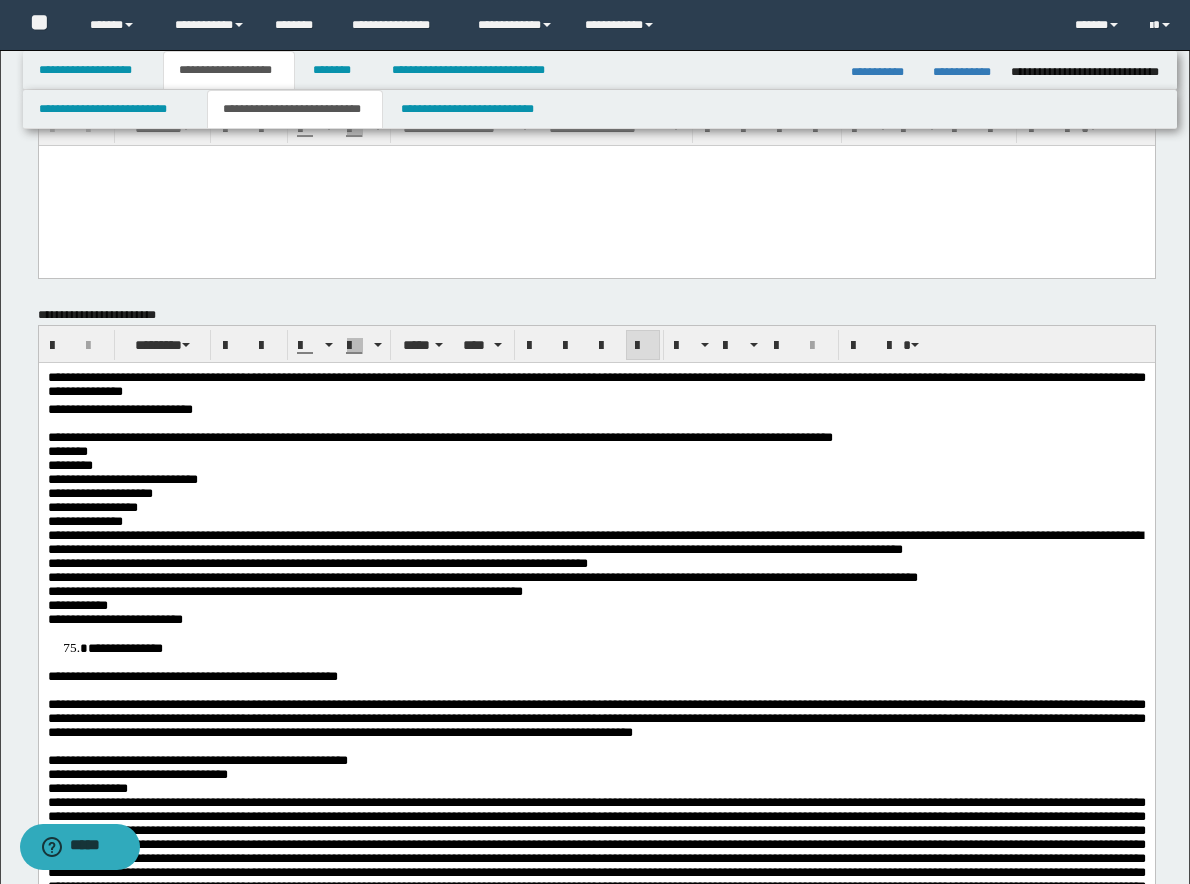 scroll, scrollTop: 200, scrollLeft: 0, axis: vertical 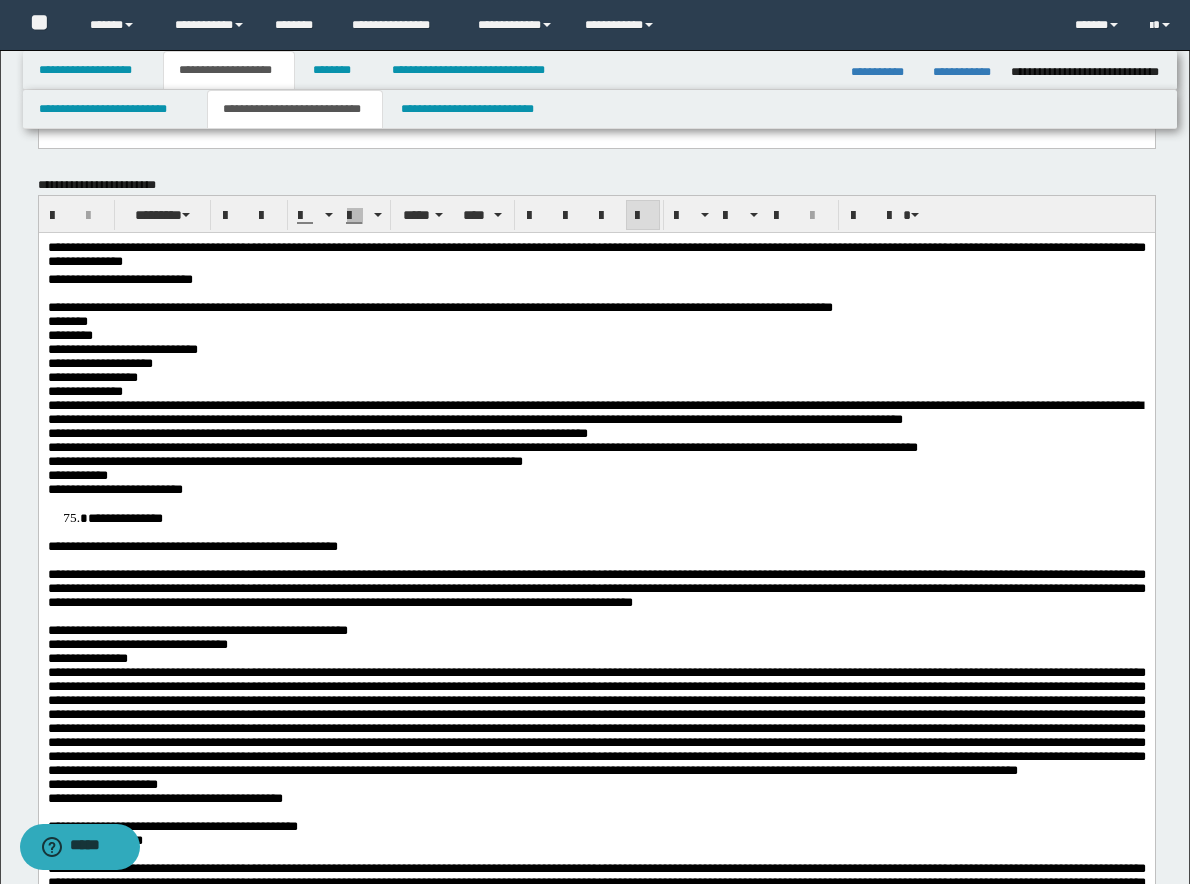 click on "**********" at bounding box center (596, 587) 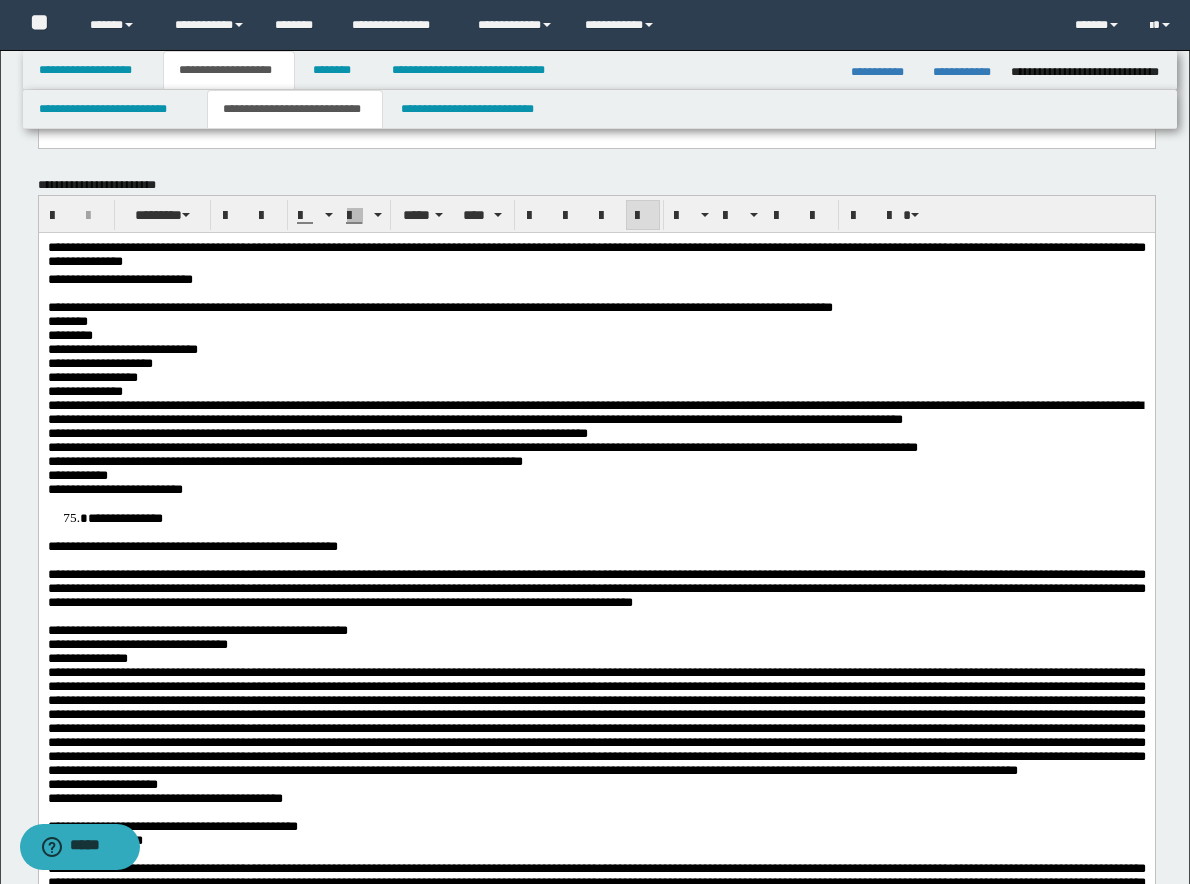 click on "**********" at bounding box center (596, 489) 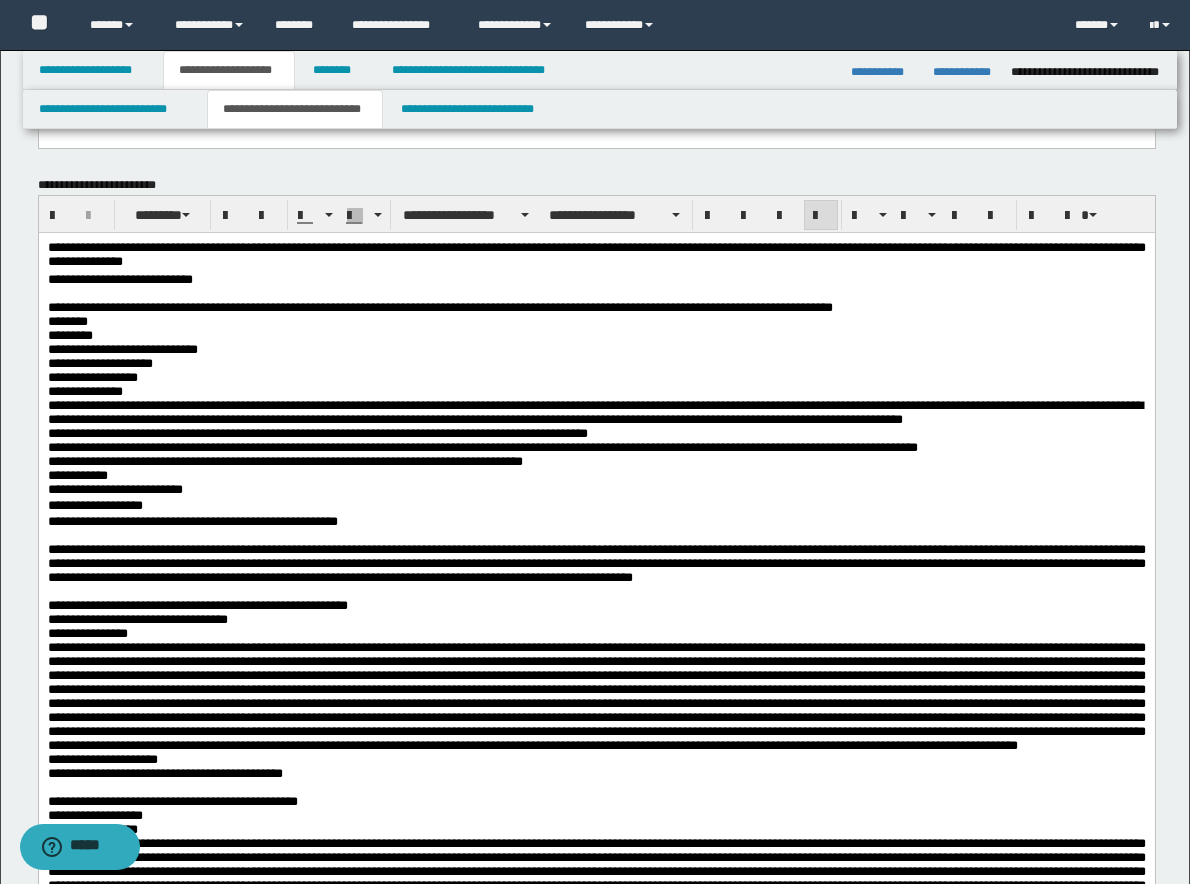 drag, startPoint x: 162, startPoint y: 549, endPoint x: 185, endPoint y: 552, distance: 23.194826 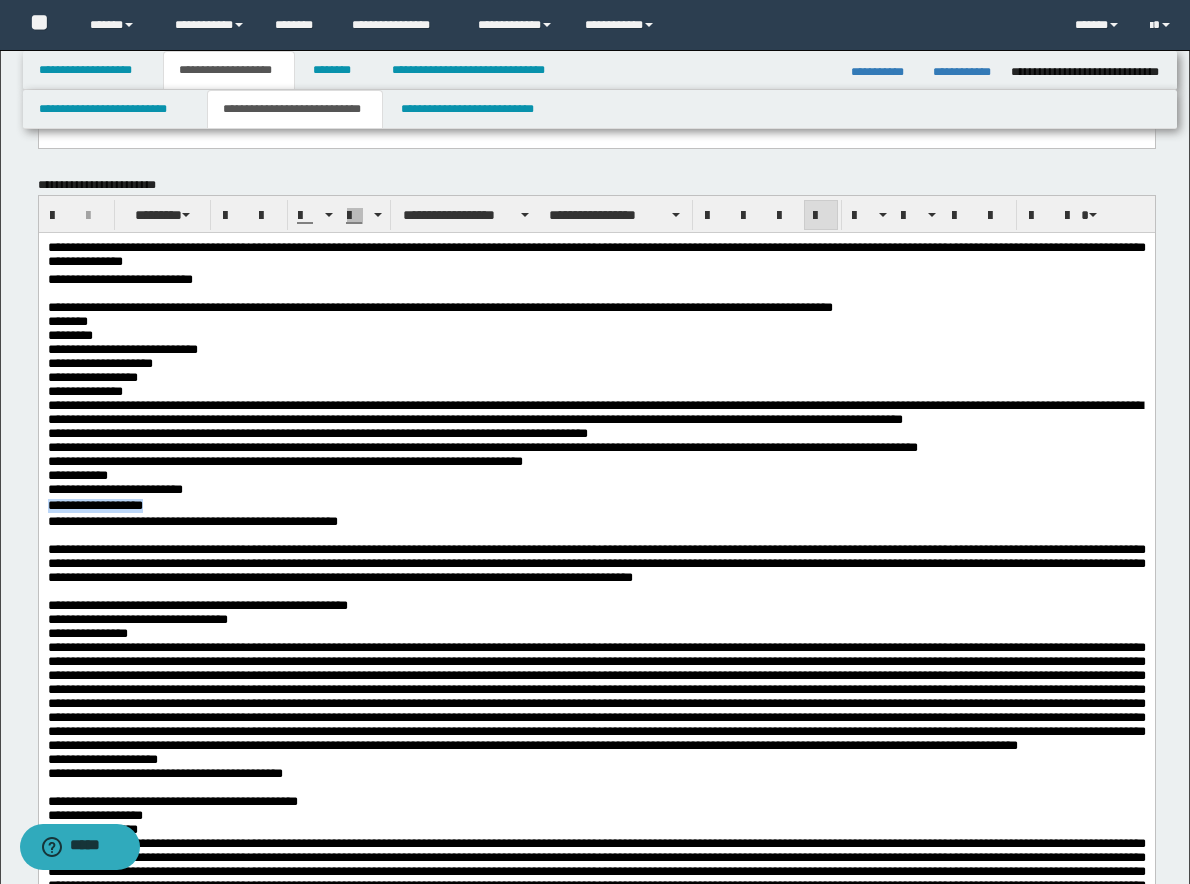 drag, startPoint x: 178, startPoint y: 553, endPoint x: 39, endPoint y: 555, distance: 139.01439 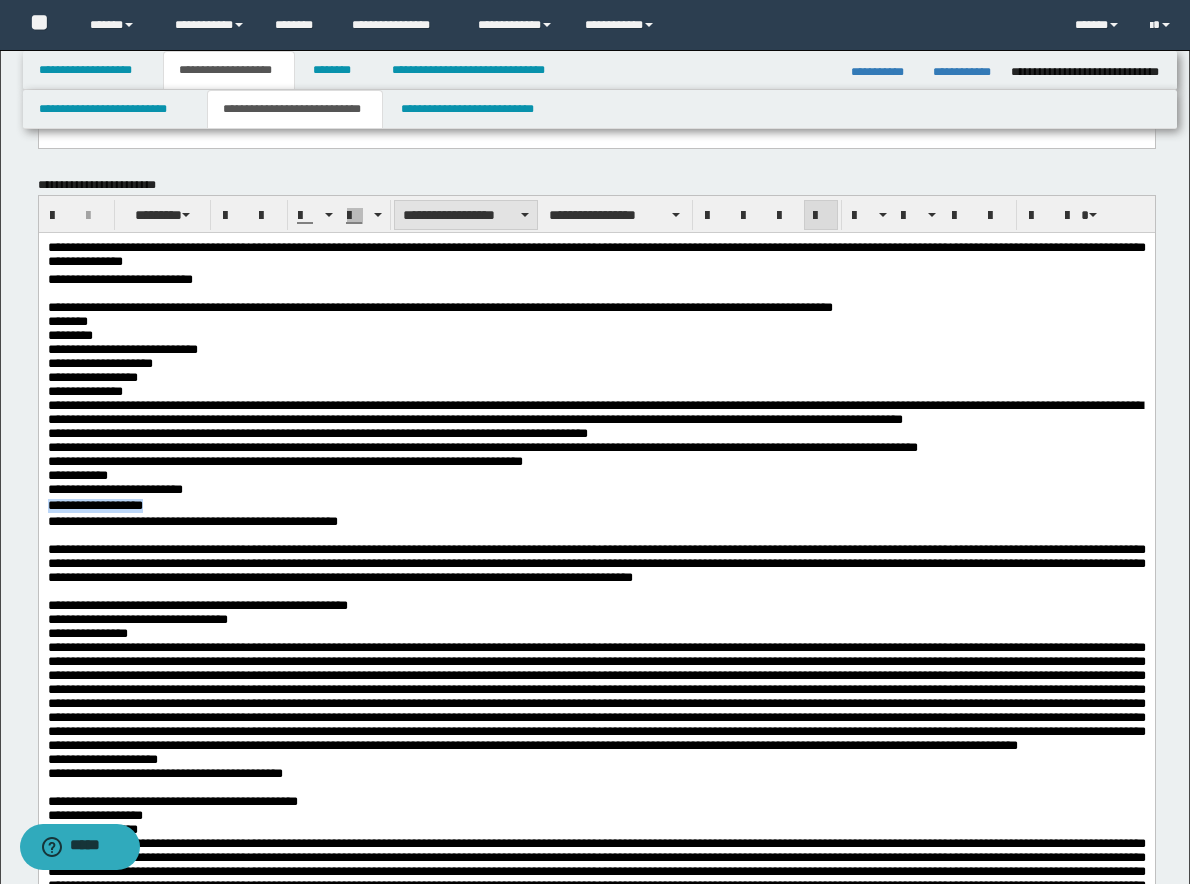 click on "**********" at bounding box center (466, 215) 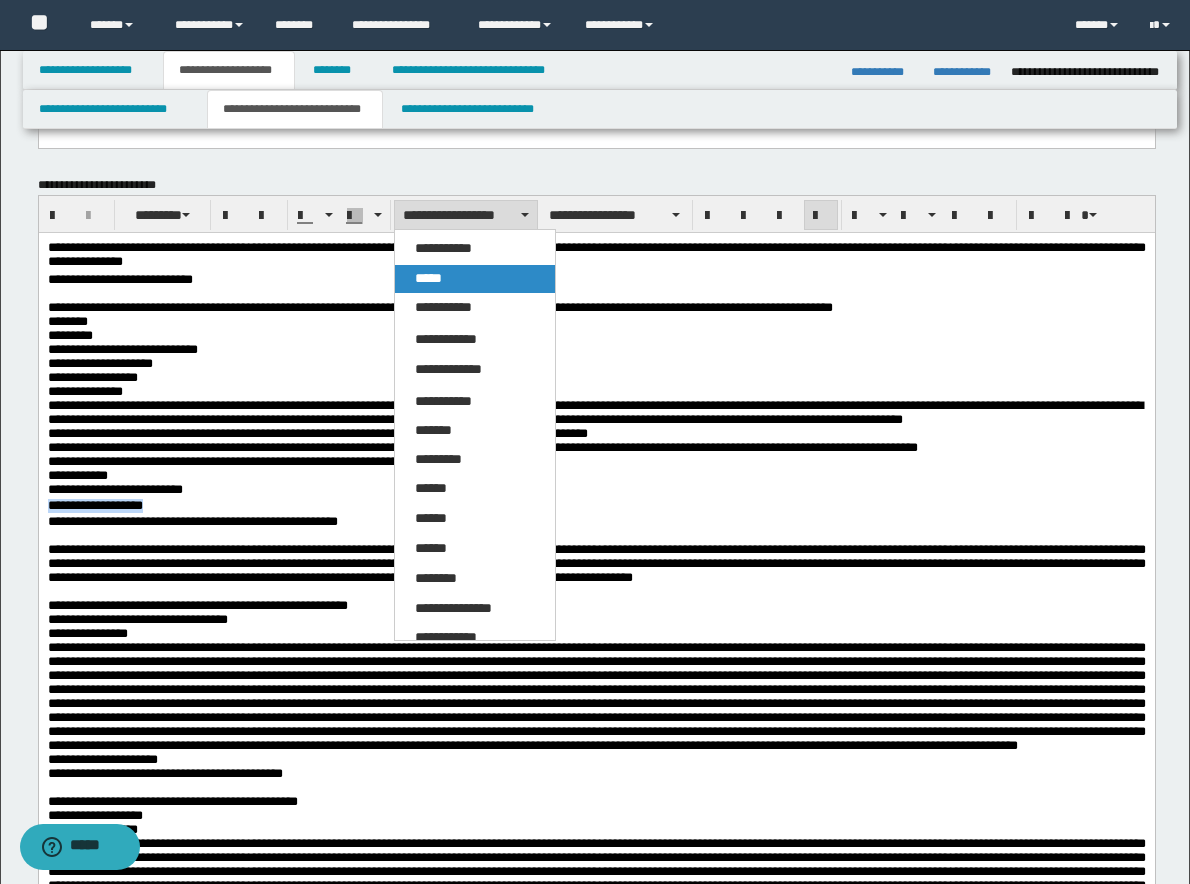 drag, startPoint x: 449, startPoint y: 279, endPoint x: 555, endPoint y: 224, distance: 119.419426 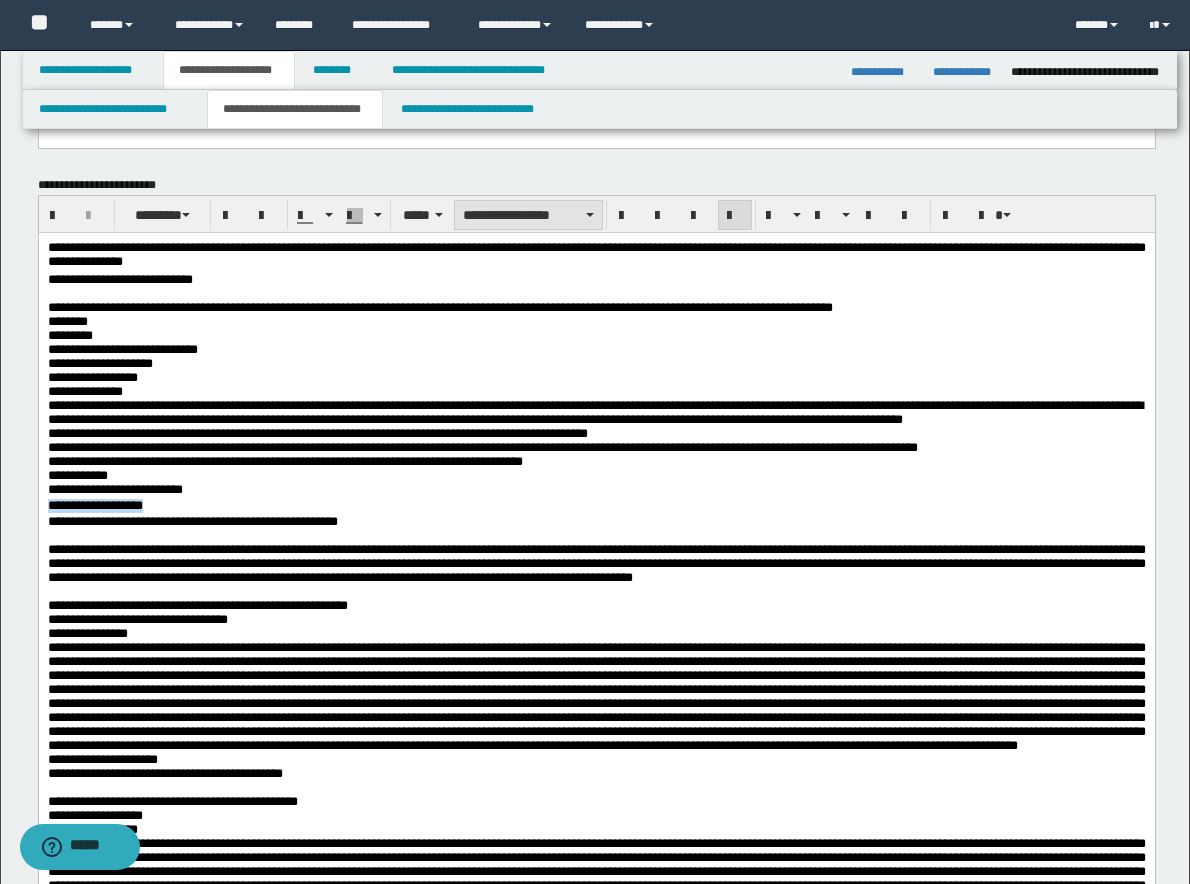 click on "**********" at bounding box center (528, 215) 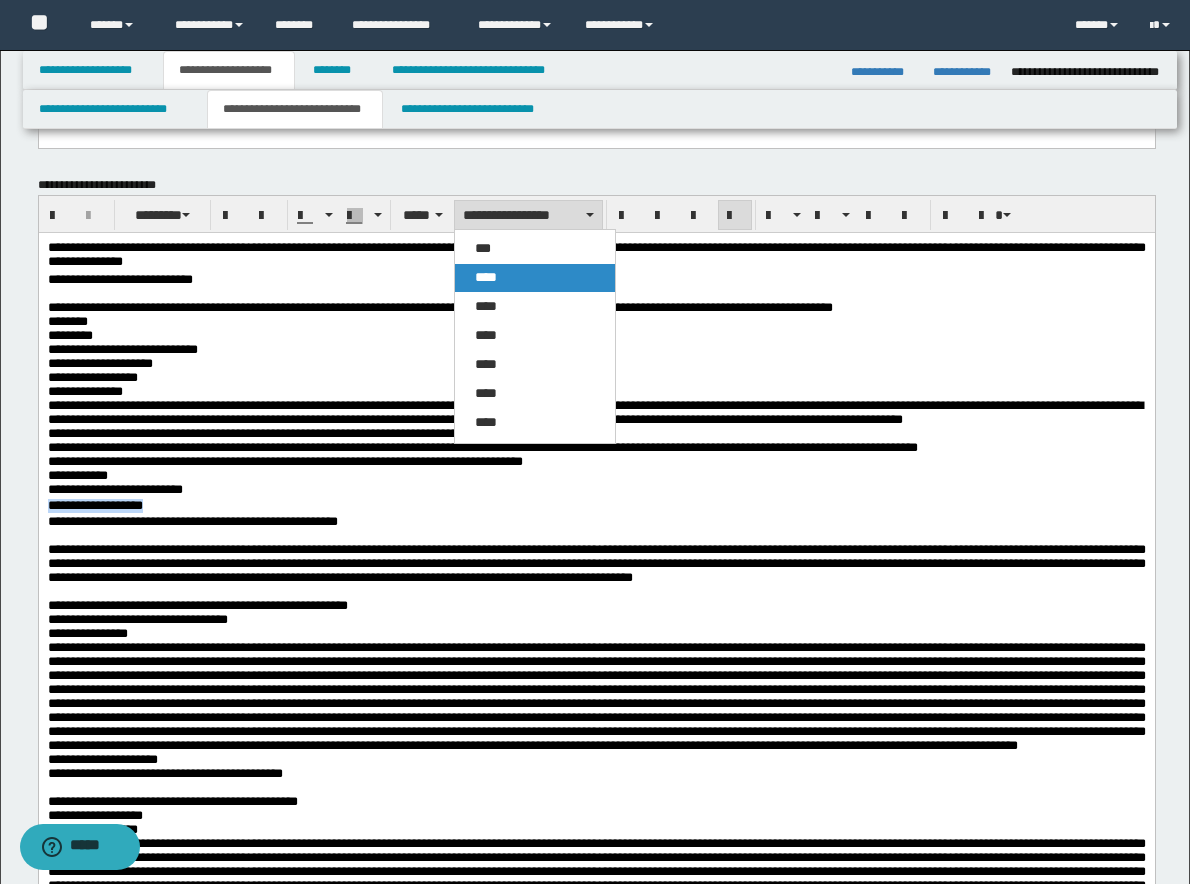 drag, startPoint x: 500, startPoint y: 279, endPoint x: 408, endPoint y: 116, distance: 187.17105 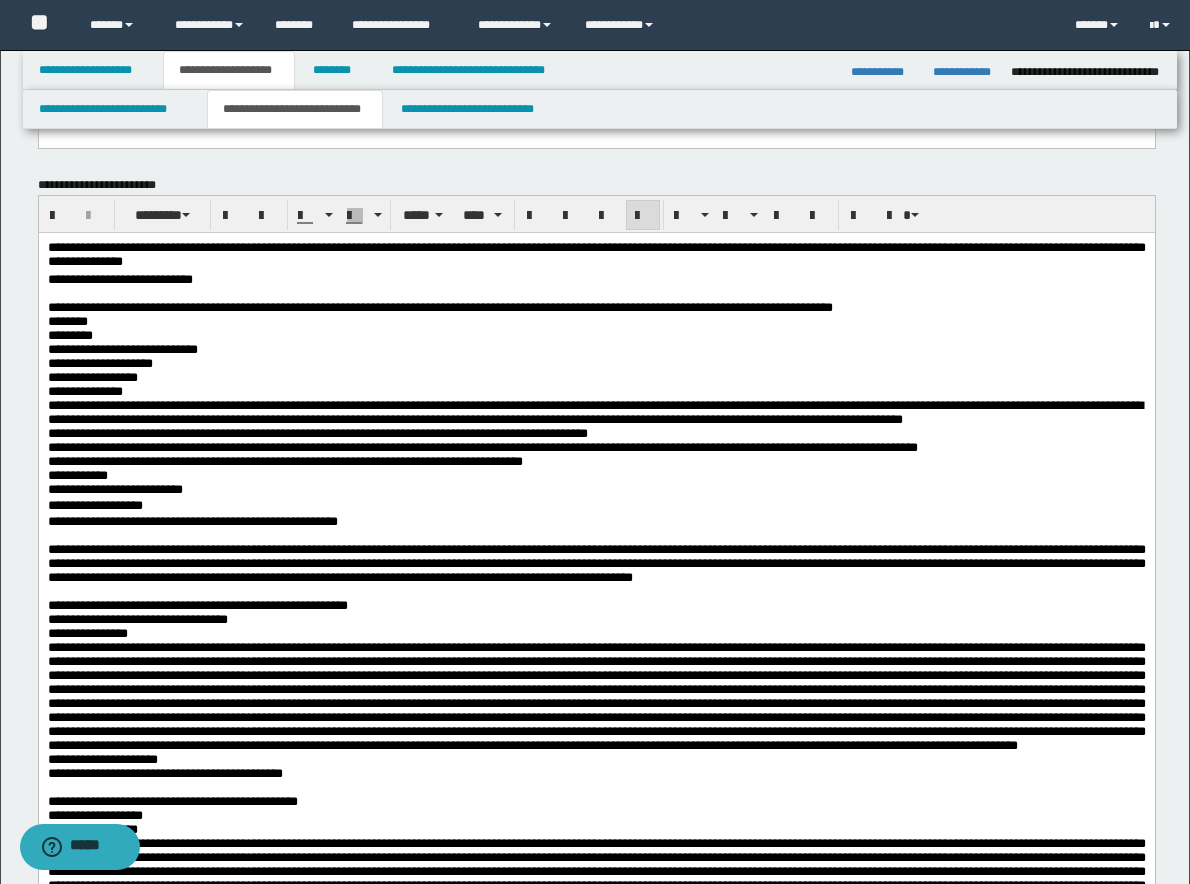 drag, startPoint x: 379, startPoint y: 462, endPoint x: 366, endPoint y: 474, distance: 17.691807 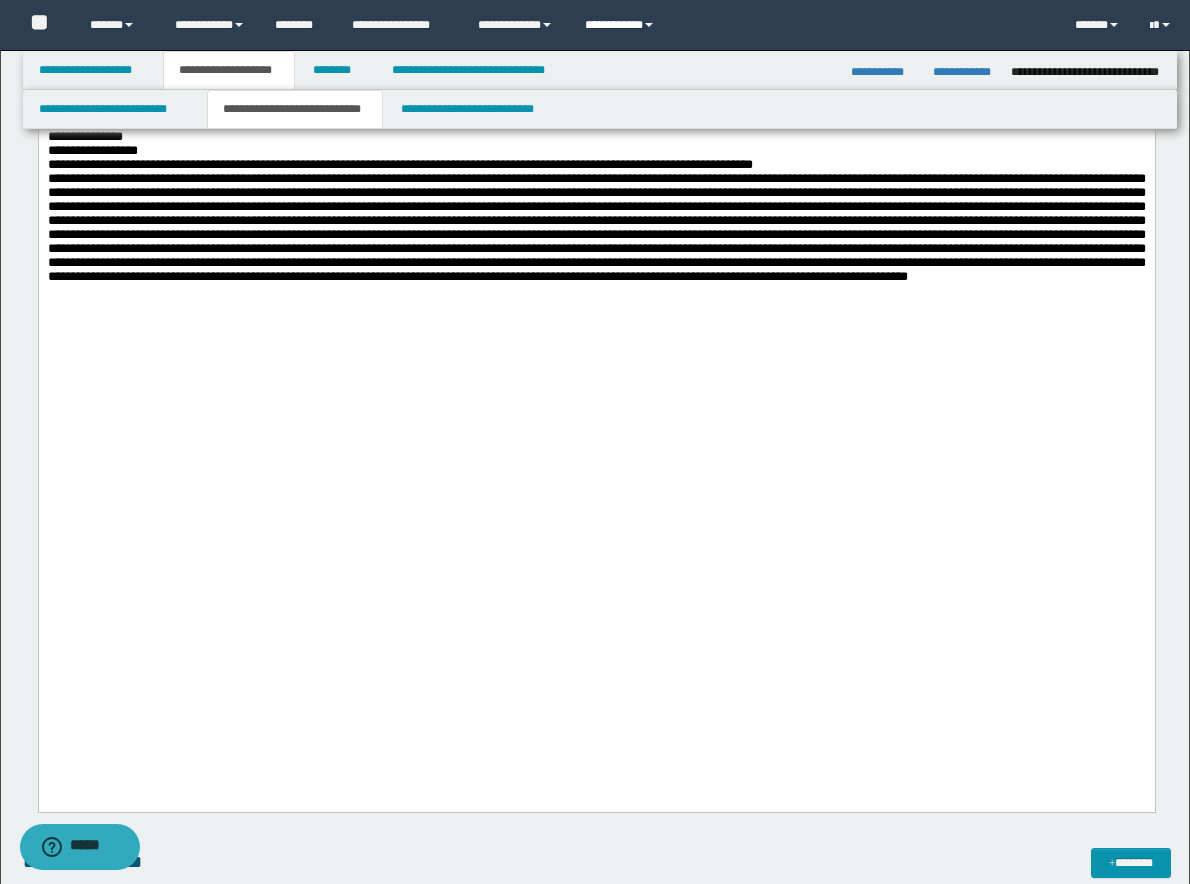 scroll, scrollTop: 1200, scrollLeft: 0, axis: vertical 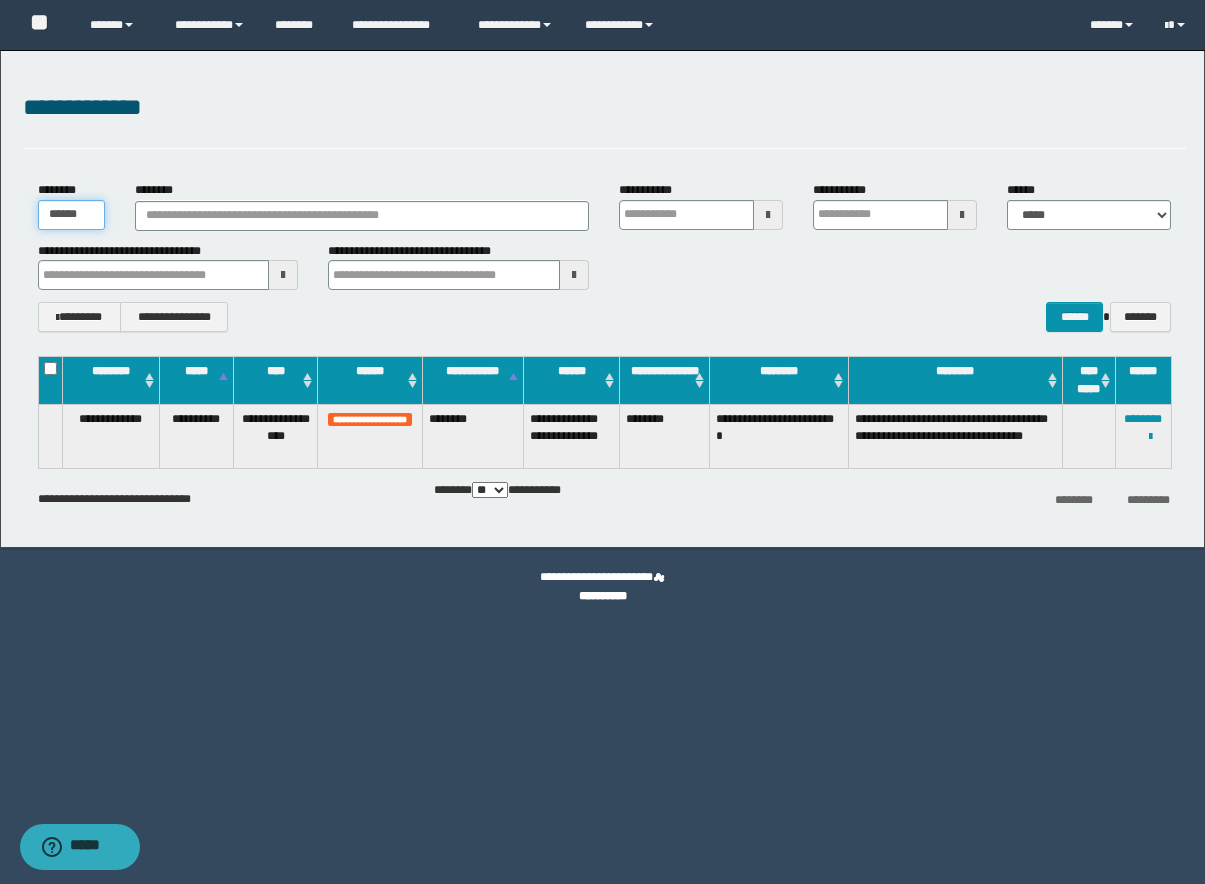 click on "******" at bounding box center (71, 215) 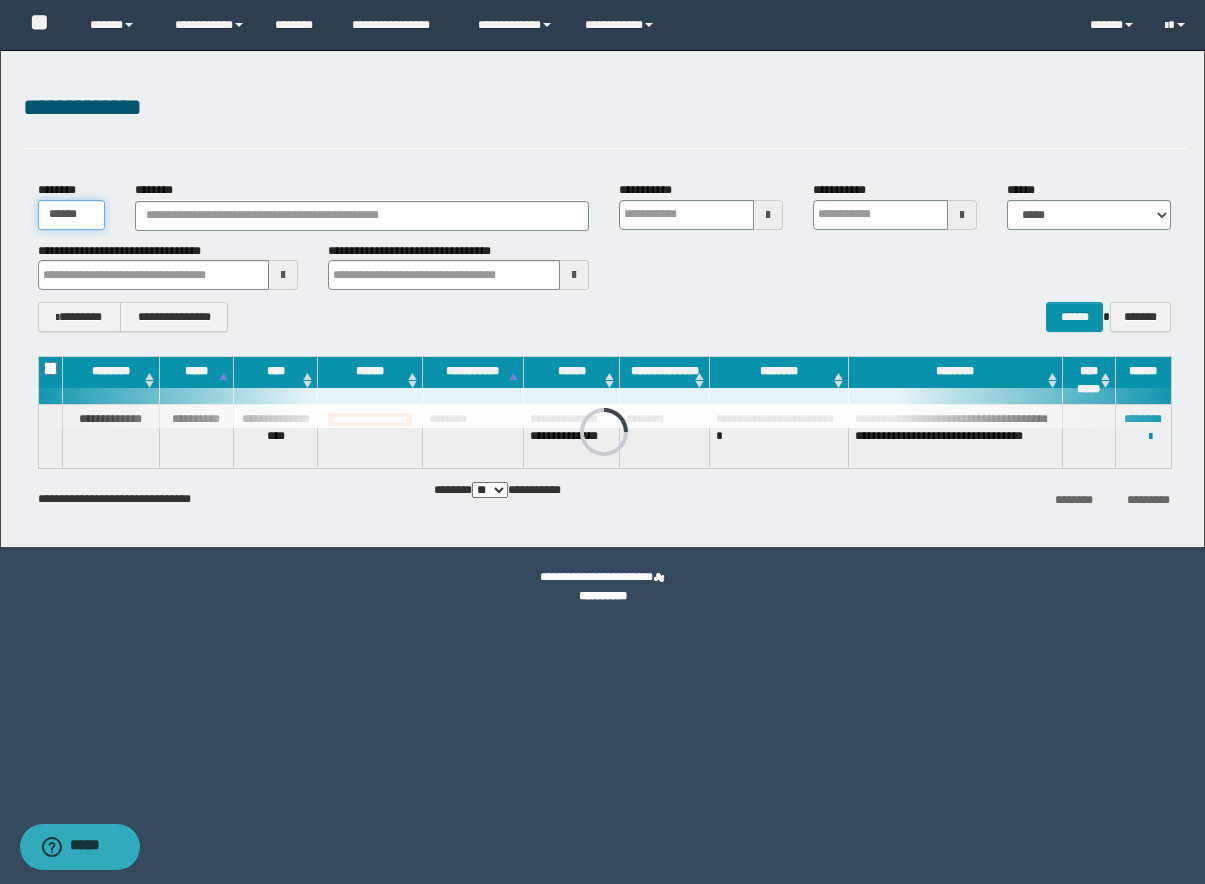 scroll, scrollTop: 0, scrollLeft: 0, axis: both 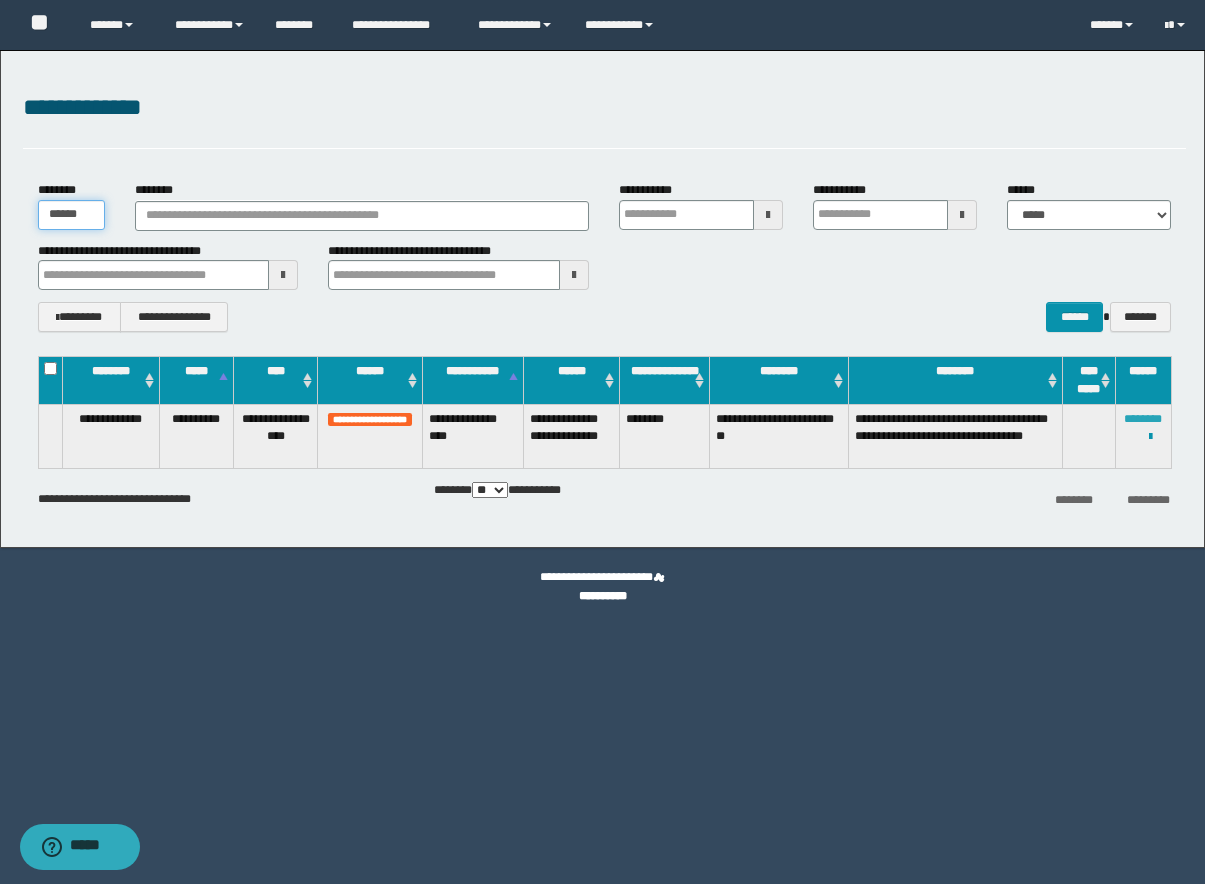 type on "******" 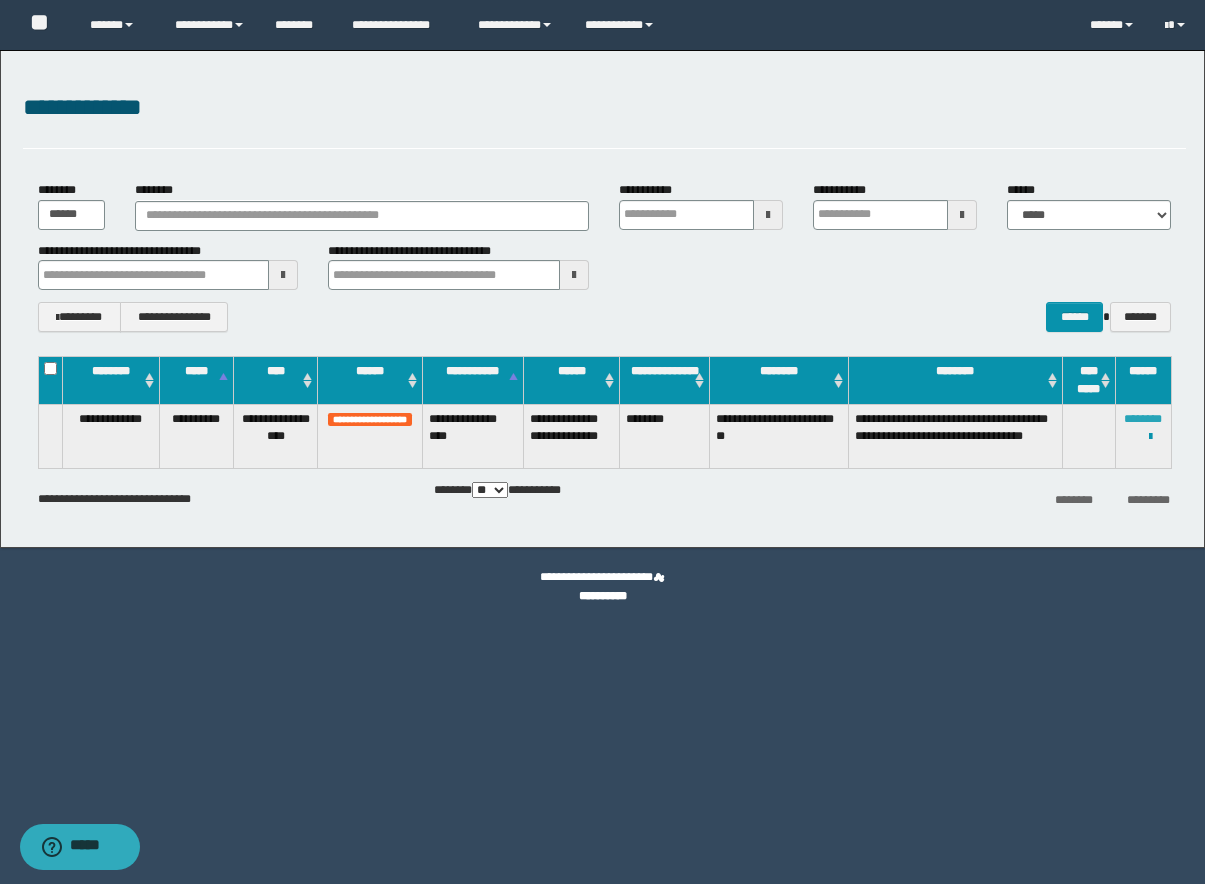 click on "********" at bounding box center (1143, 419) 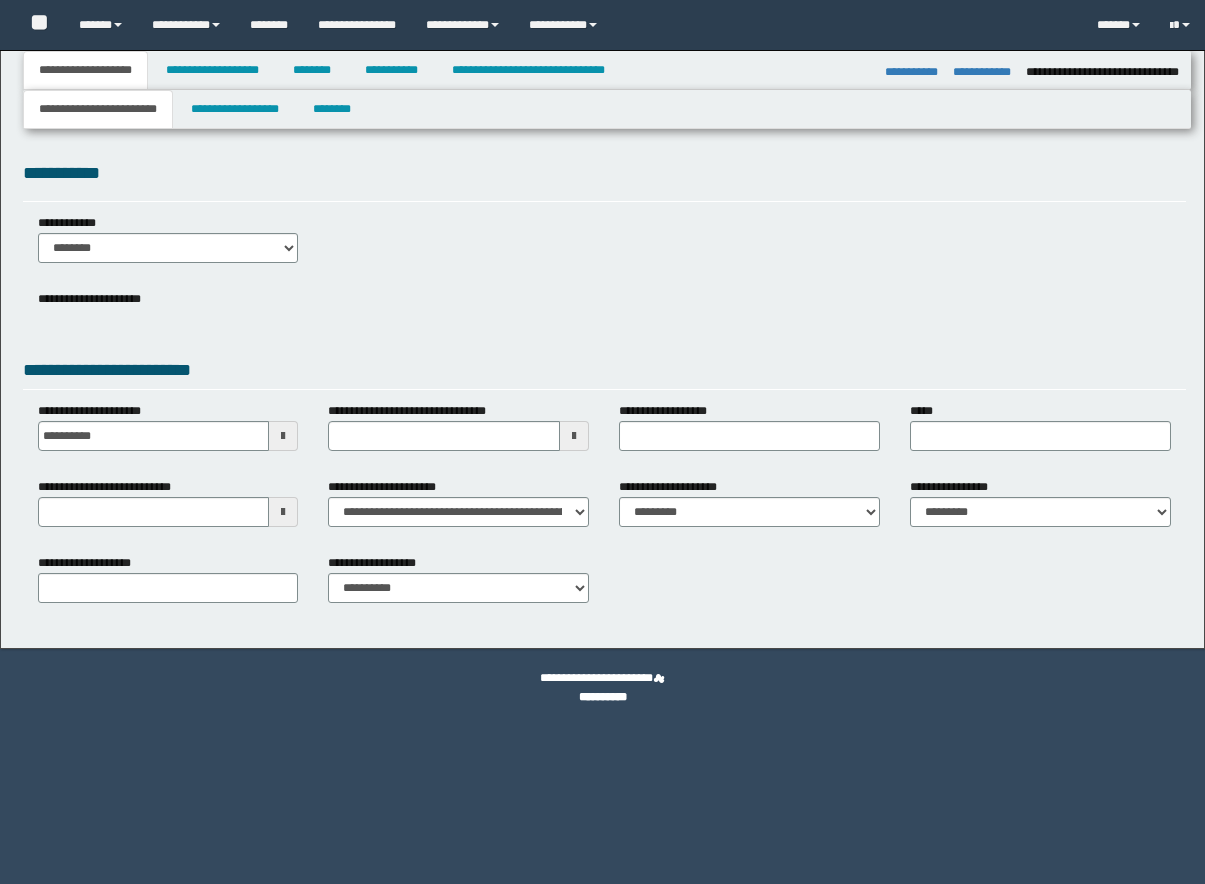 select on "*" 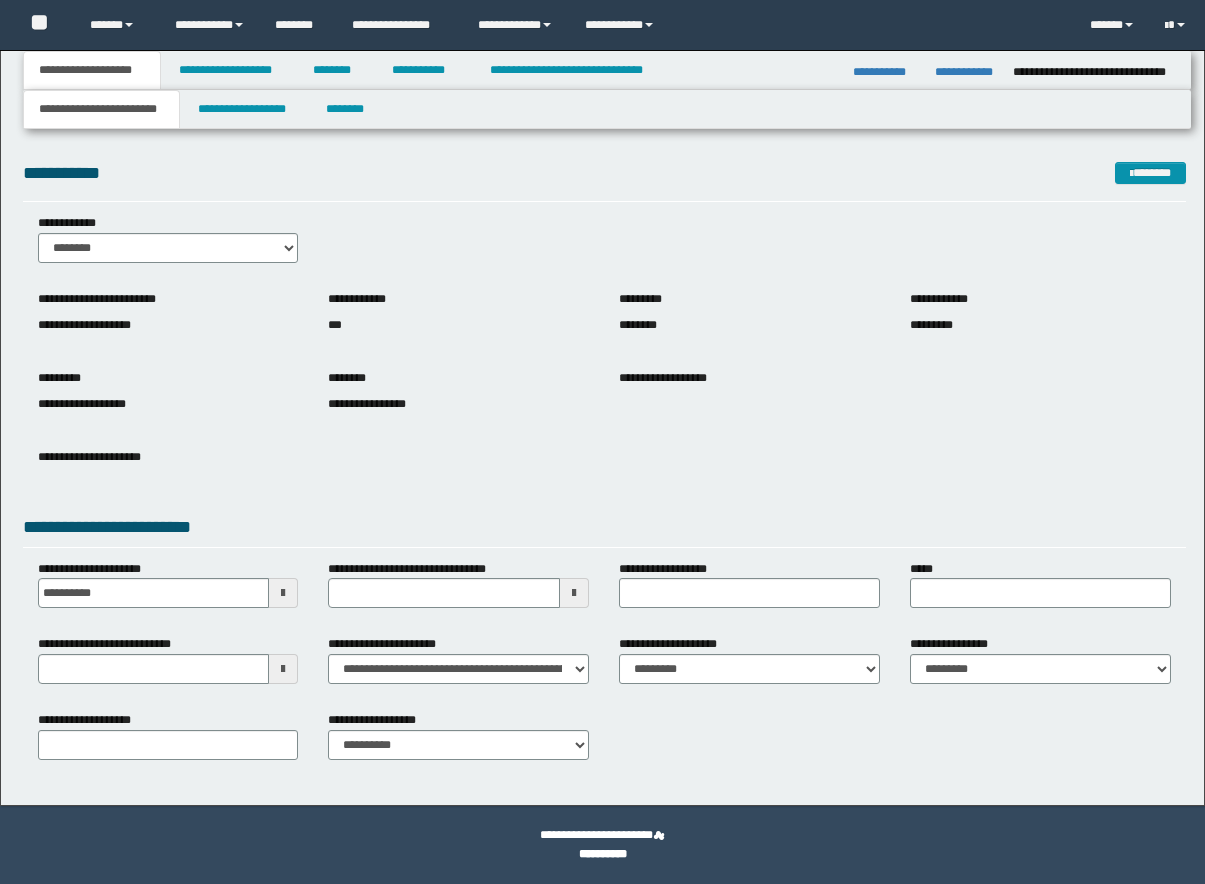 scroll, scrollTop: 0, scrollLeft: 0, axis: both 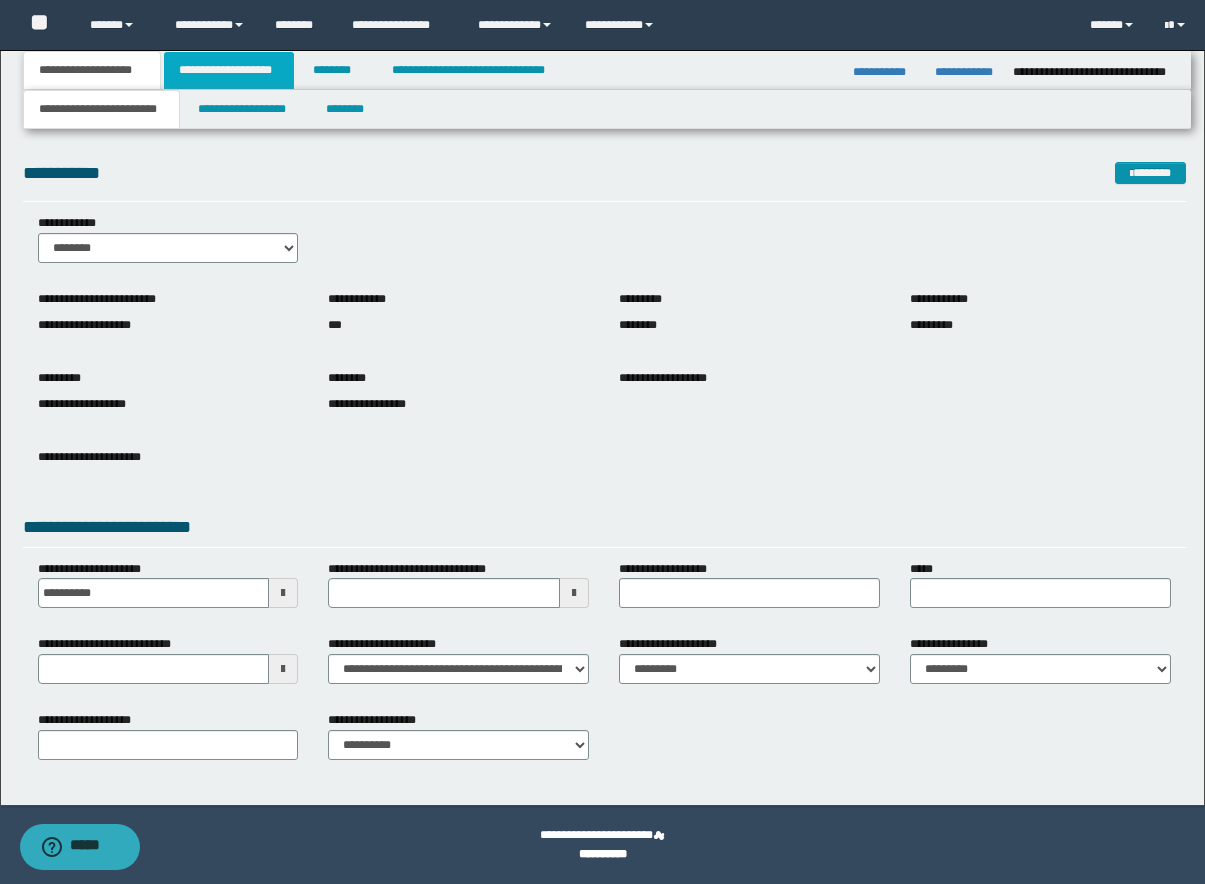 click on "**********" at bounding box center [229, 70] 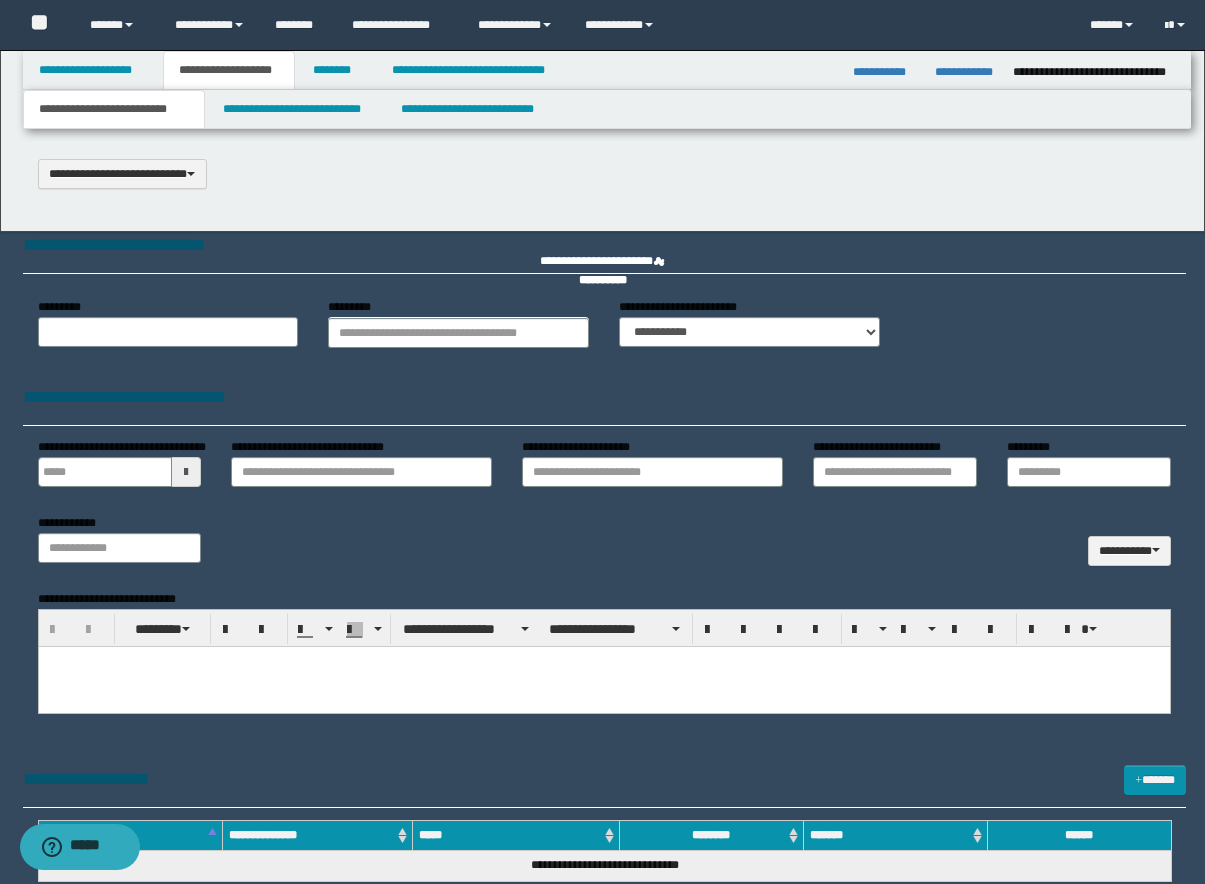 scroll, scrollTop: 0, scrollLeft: 0, axis: both 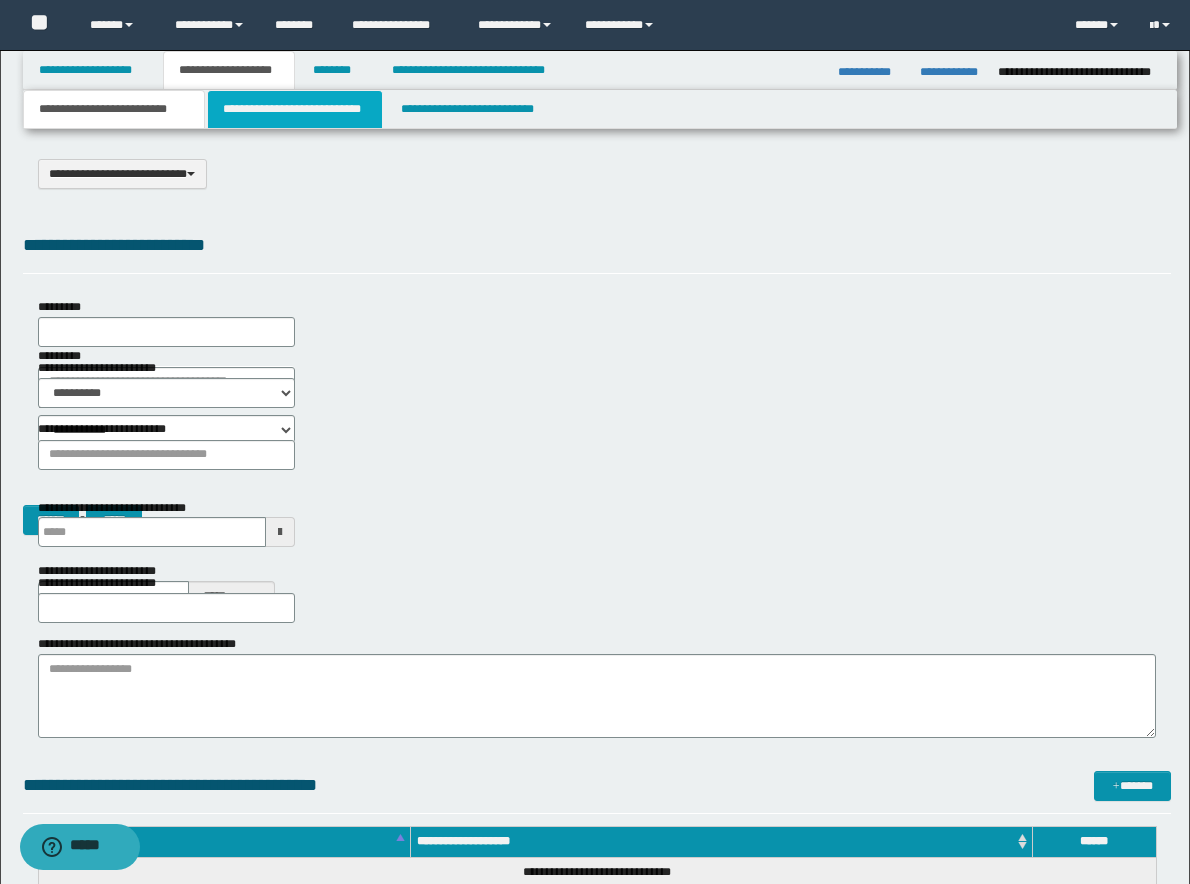 click on "**********" at bounding box center (295, 109) 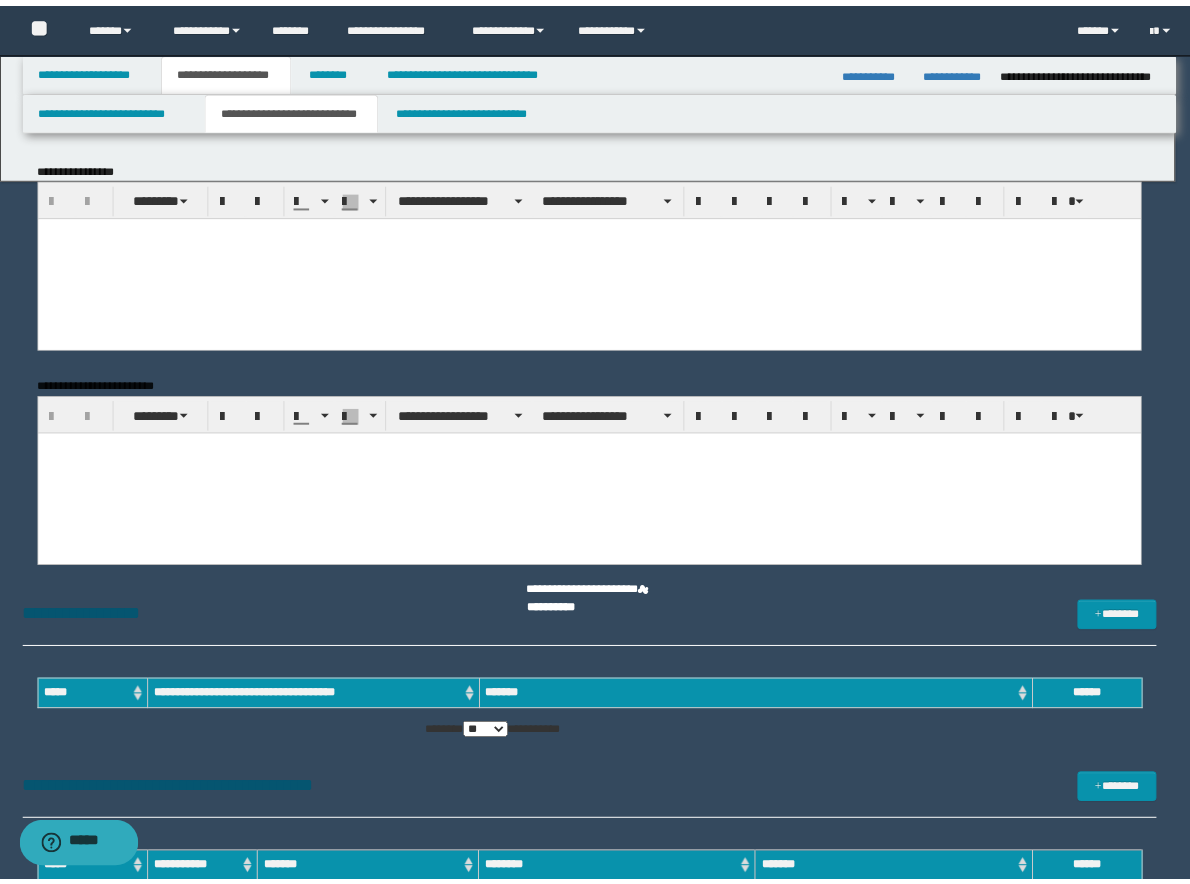 scroll, scrollTop: 0, scrollLeft: 0, axis: both 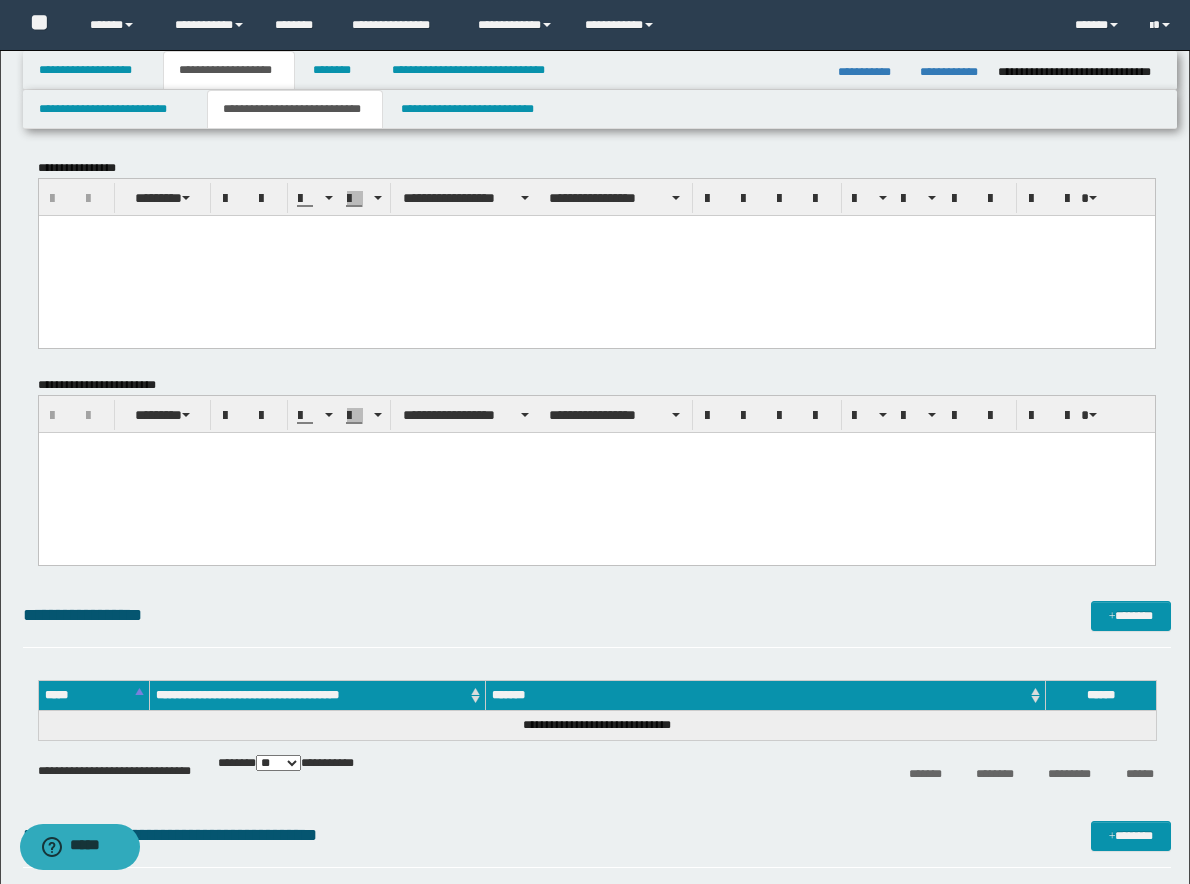 drag, startPoint x: 351, startPoint y: 283, endPoint x: 125, endPoint y: 328, distance: 230.43654 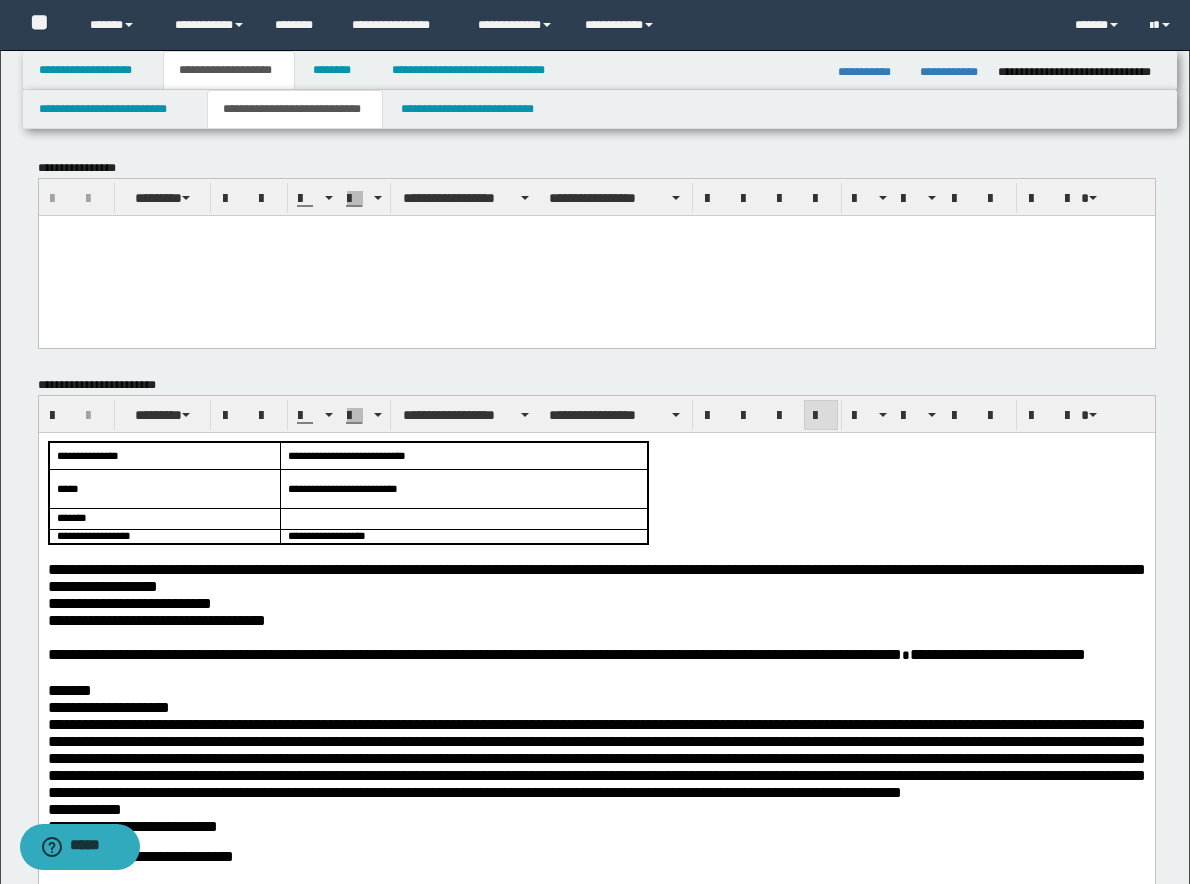 click on "**********" at bounding box center [462, 488] 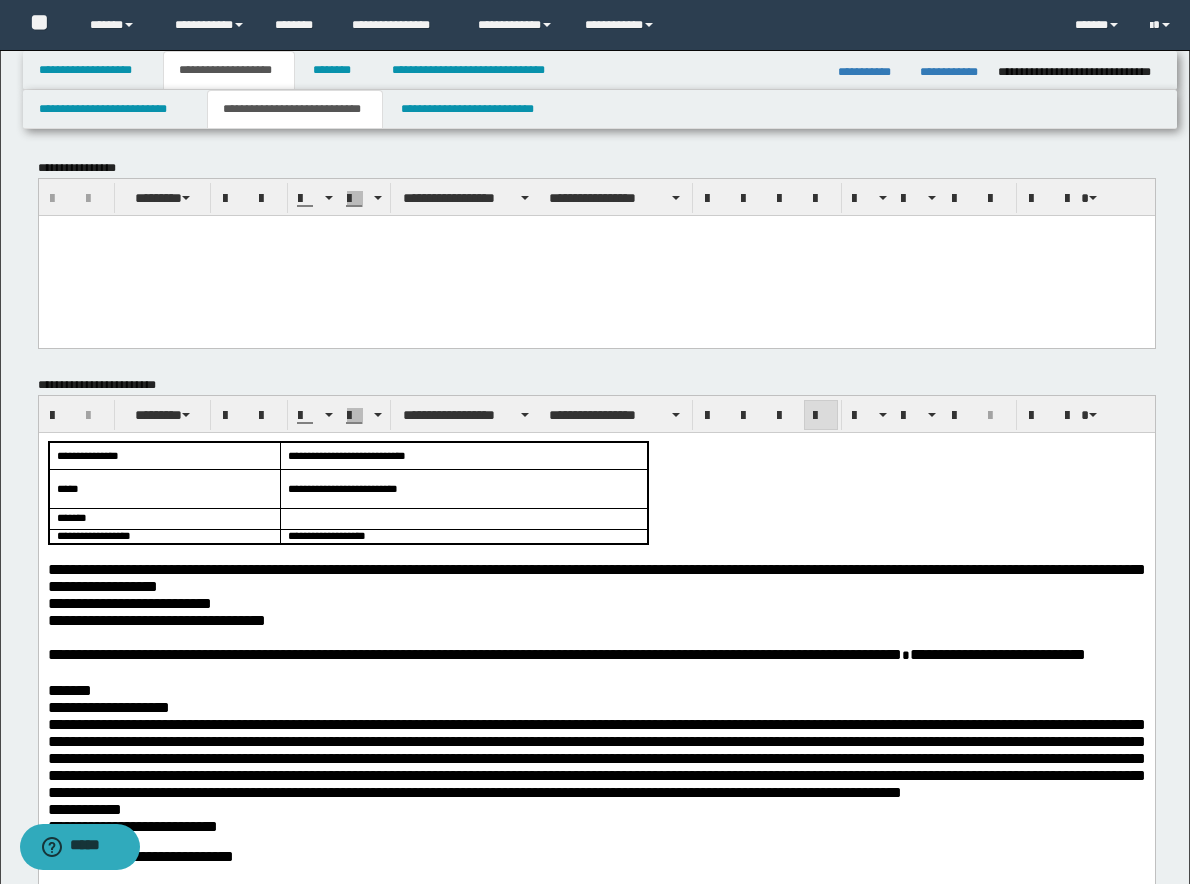 click on "**********" at bounding box center (596, 1108) 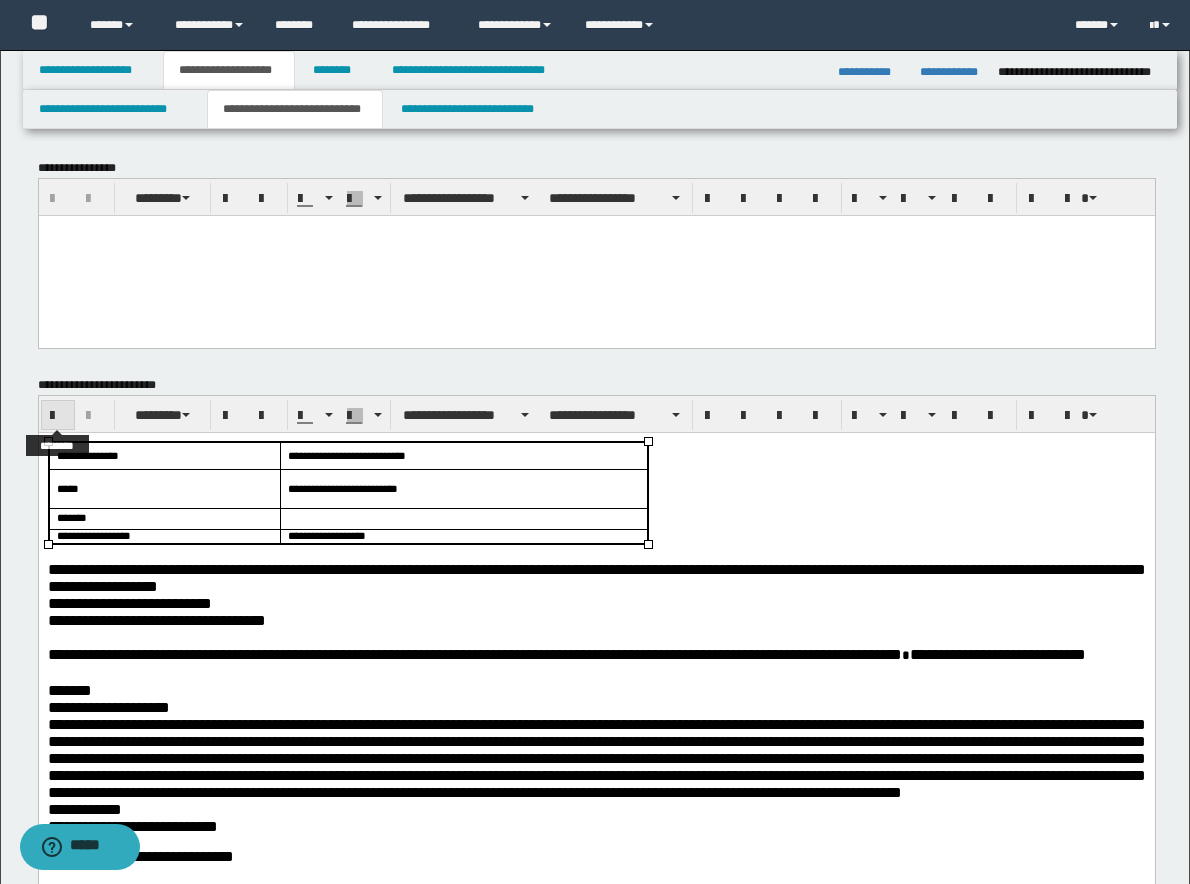 type 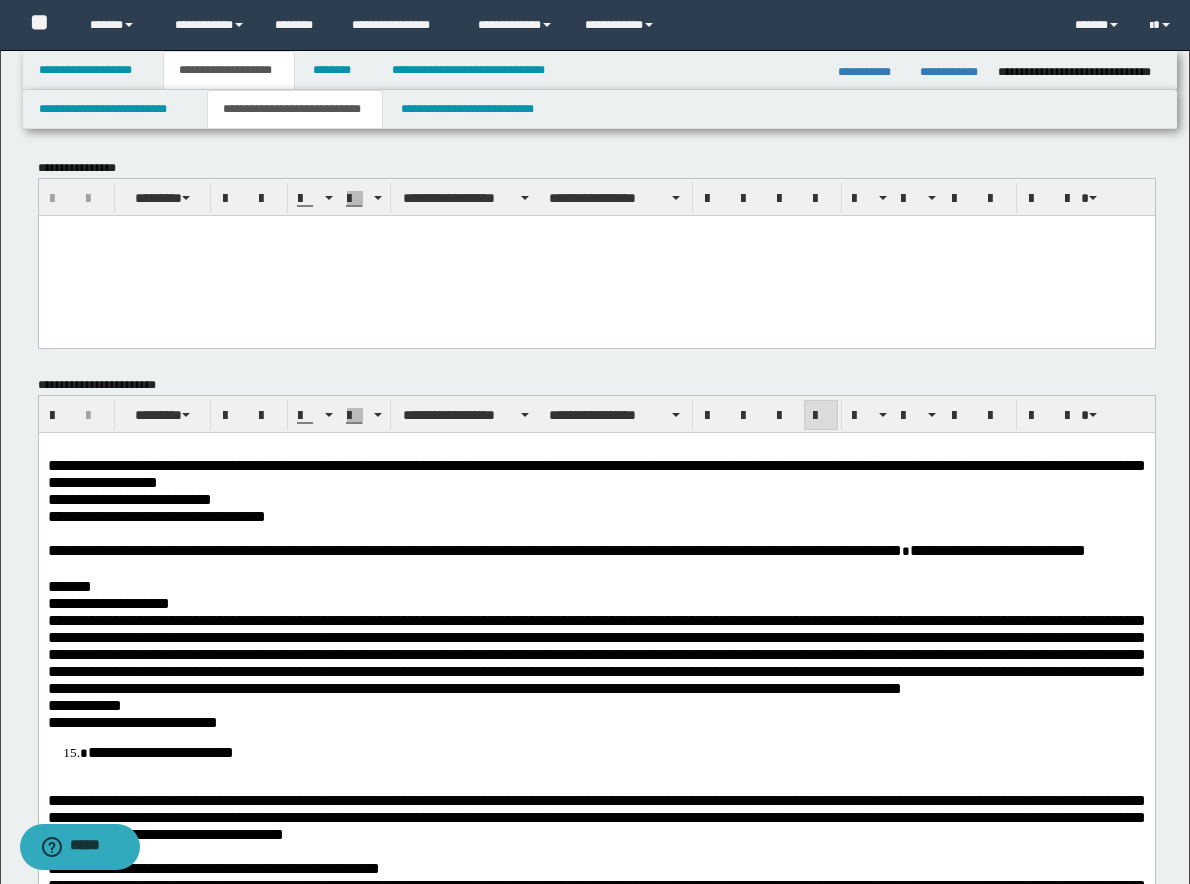 drag, startPoint x: 121, startPoint y: 452, endPoint x: 97, endPoint y: 446, distance: 24.738634 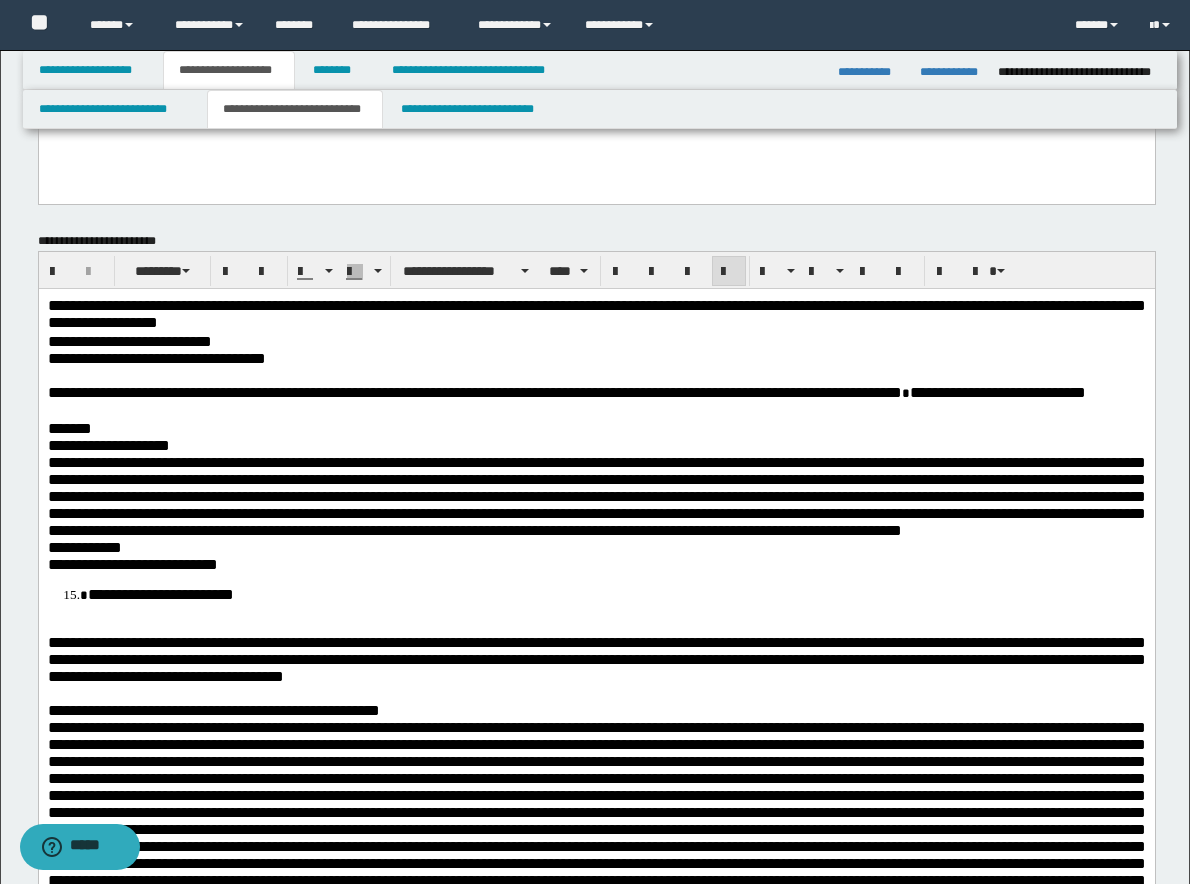 scroll, scrollTop: 200, scrollLeft: 0, axis: vertical 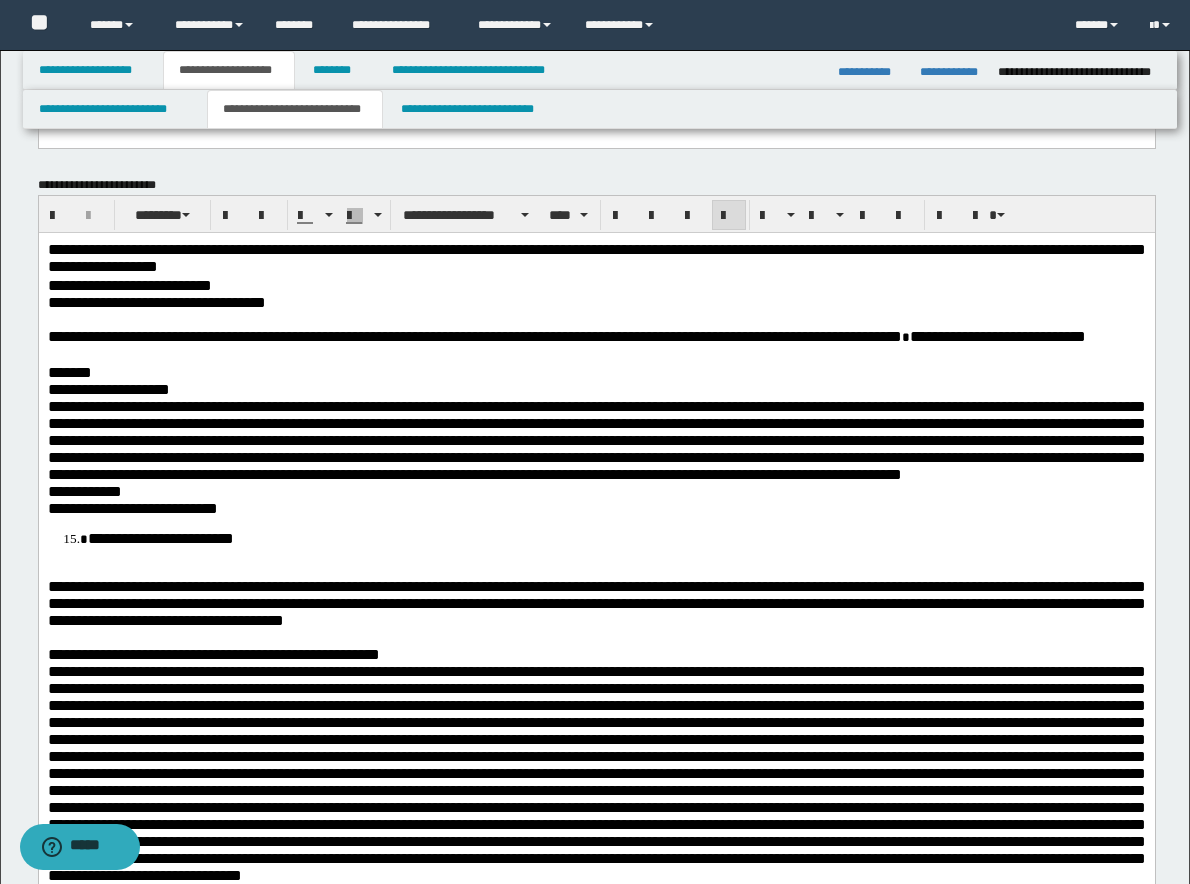 drag, startPoint x: 152, startPoint y: 642, endPoint x: 187, endPoint y: 578, distance: 72.94518 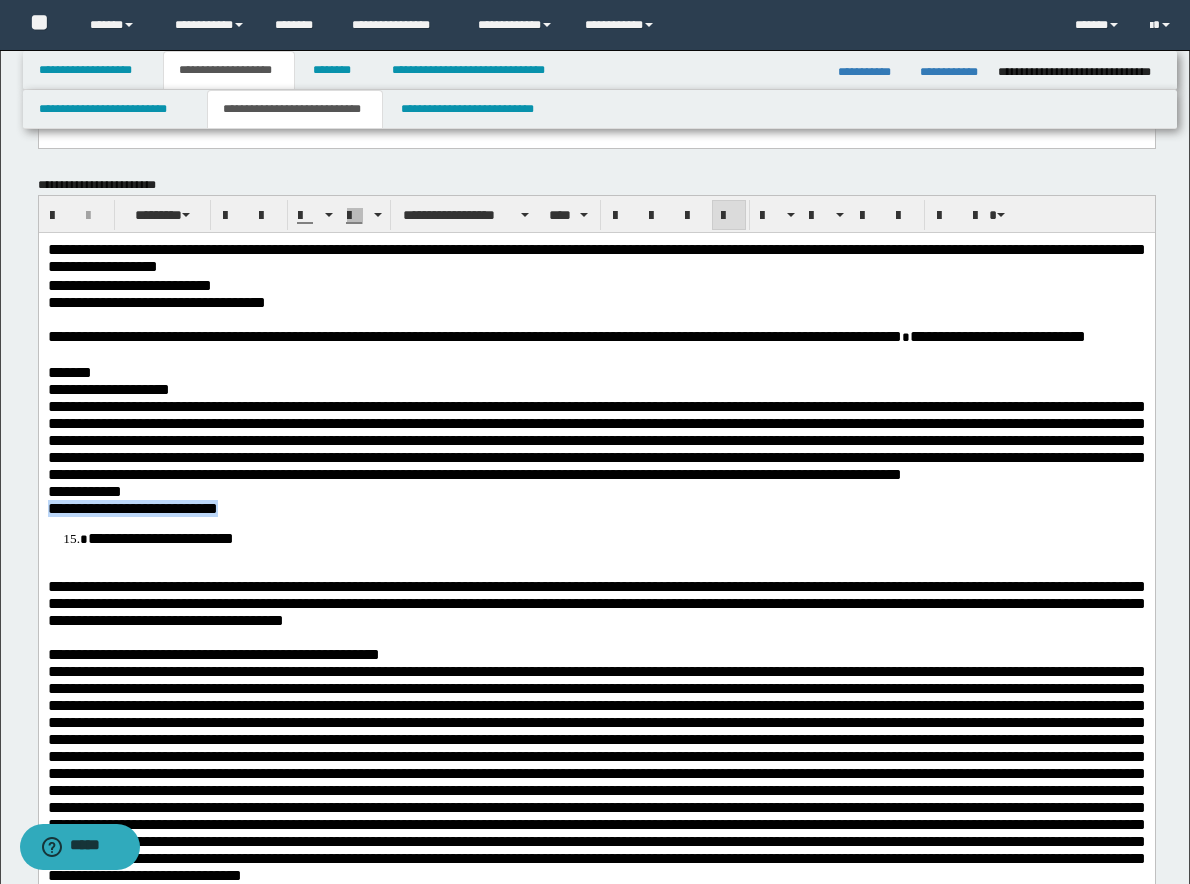 click on "**********" at bounding box center [596, 849] 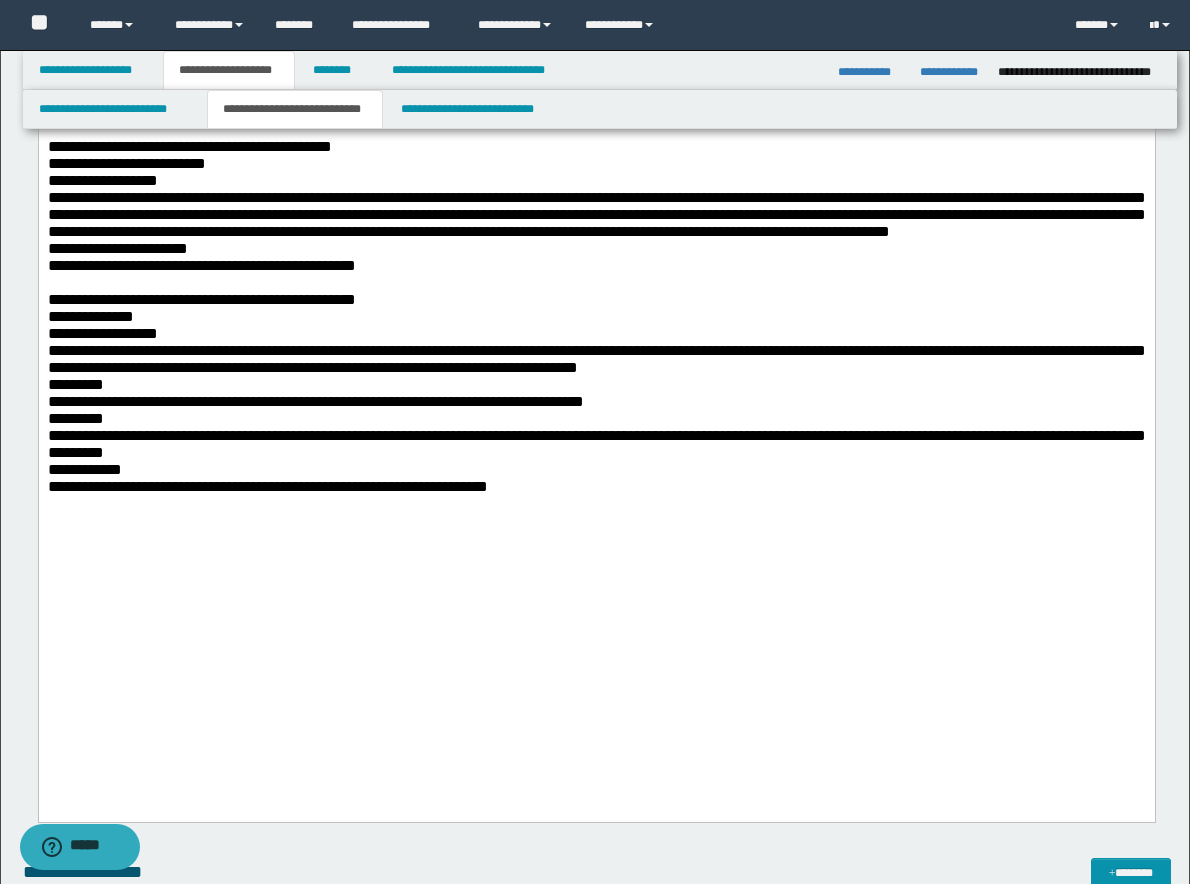scroll, scrollTop: 1100, scrollLeft: 0, axis: vertical 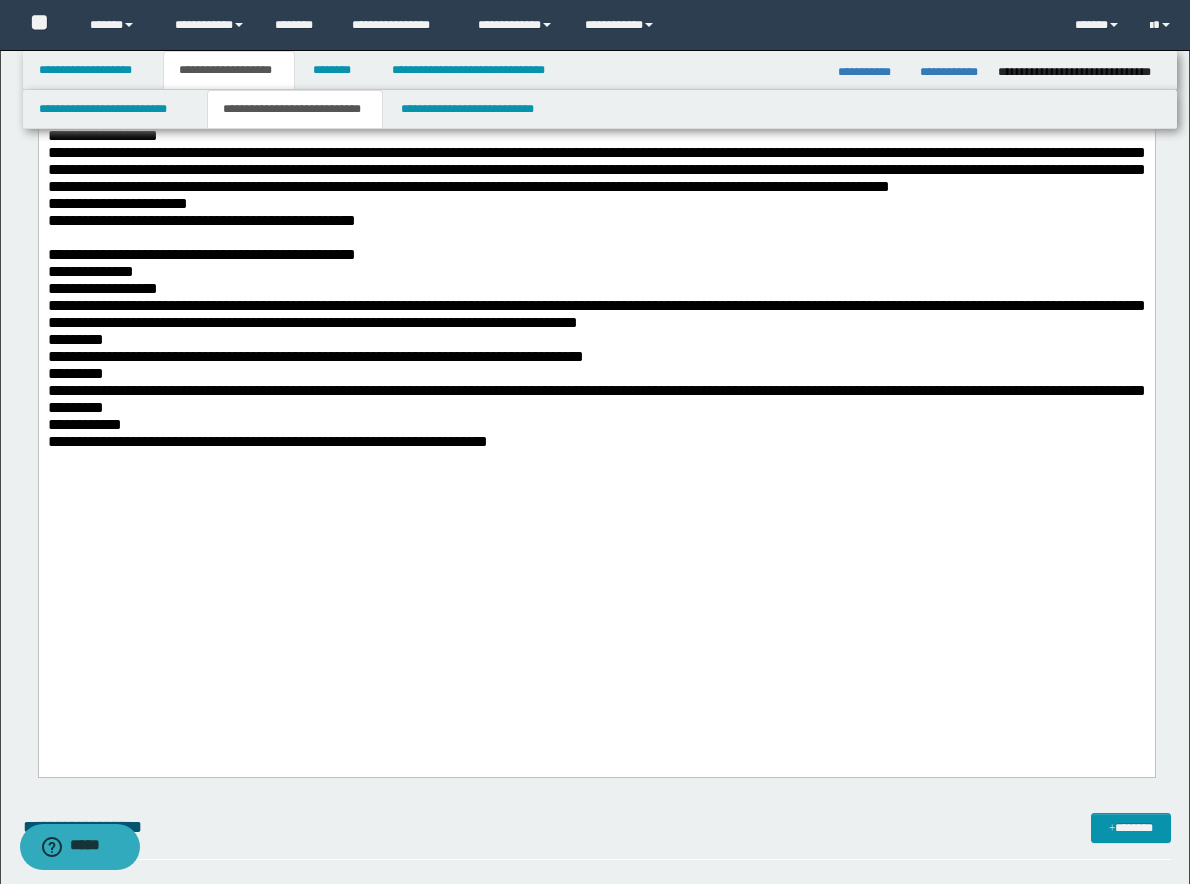 click on "**********" at bounding box center [596, 441] 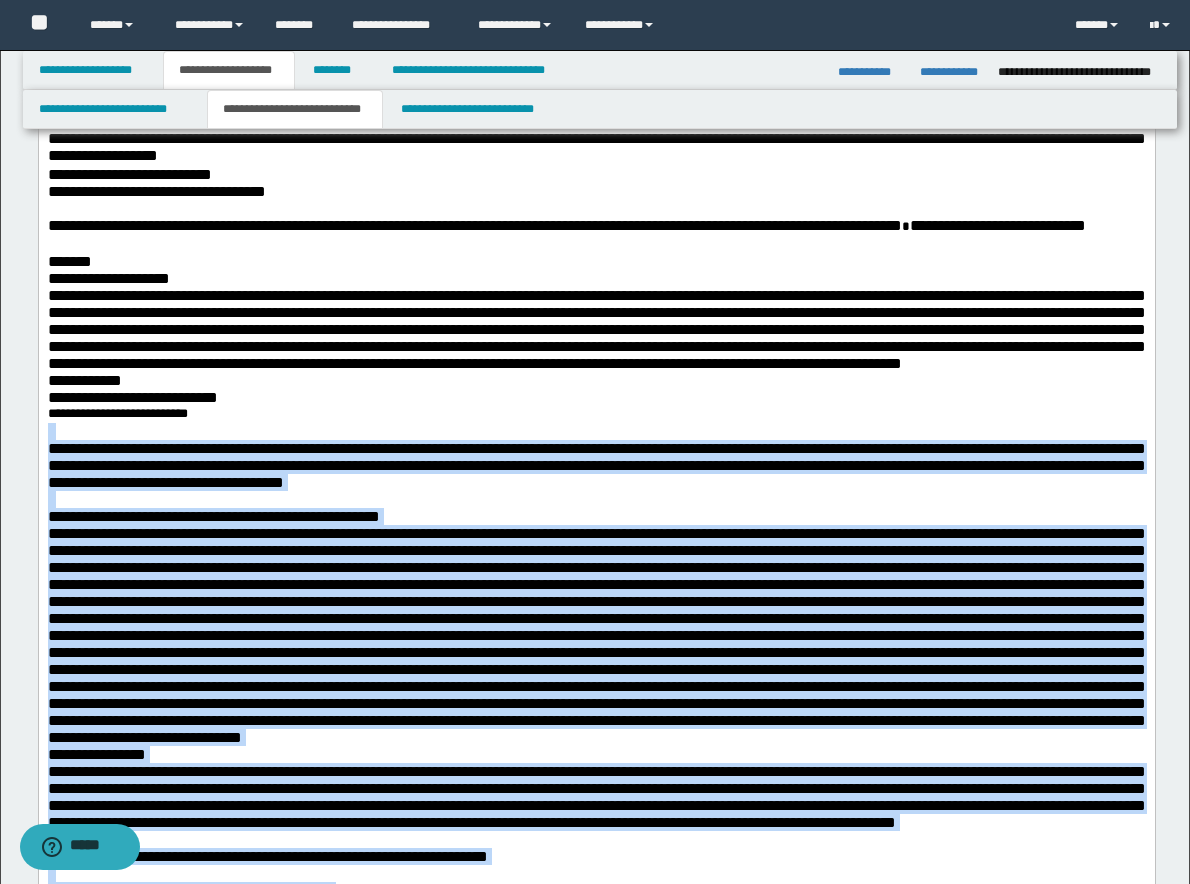 scroll, scrollTop: 0, scrollLeft: 0, axis: both 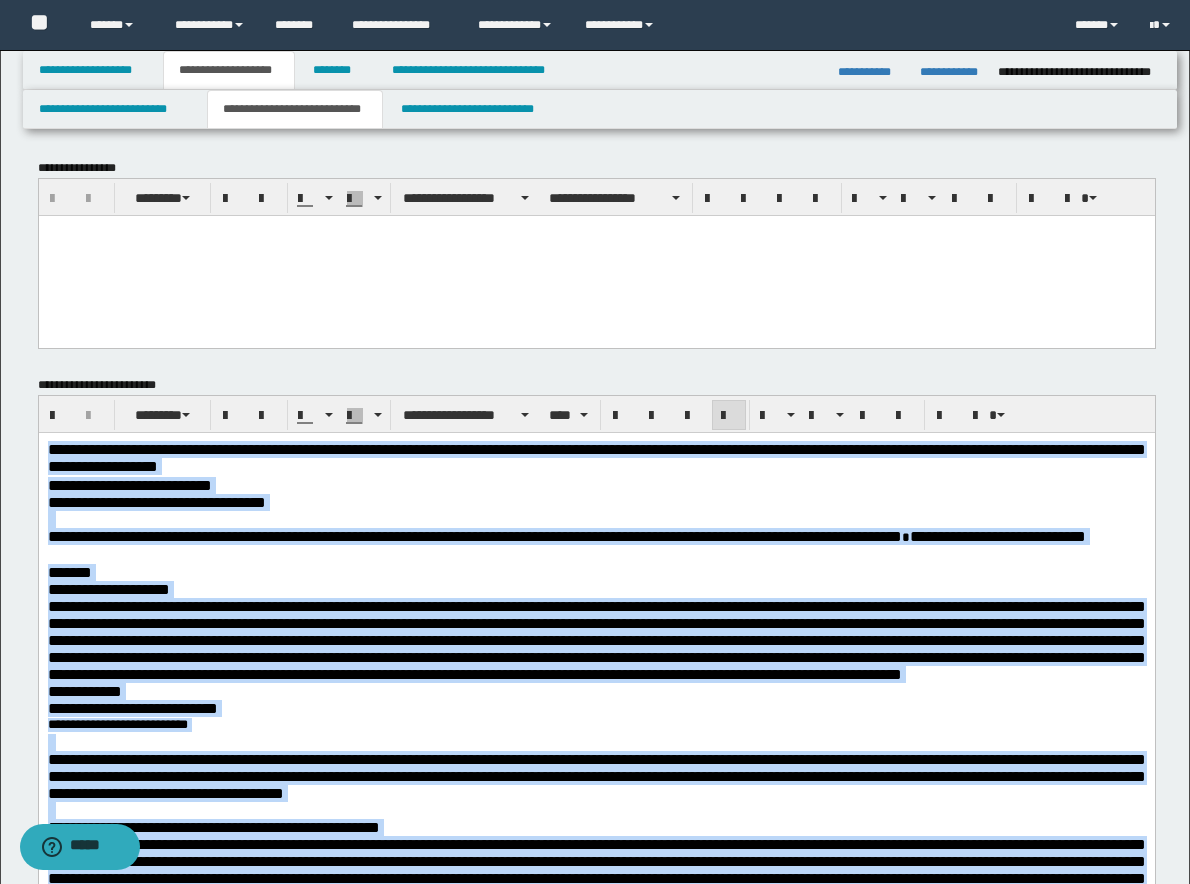 drag, startPoint x: 561, startPoint y: 1726, endPoint x: -87, endPoint y: -75, distance: 1914.0284 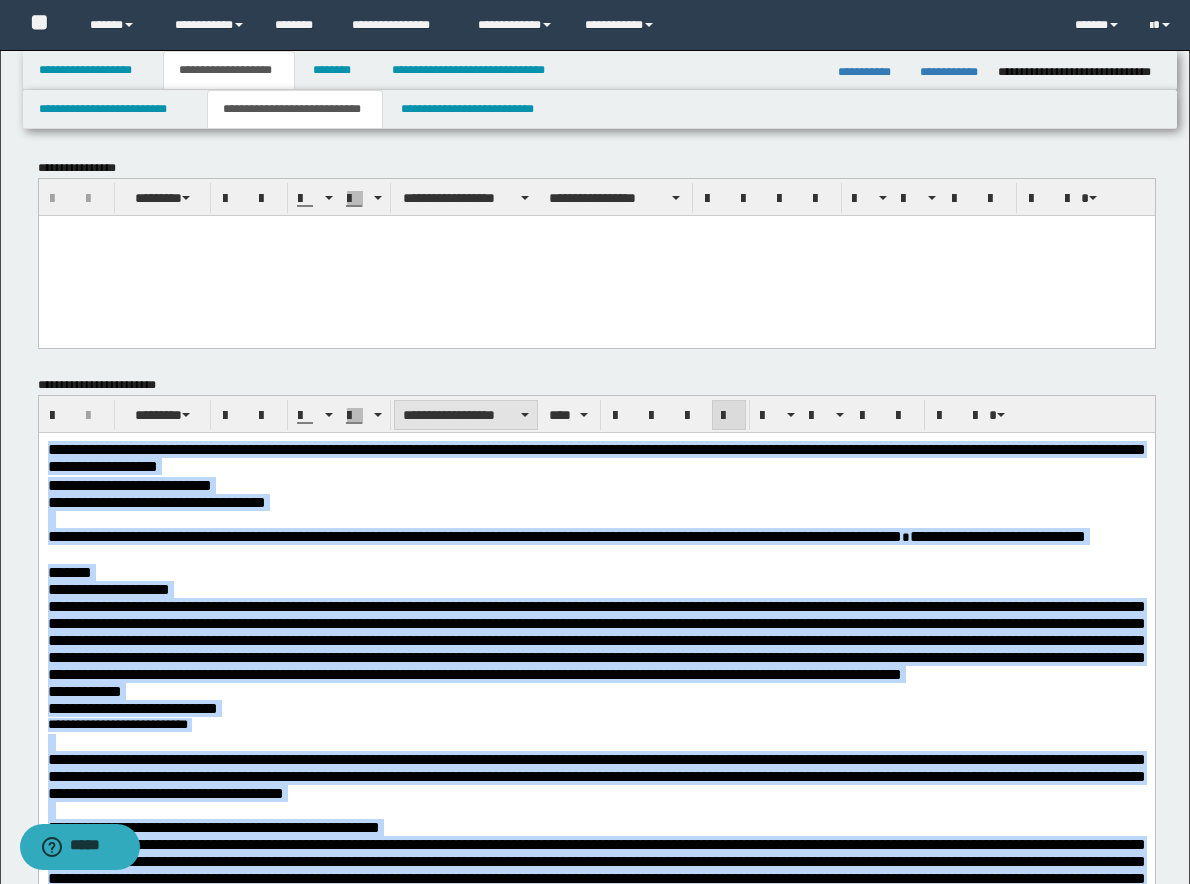 click on "**********" at bounding box center (466, 415) 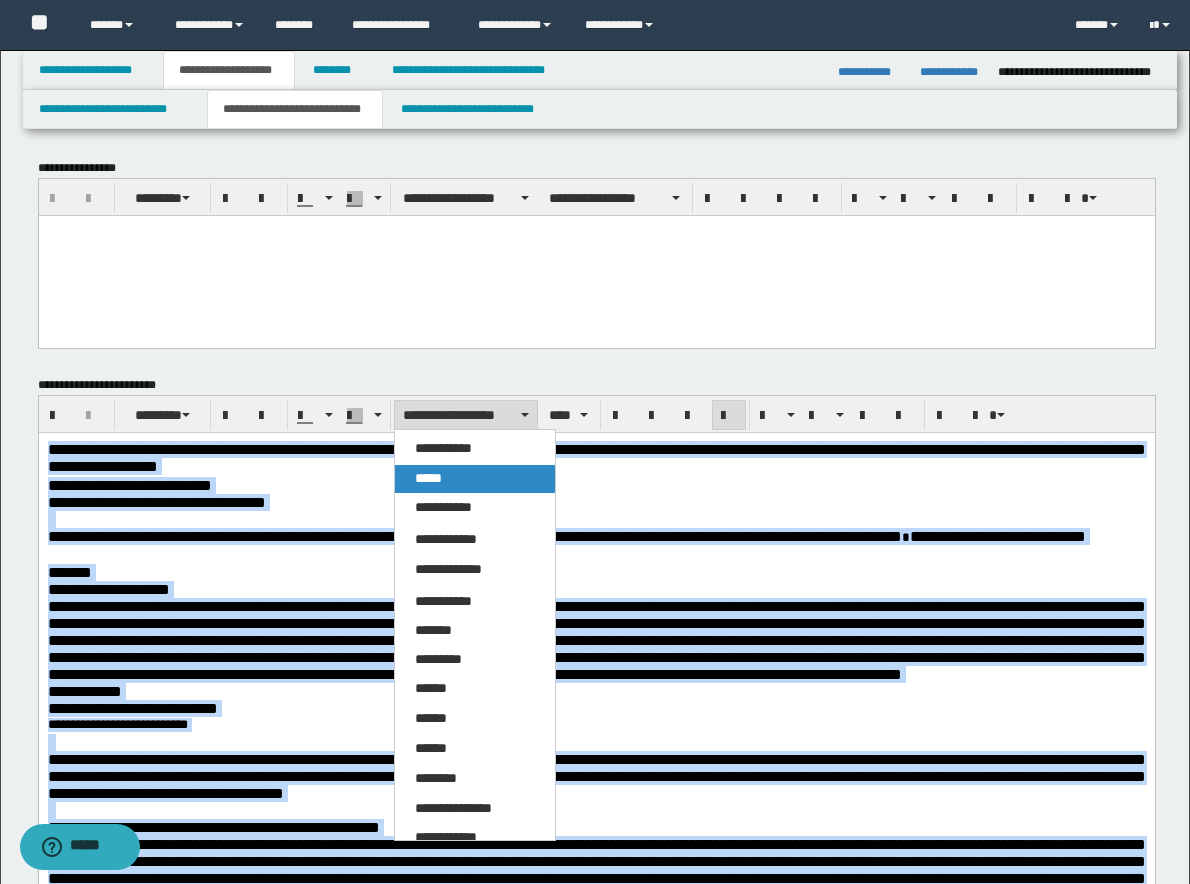 click on "*****" at bounding box center (475, 479) 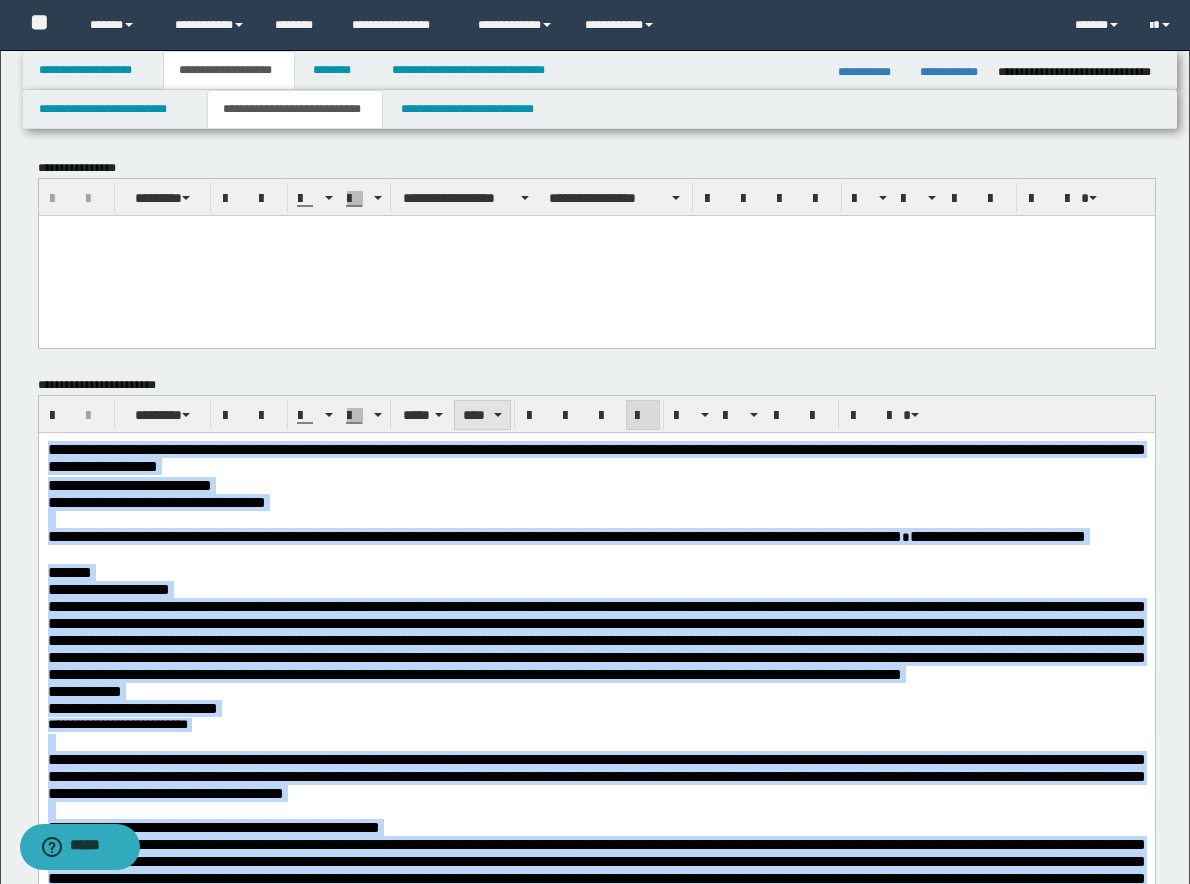 click on "****" at bounding box center [482, 415] 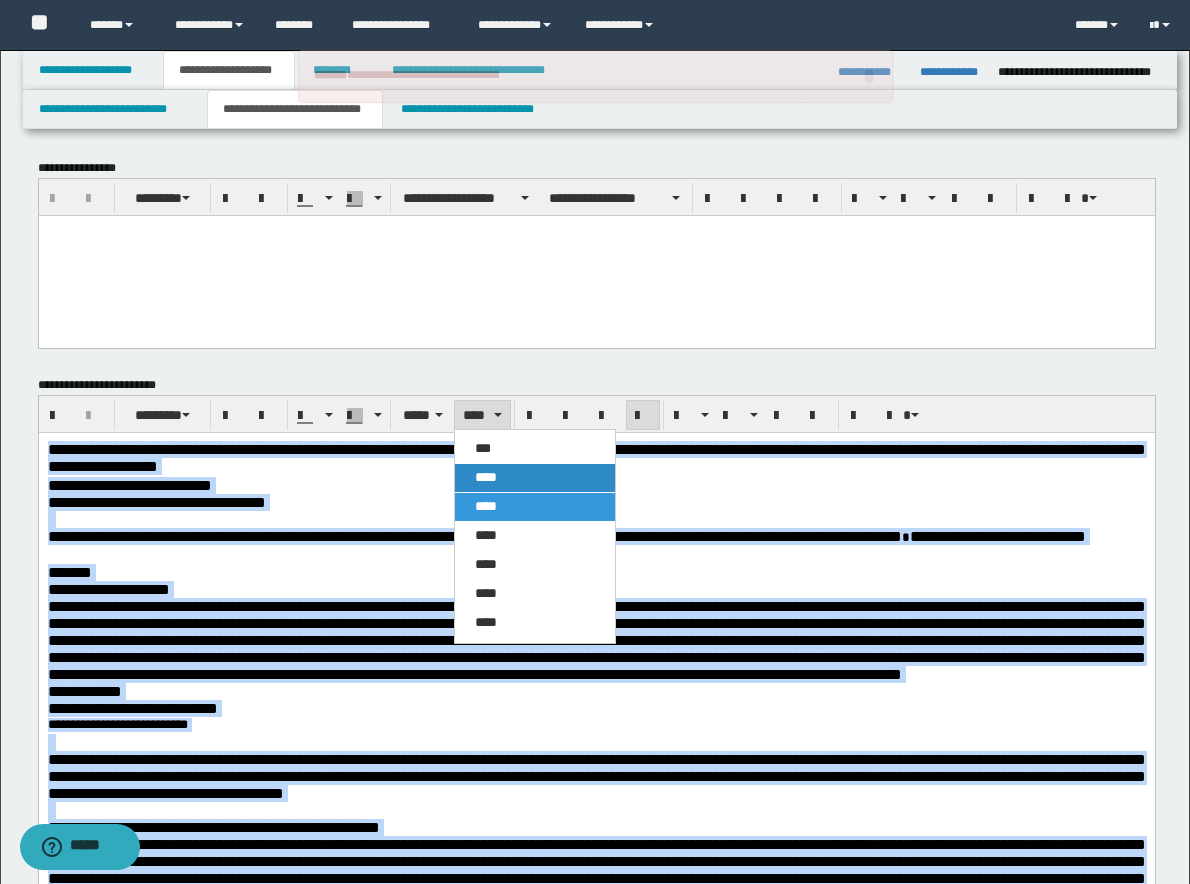 click on "****" at bounding box center (535, 478) 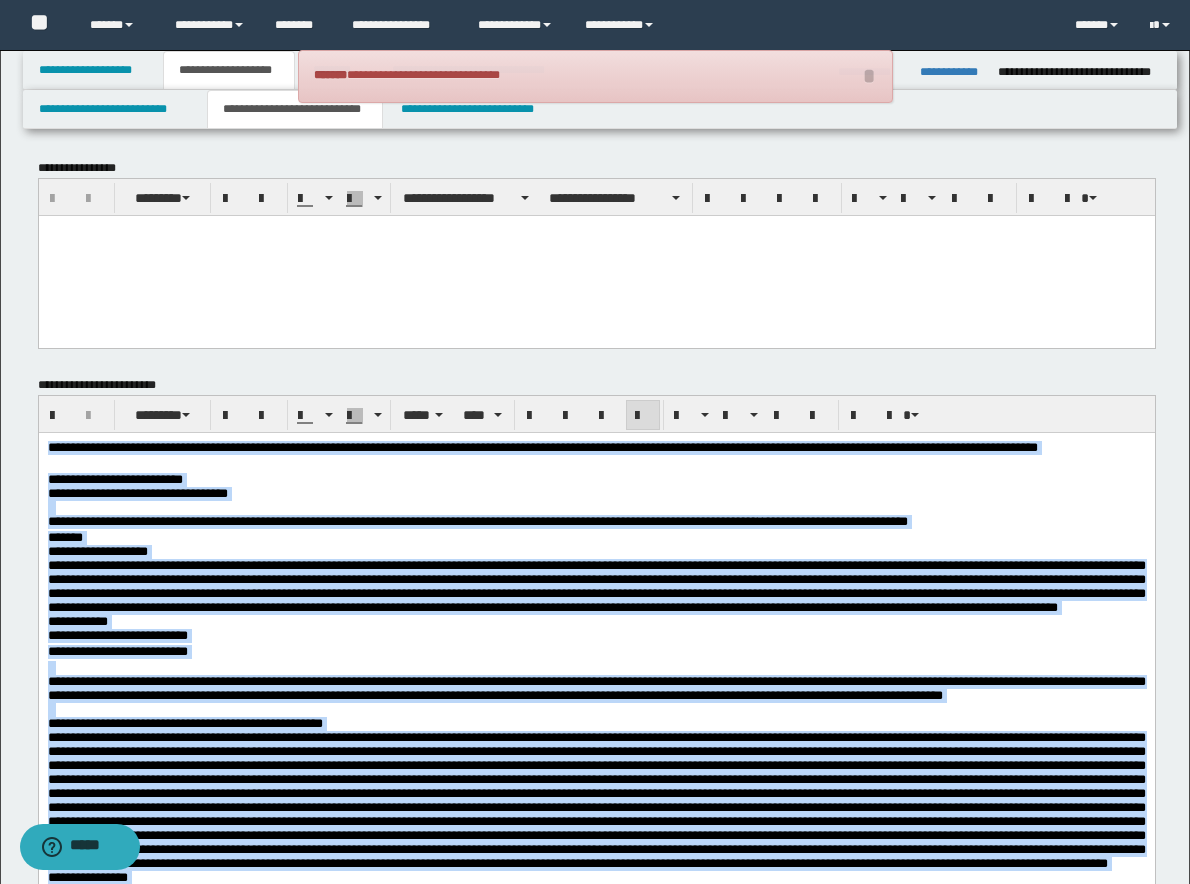 click on "**********" at bounding box center [596, 493] 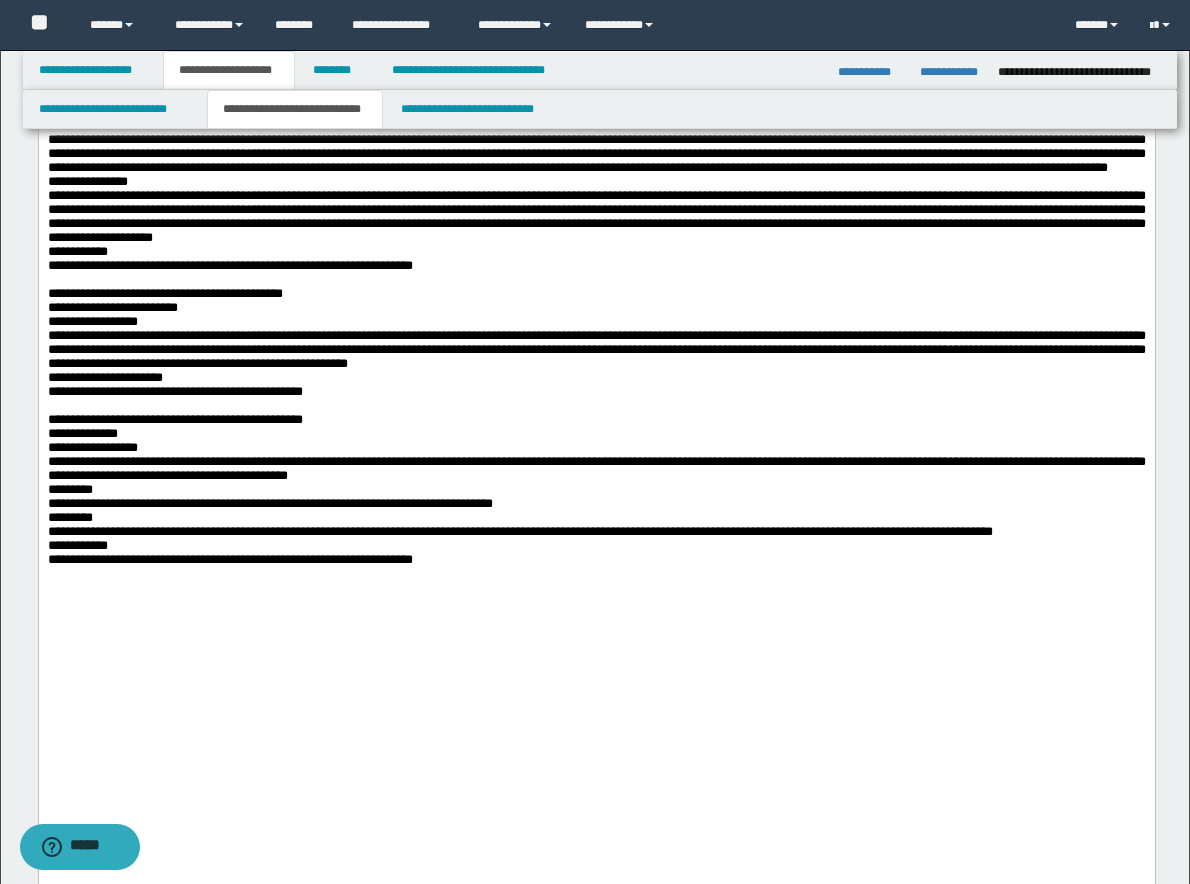 scroll, scrollTop: 700, scrollLeft: 0, axis: vertical 